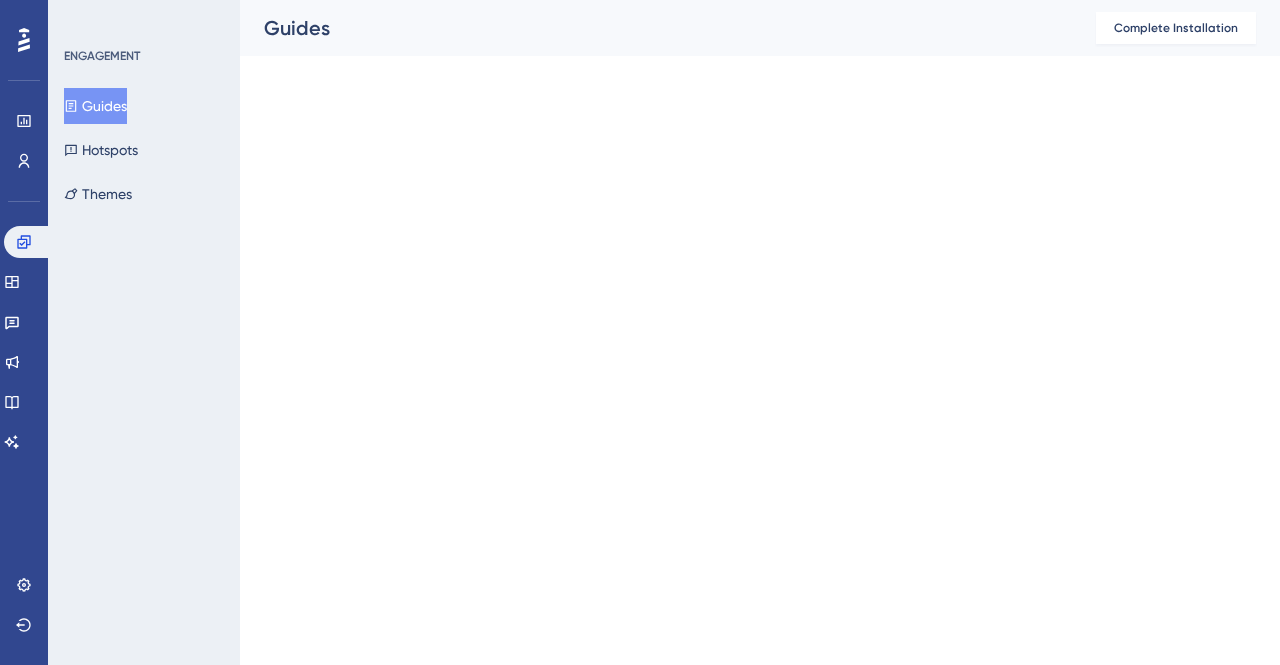 scroll, scrollTop: 0, scrollLeft: 0, axis: both 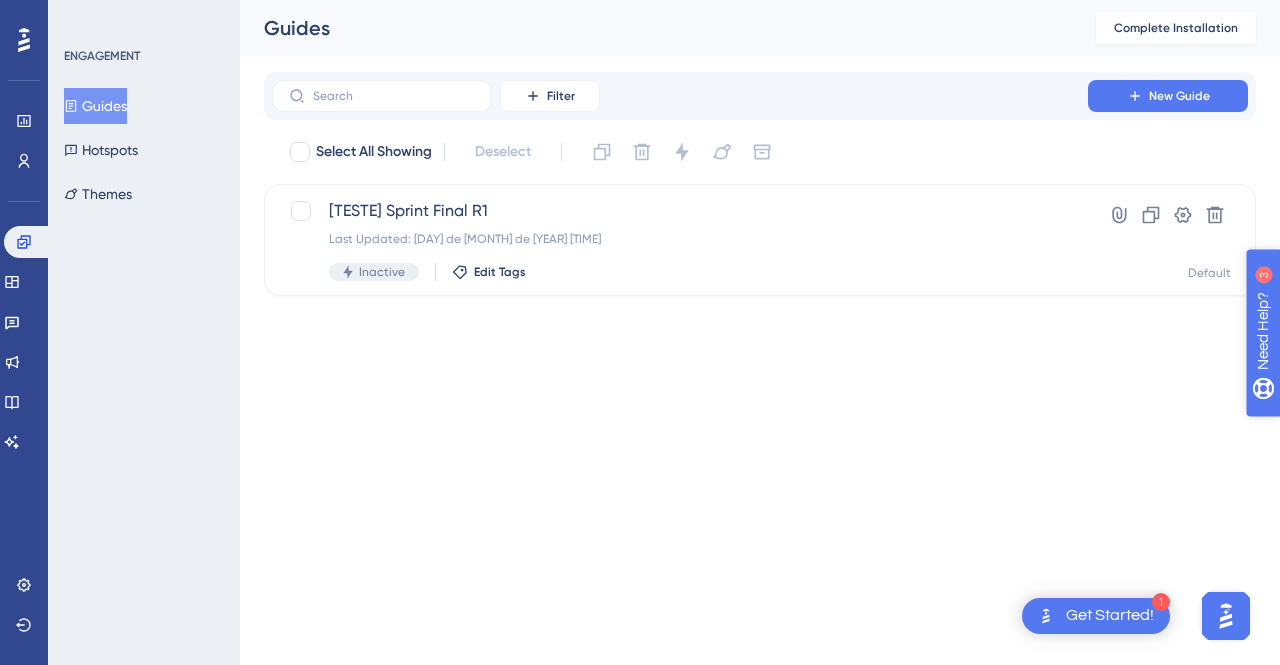 click on "Need Help?" at bounding box center [1332, 433] 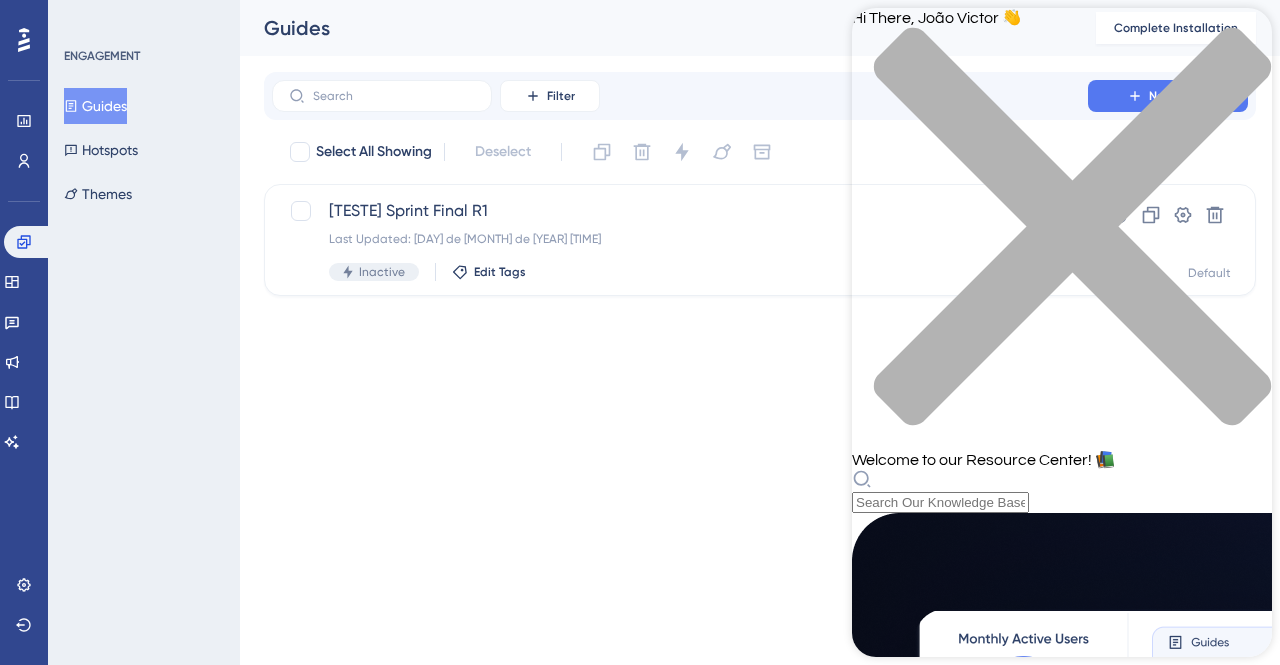 scroll, scrollTop: 300, scrollLeft: 0, axis: vertical 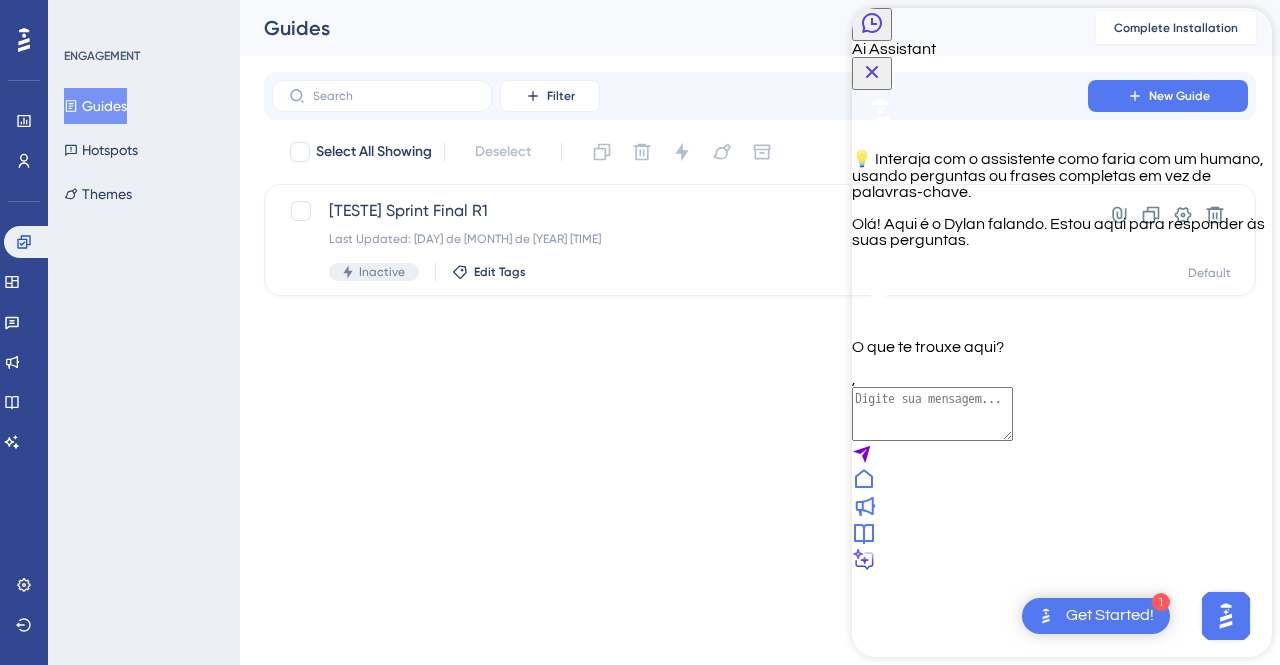 click at bounding box center (932, 414) 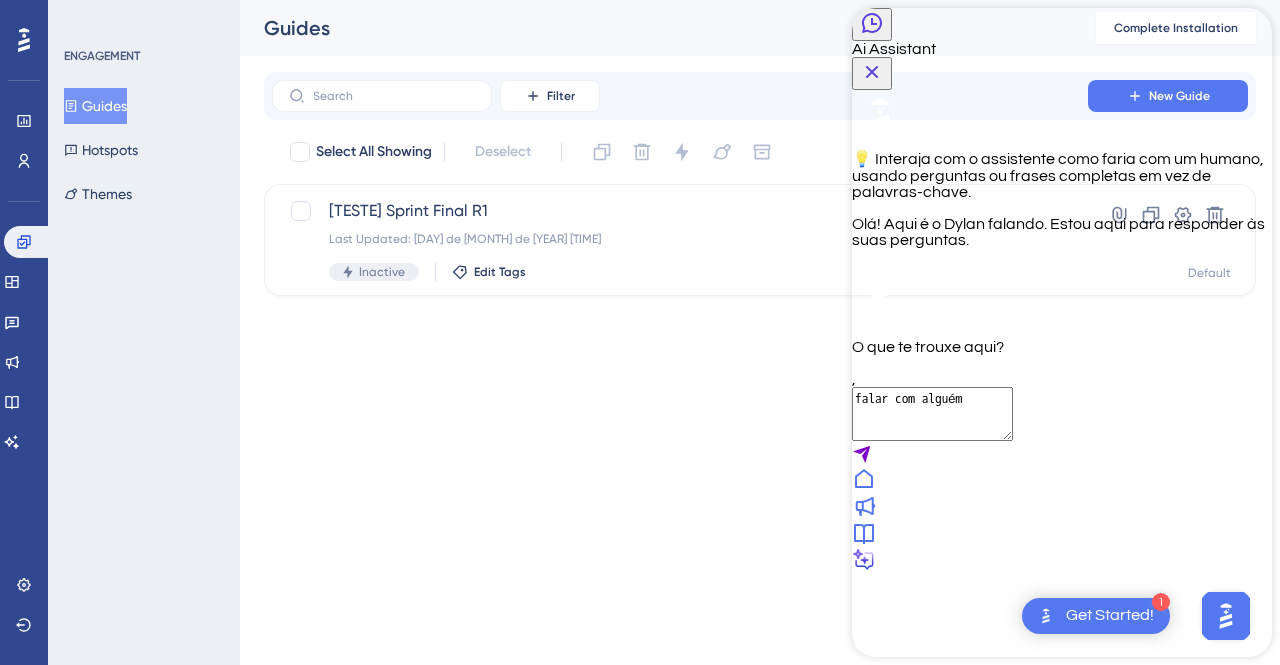 type on "falar com alguém" 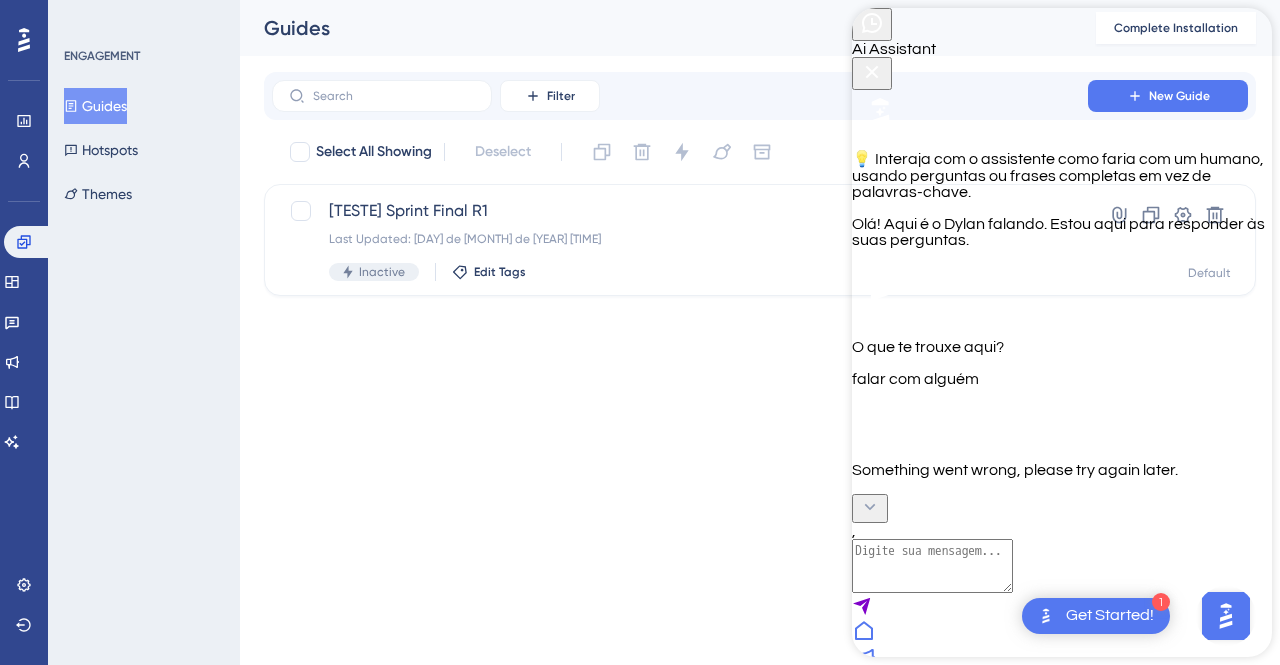 scroll, scrollTop: 74, scrollLeft: 0, axis: vertical 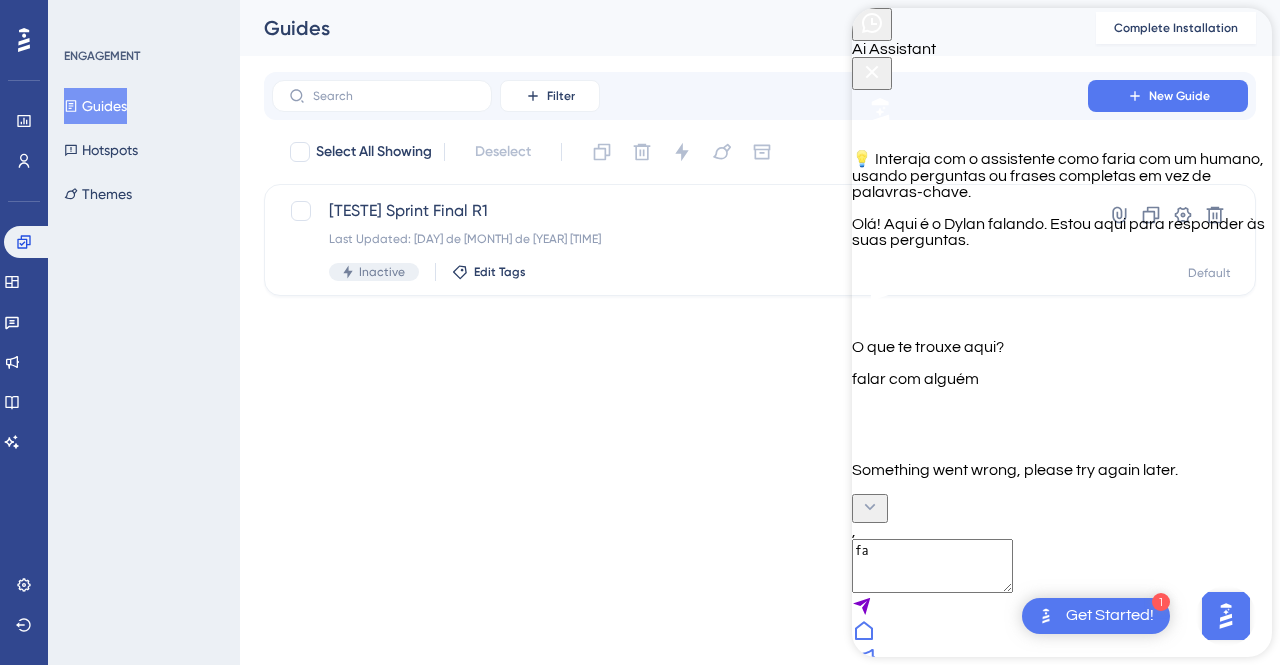 type on "f" 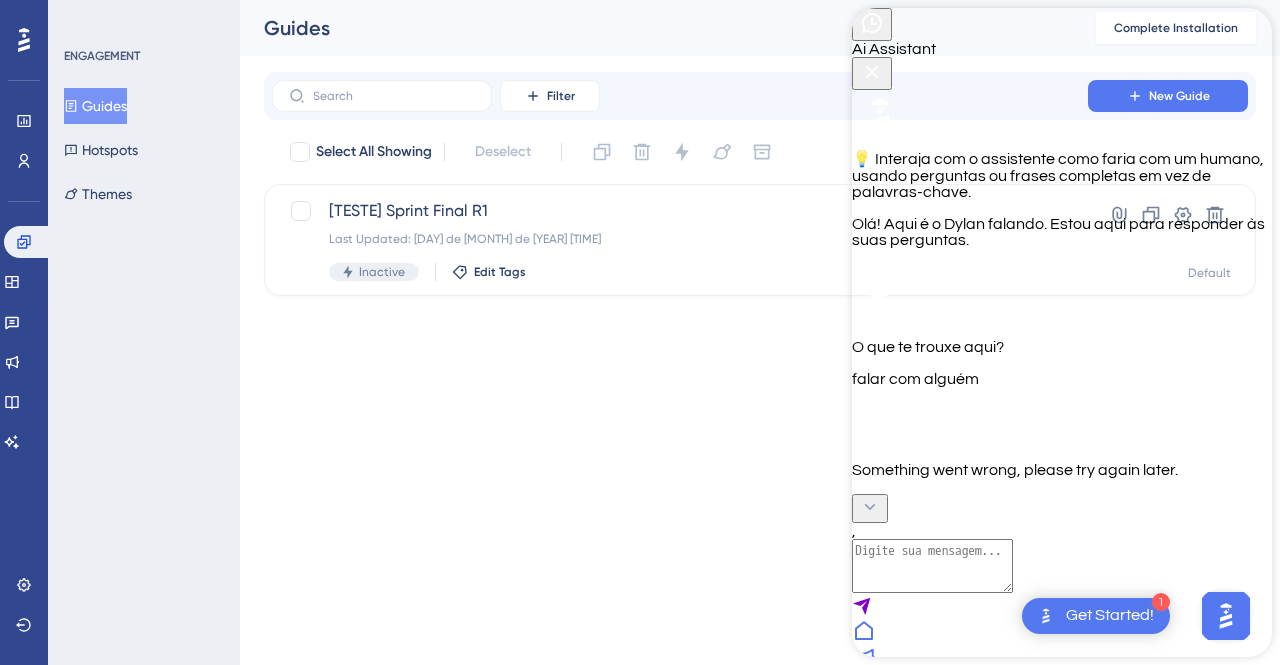 type on "d" 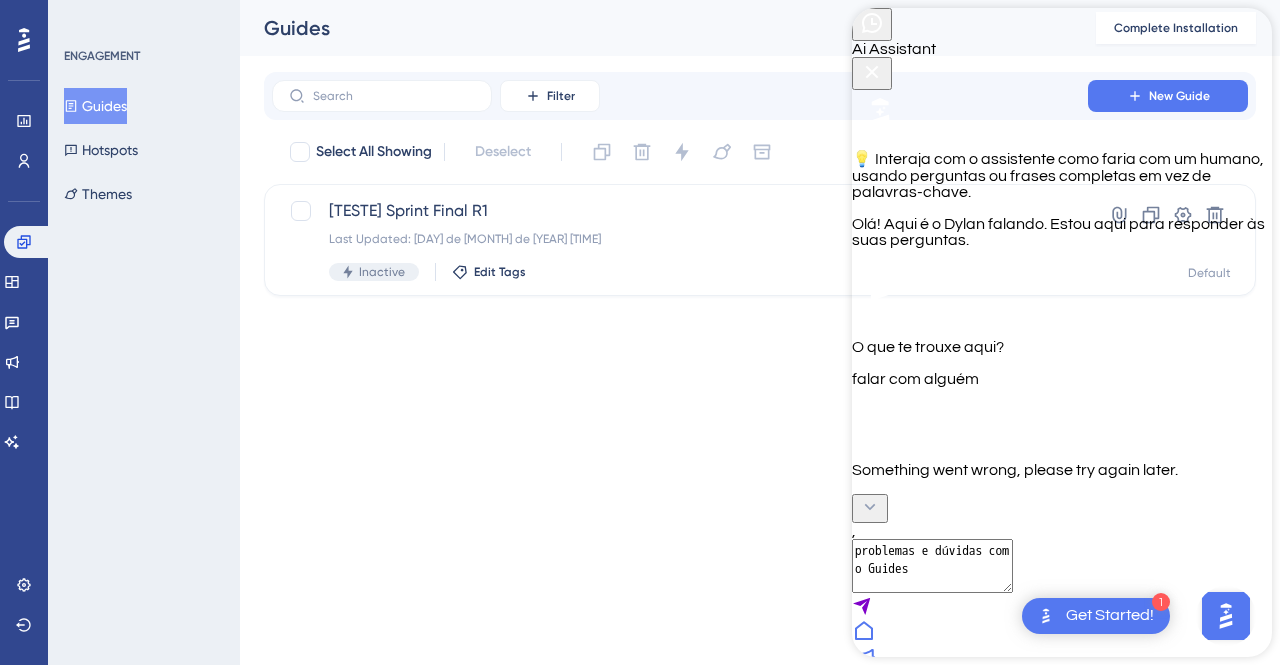 type on "problemas e dúvidas com o Guides" 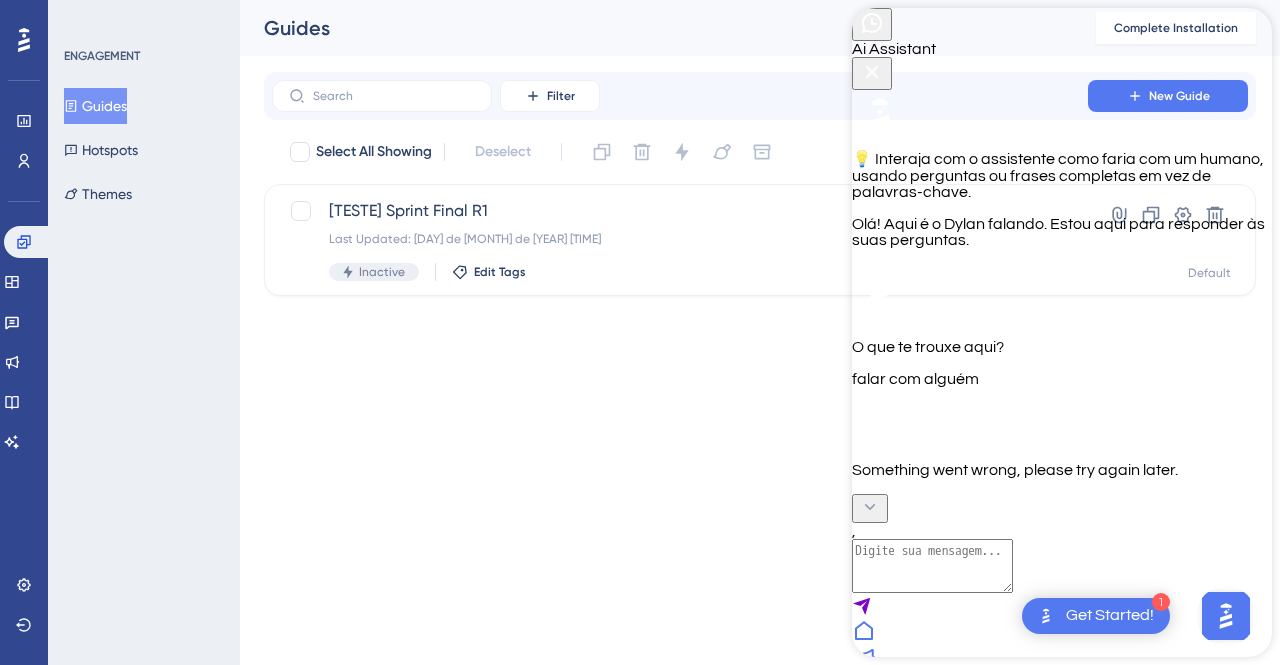 scroll, scrollTop: 46, scrollLeft: 0, axis: vertical 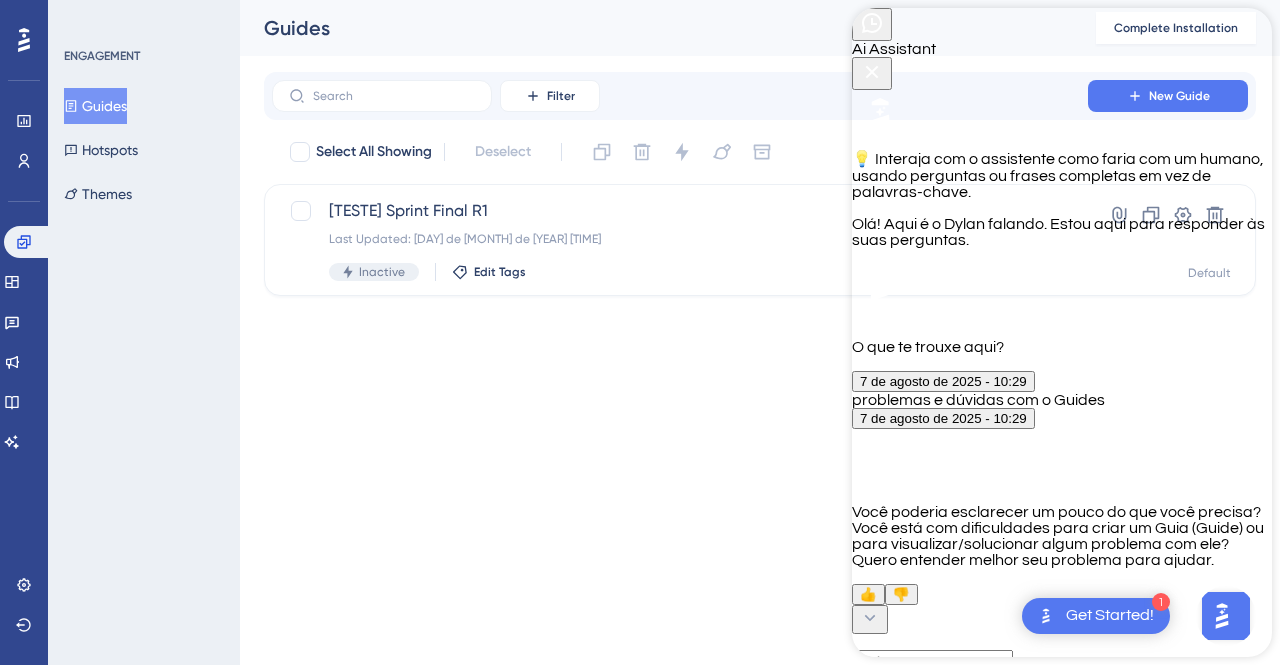 click at bounding box center [932, 677] 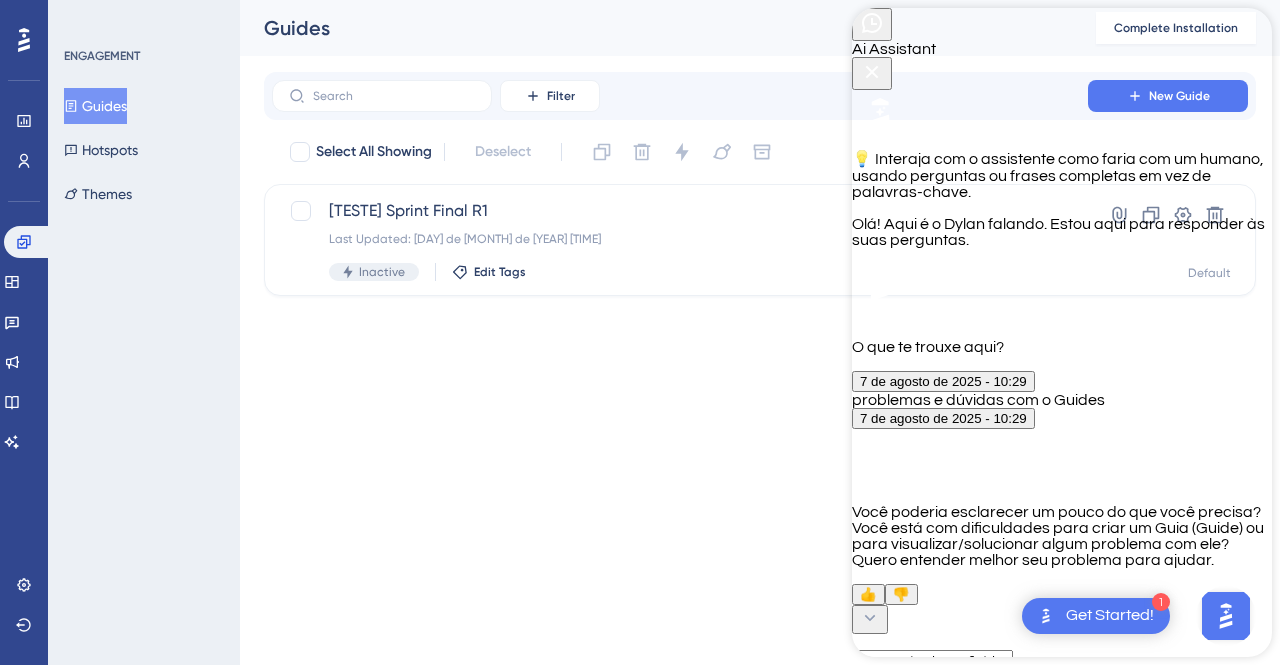 paste on "Targeting not matched
Targeting configurations not matching with the current URL." 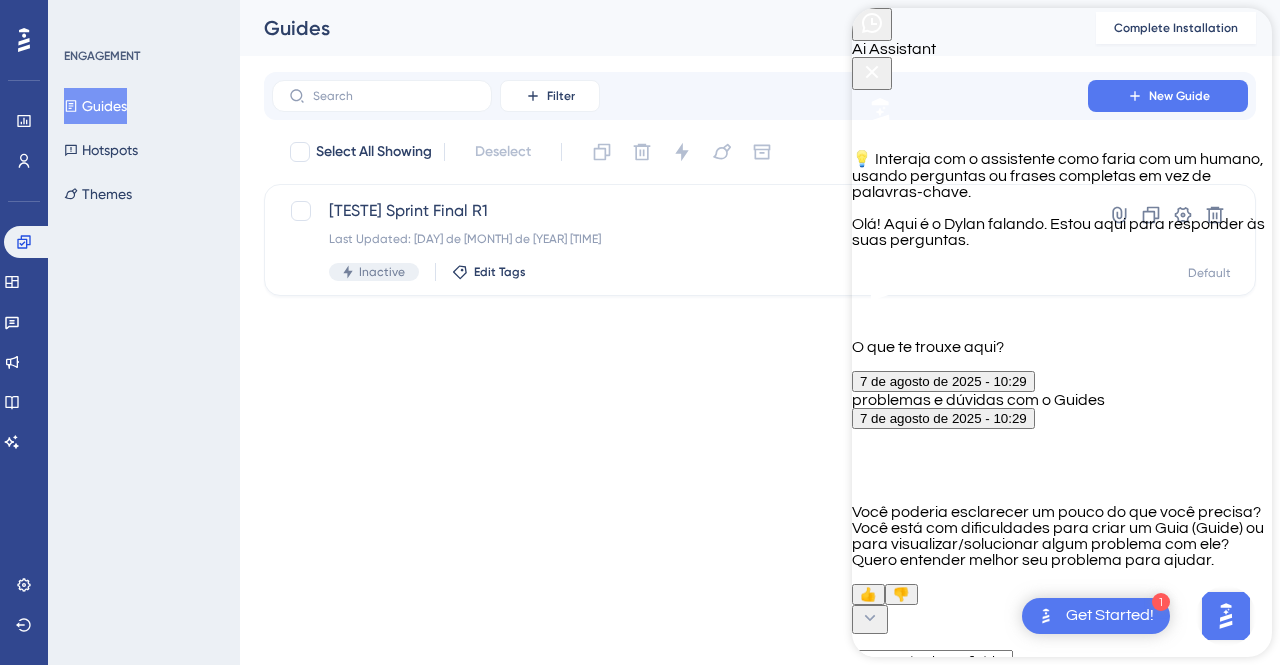 type on "estou criando um Guide, mas está aparecendo a mensagem de "Targeting not matched". já fiz alguns ajustes que aparecem no artigo sugerido, mas o problema ainda persiste. não sei o que estou fazendo de errado" 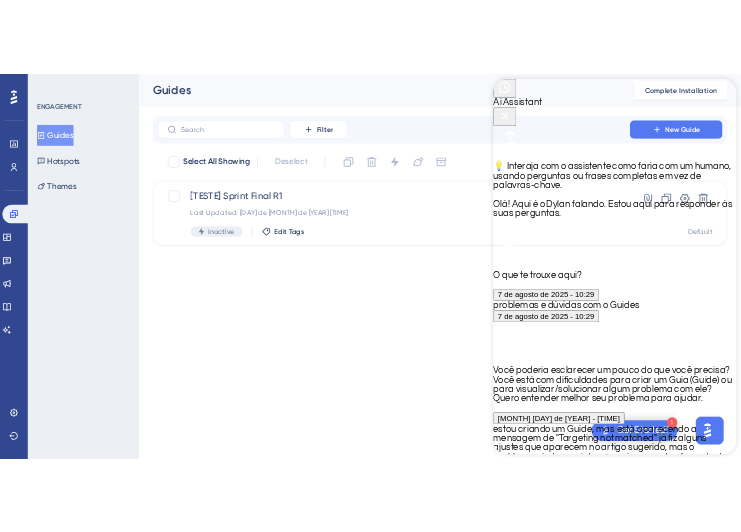 scroll, scrollTop: 996, scrollLeft: 0, axis: vertical 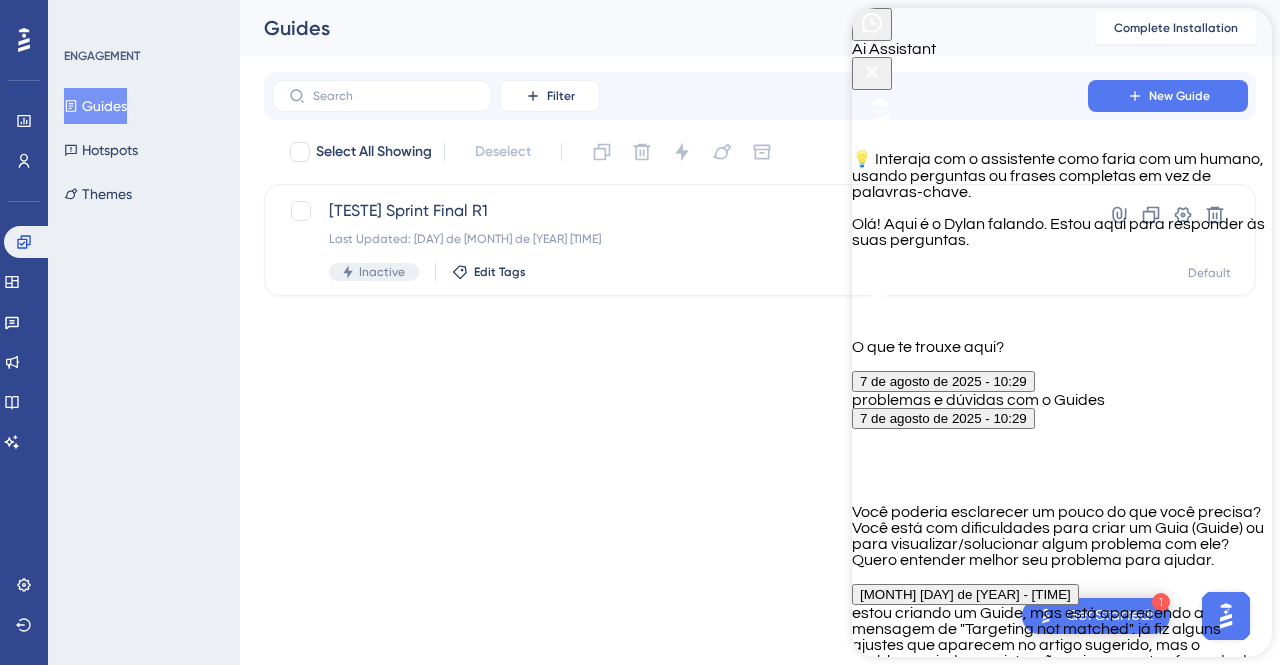 click at bounding box center (932, 1073) 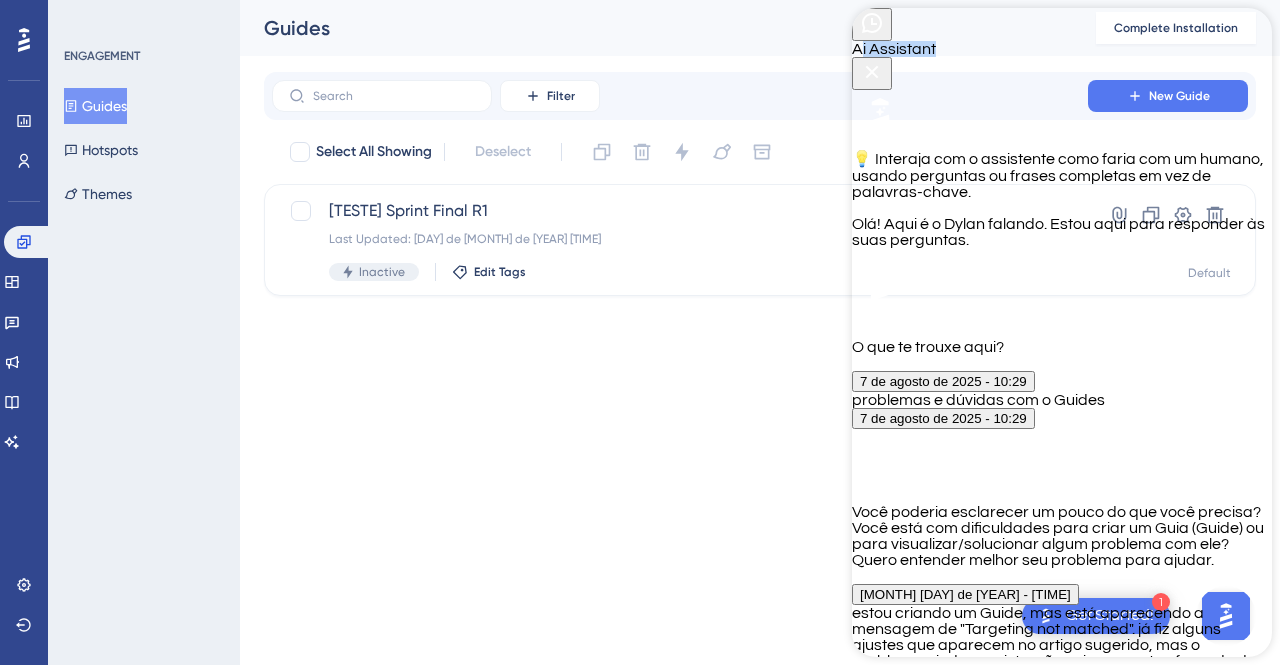 drag, startPoint x: 1175, startPoint y: 43, endPoint x: 1030, endPoint y: 61, distance: 146.11298 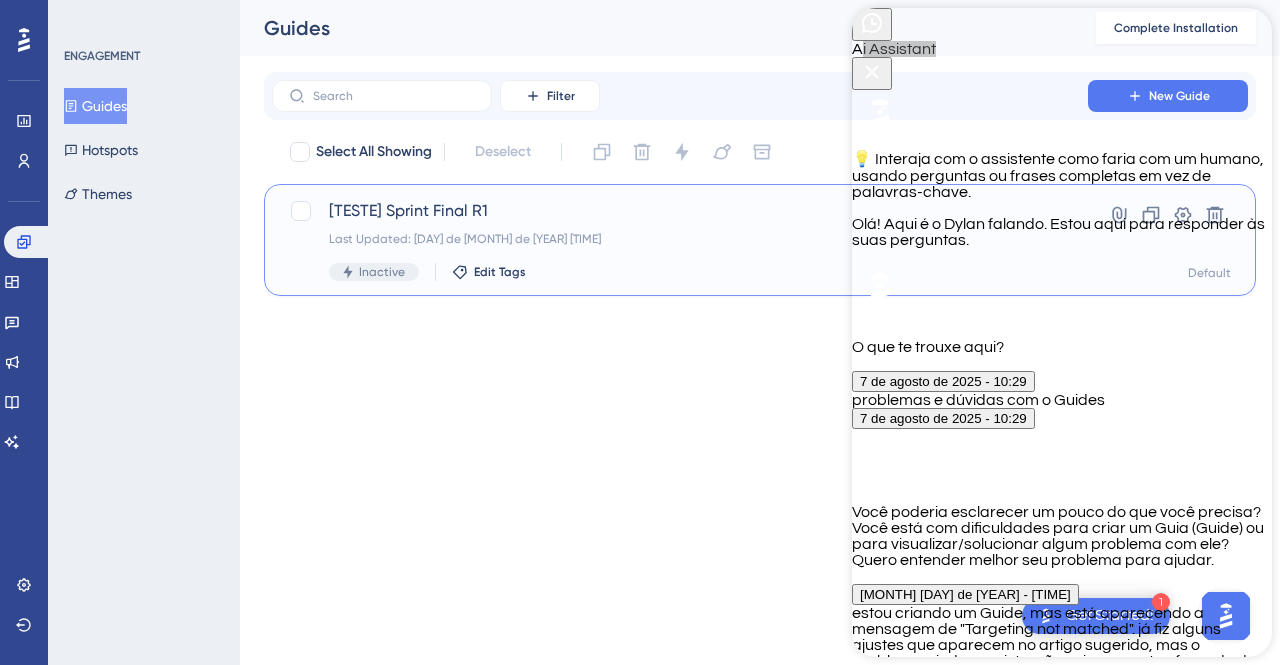 click on "[TESTE] Sprint Final R1" at bounding box center [680, 211] 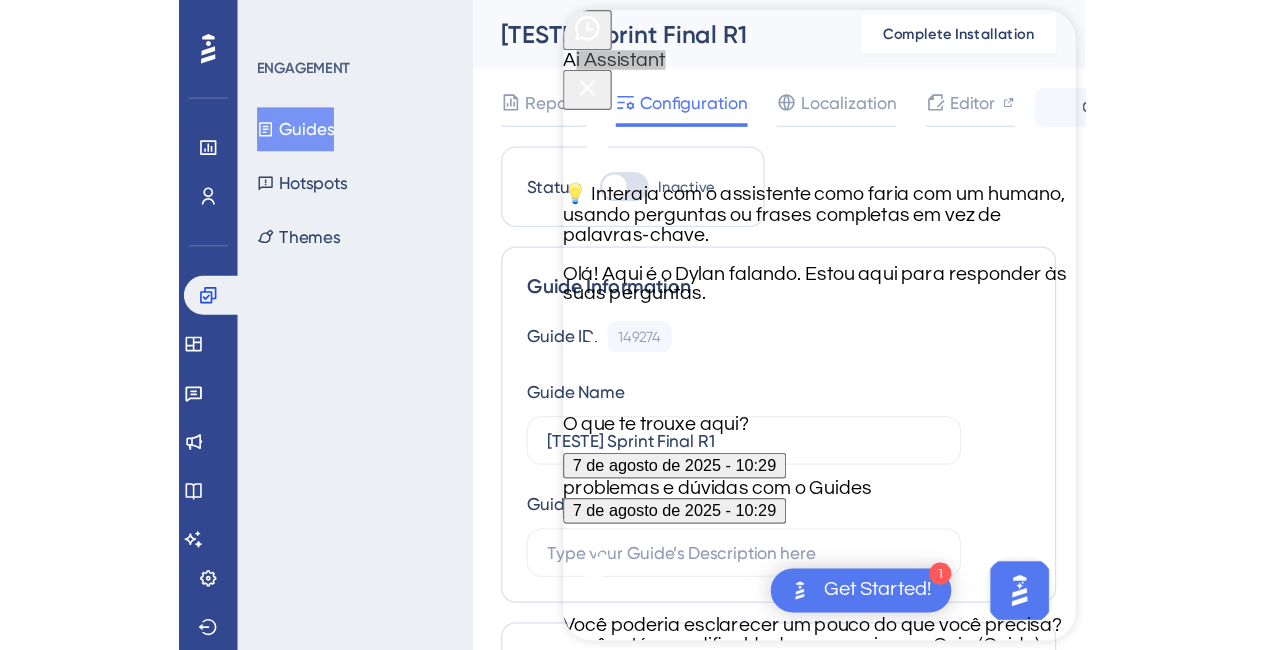 scroll, scrollTop: 770, scrollLeft: 0, axis: vertical 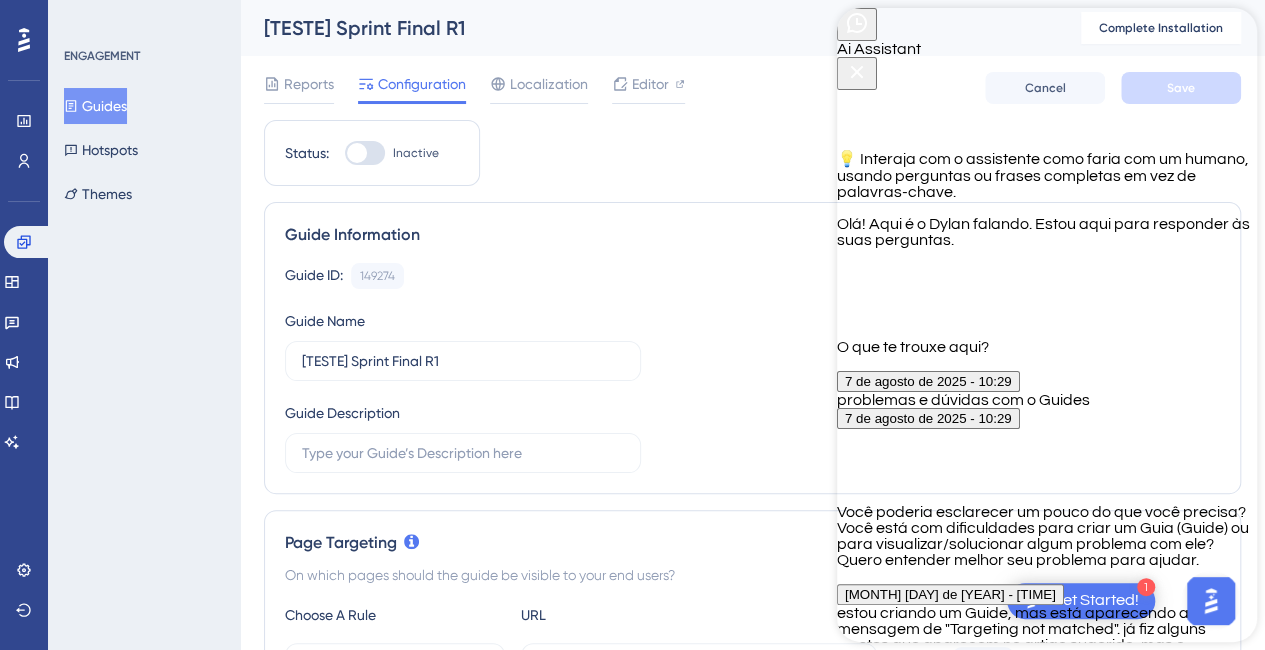click on "e como consigo me certificar" at bounding box center [917, 1073] 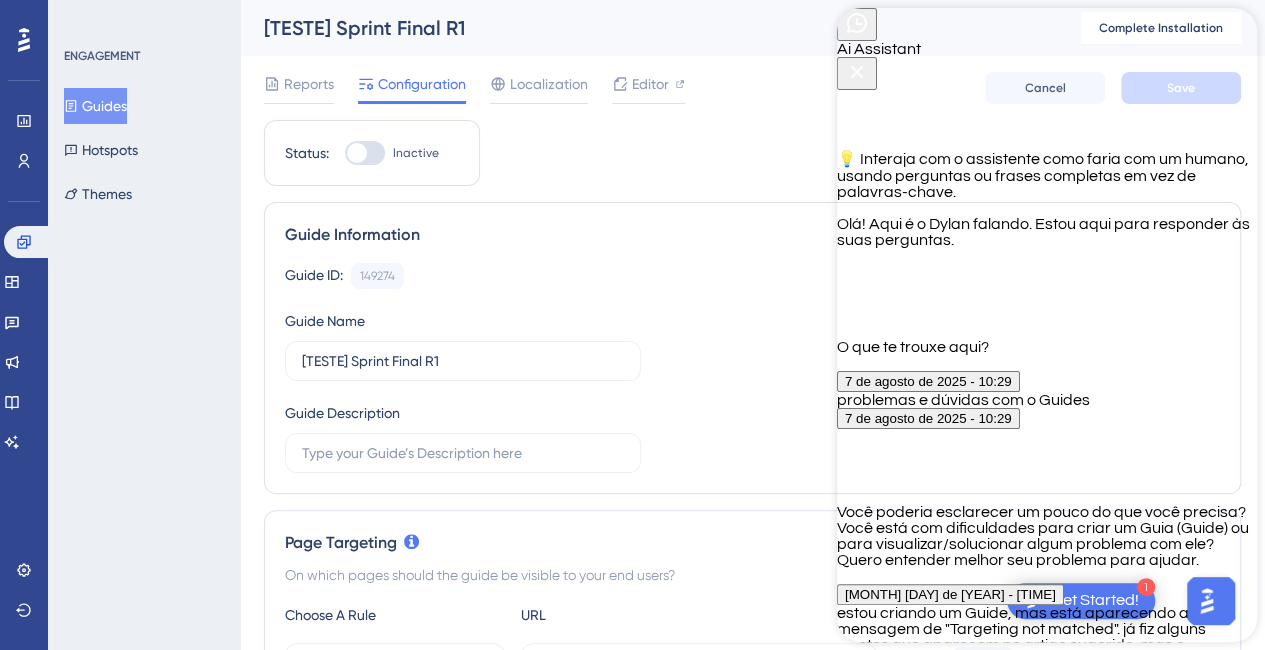 scroll, scrollTop: 1494, scrollLeft: 0, axis: vertical 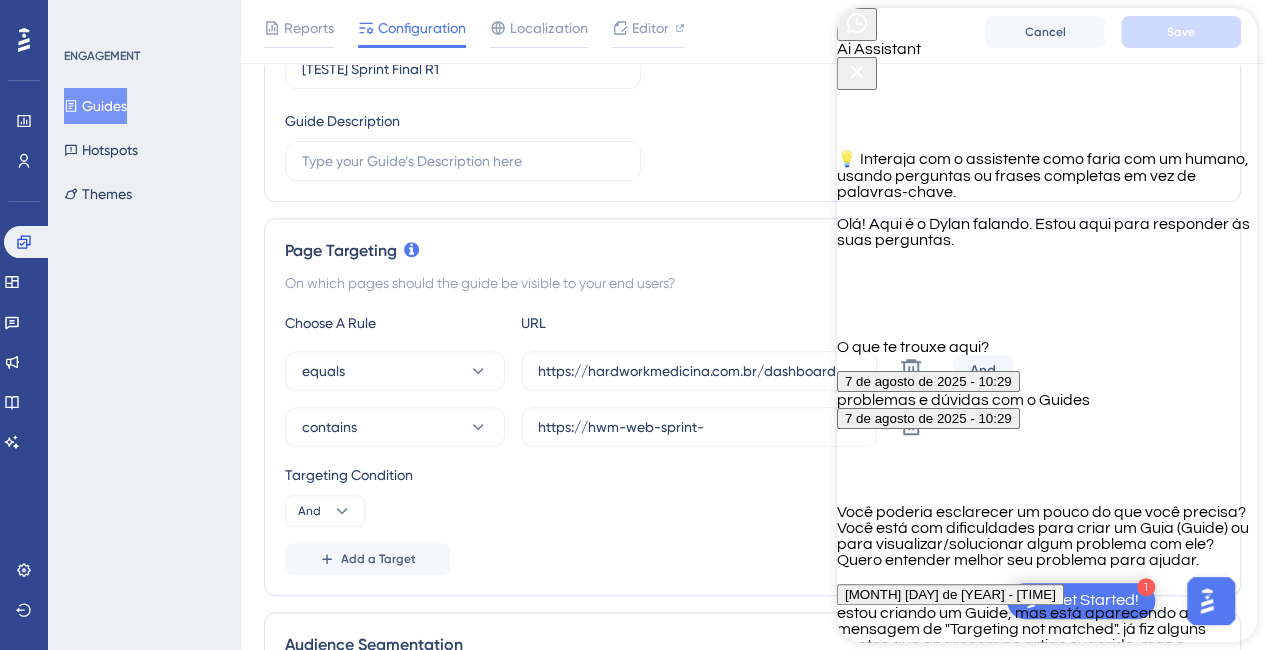 click at bounding box center [917, 1344] 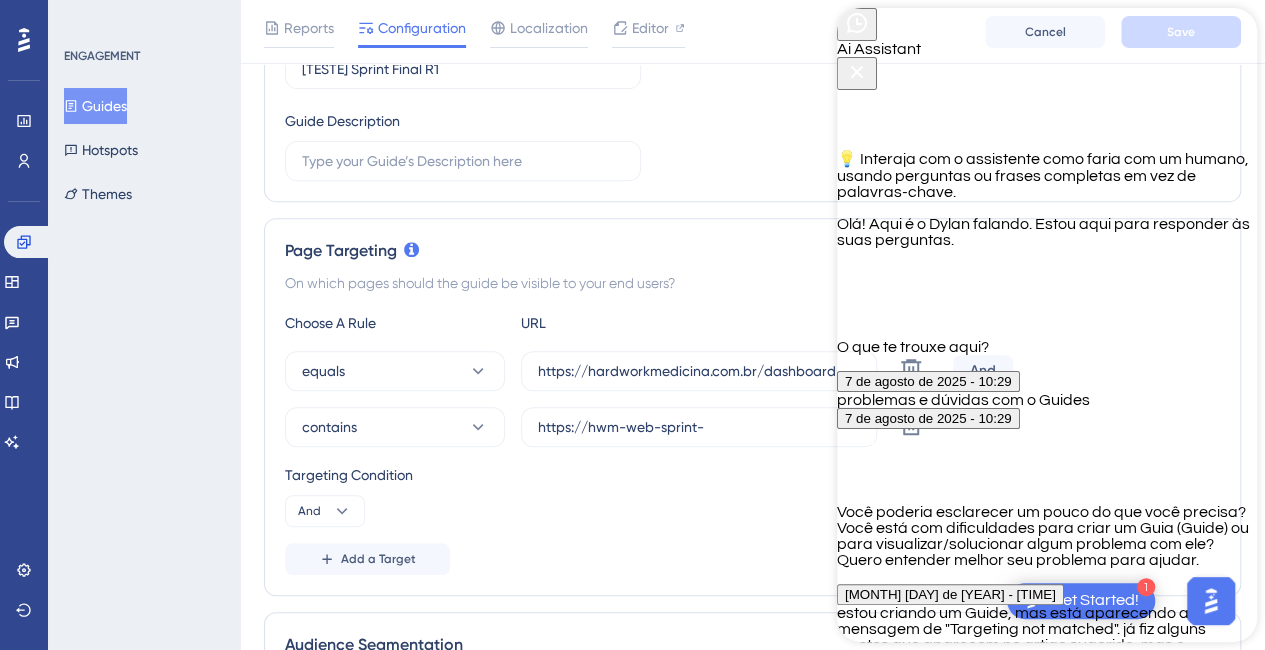 type on "falar com alguém" 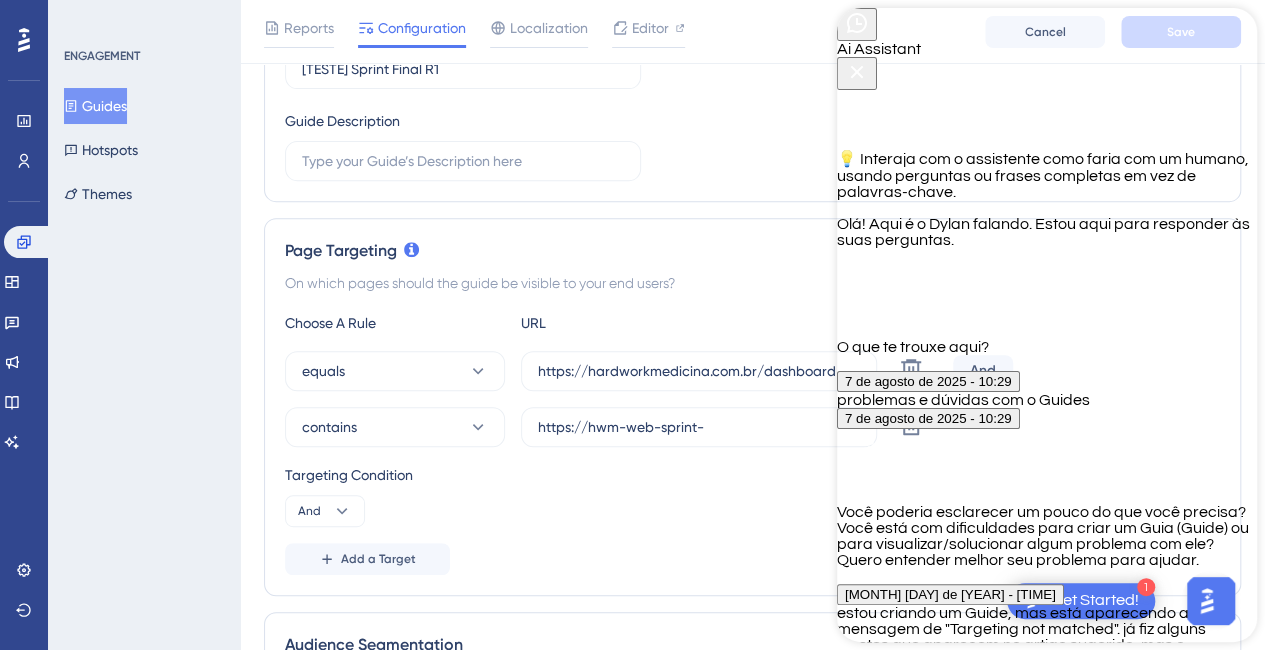 scroll, scrollTop: 1792, scrollLeft: 0, axis: vertical 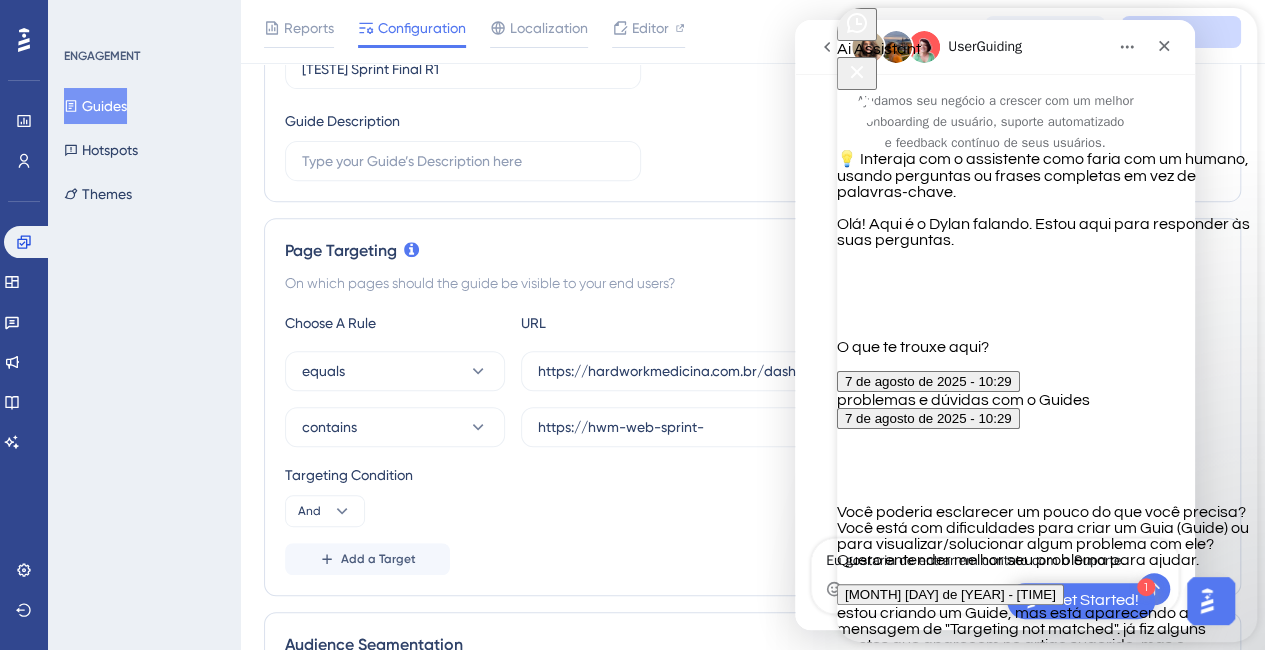 click 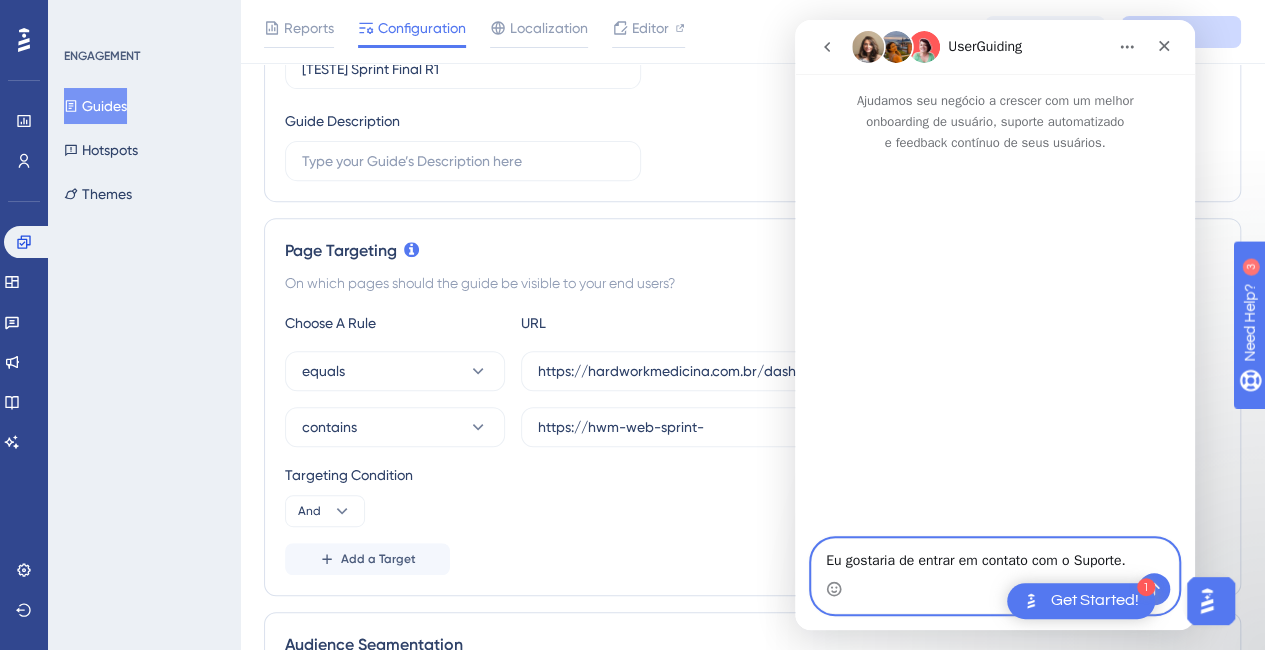 click on "Eu gostaria de entrar em contato com o Suporte." at bounding box center (995, 556) 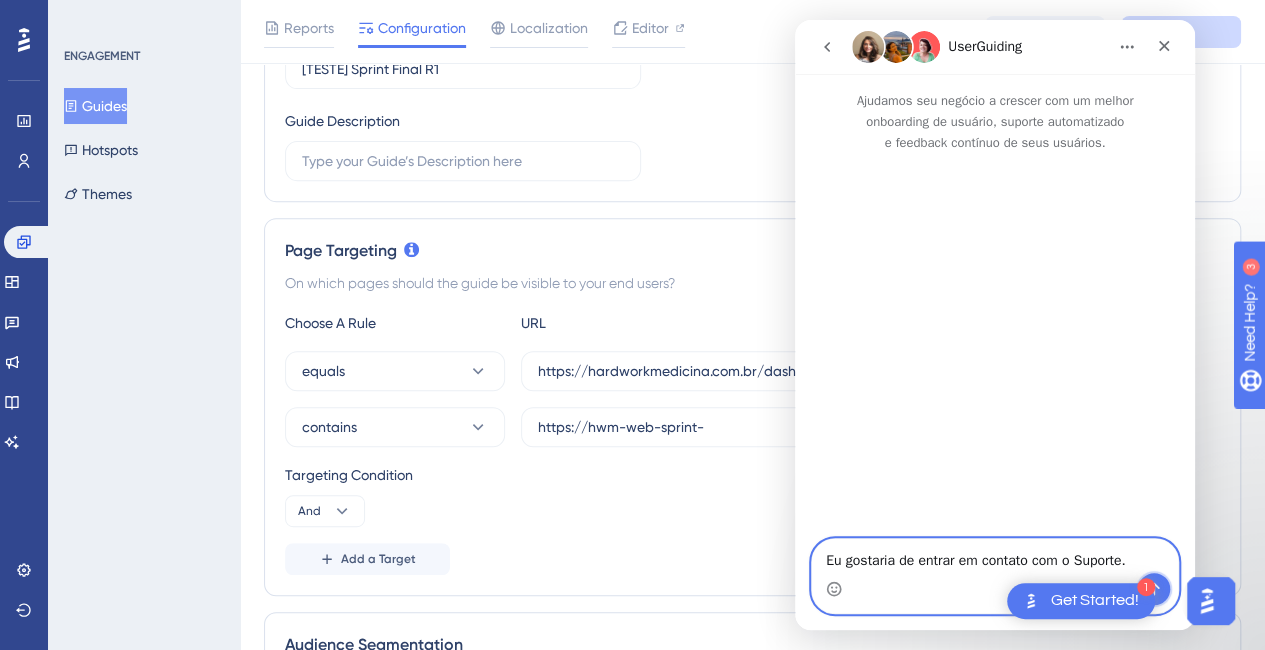 click at bounding box center [1154, 589] 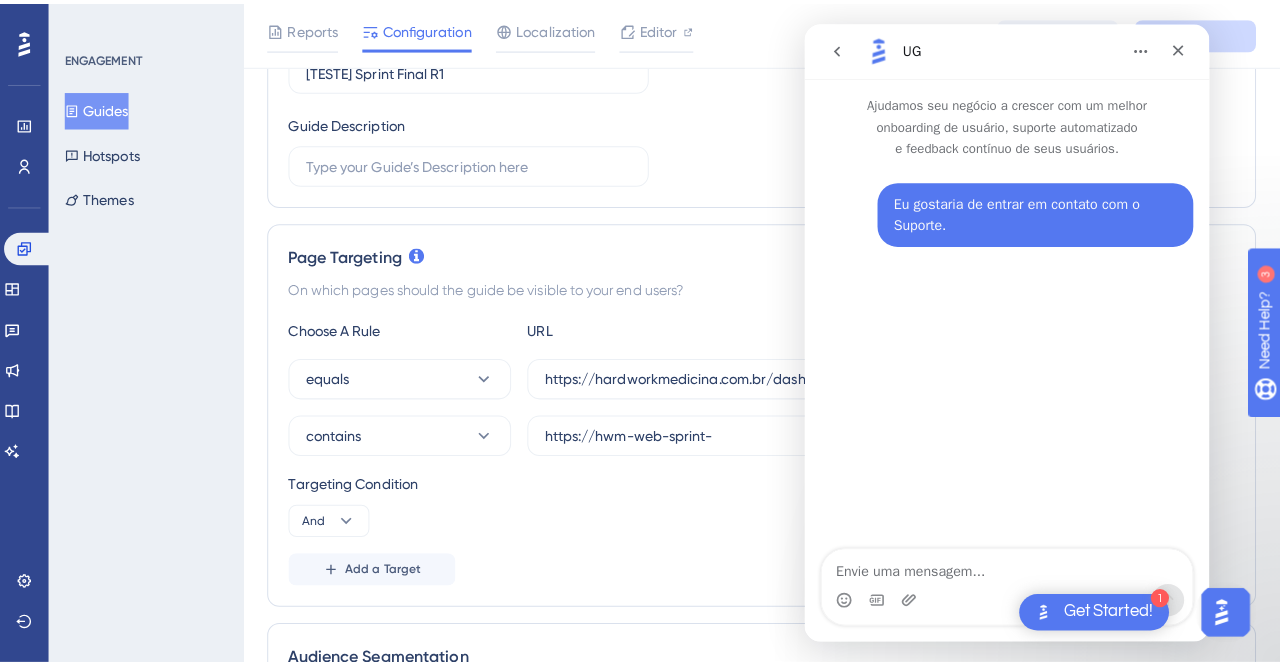 scroll, scrollTop: 0, scrollLeft: 0, axis: both 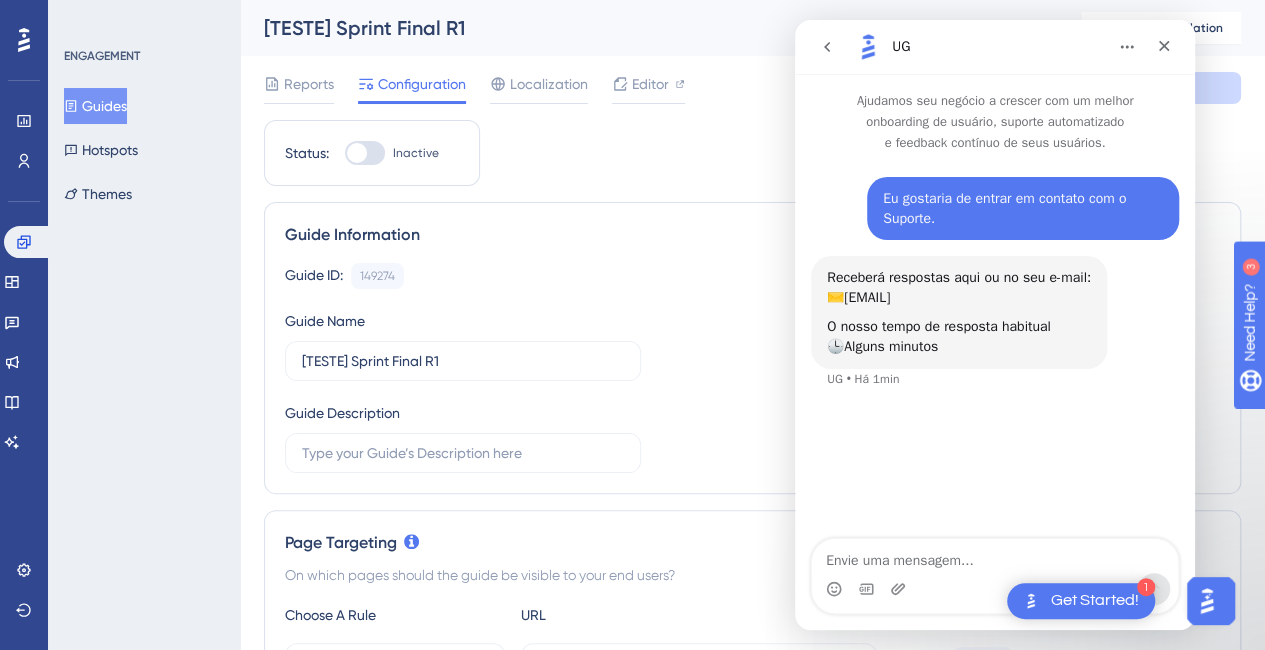 click on "Eu gostaria de entrar em contato com o Suporte. [NAME] • [TIME] Receberá respostas aqui ou no seu e-mail: ✉️ [EMAIL] O nosso tempo de resposta habitual 🕒 [TIME] UG • [TIME]" at bounding box center [995, 347] 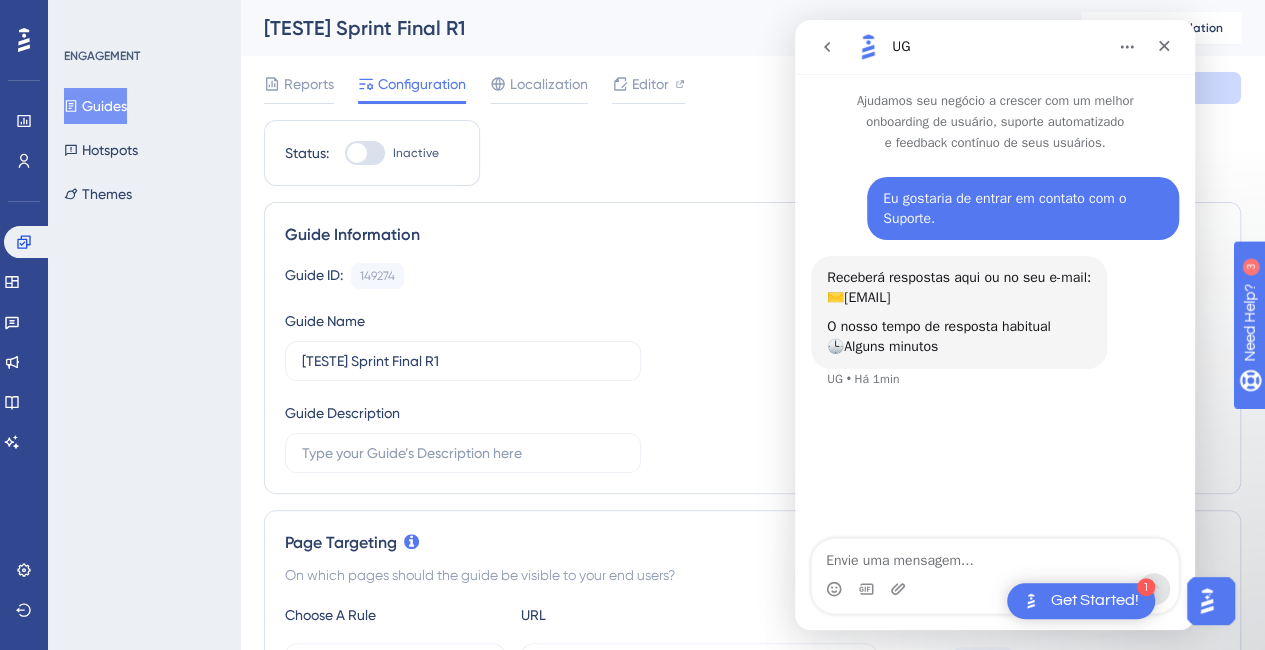 click on "Eu gostaria de entrar em contato com o Suporte. [NAME] • [TIME] Receberá respostas aqui ou no seu e-mail: ✉️ [EMAIL] O nosso tempo de resposta habitual 🕒 [TIME] UG • [TIME]" at bounding box center [995, 347] 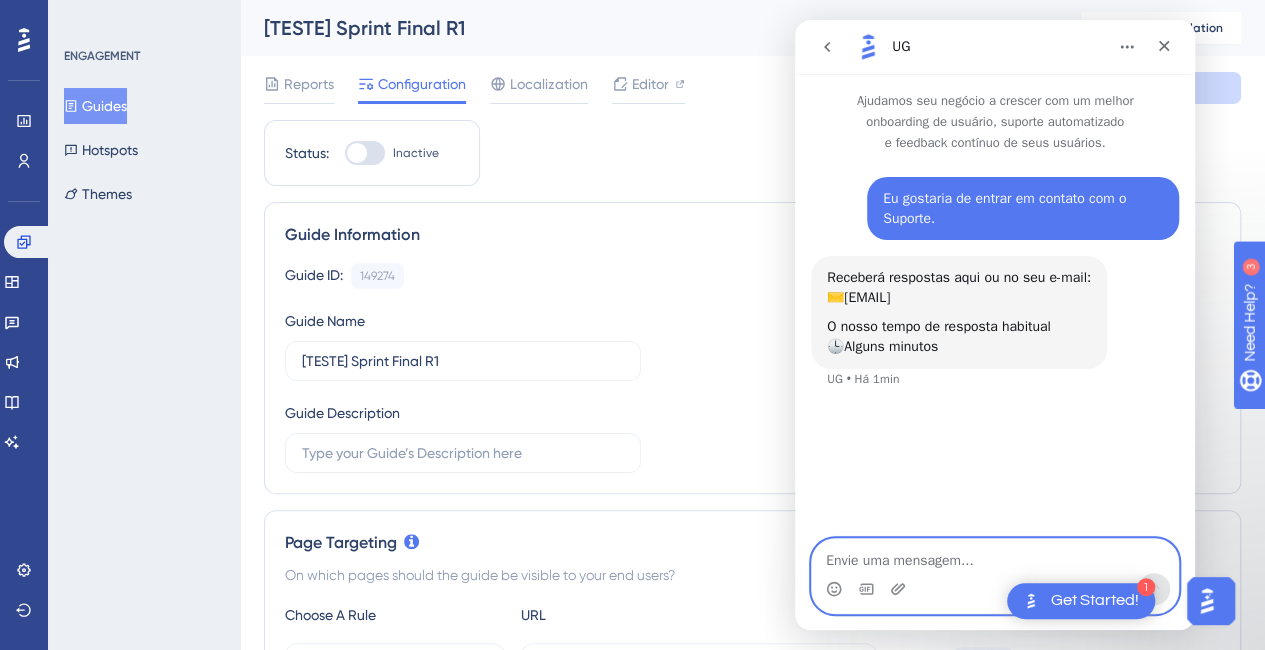 click at bounding box center (995, 556) 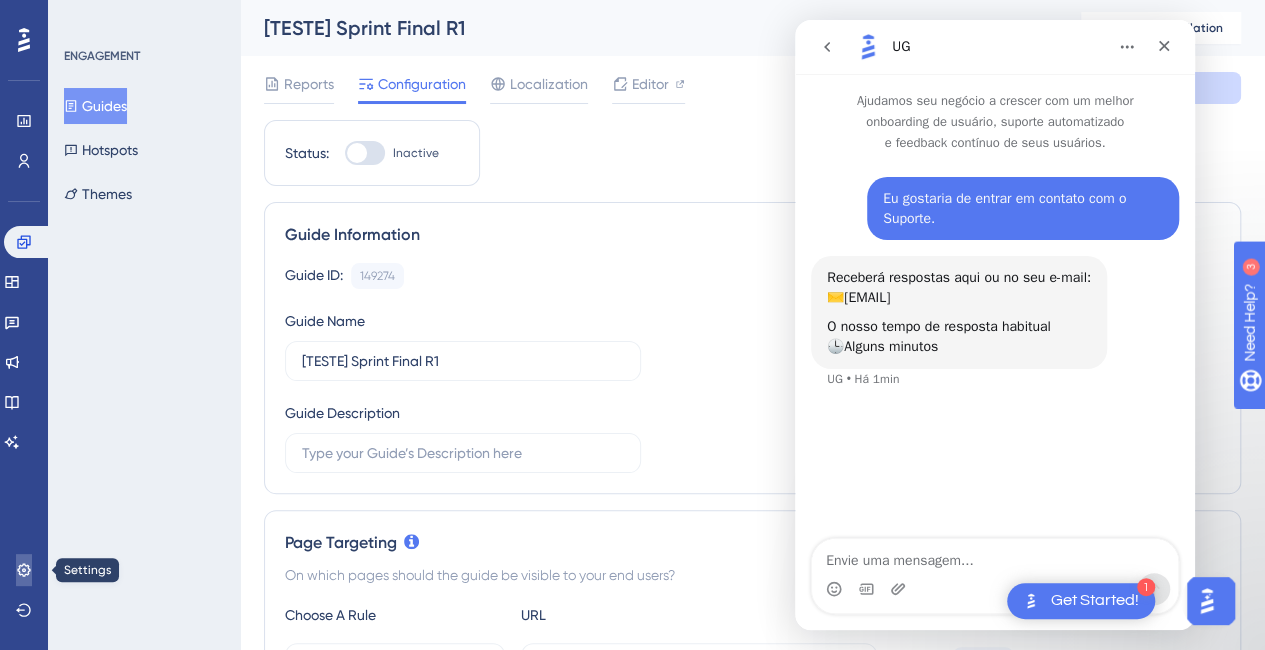 click at bounding box center (24, 570) 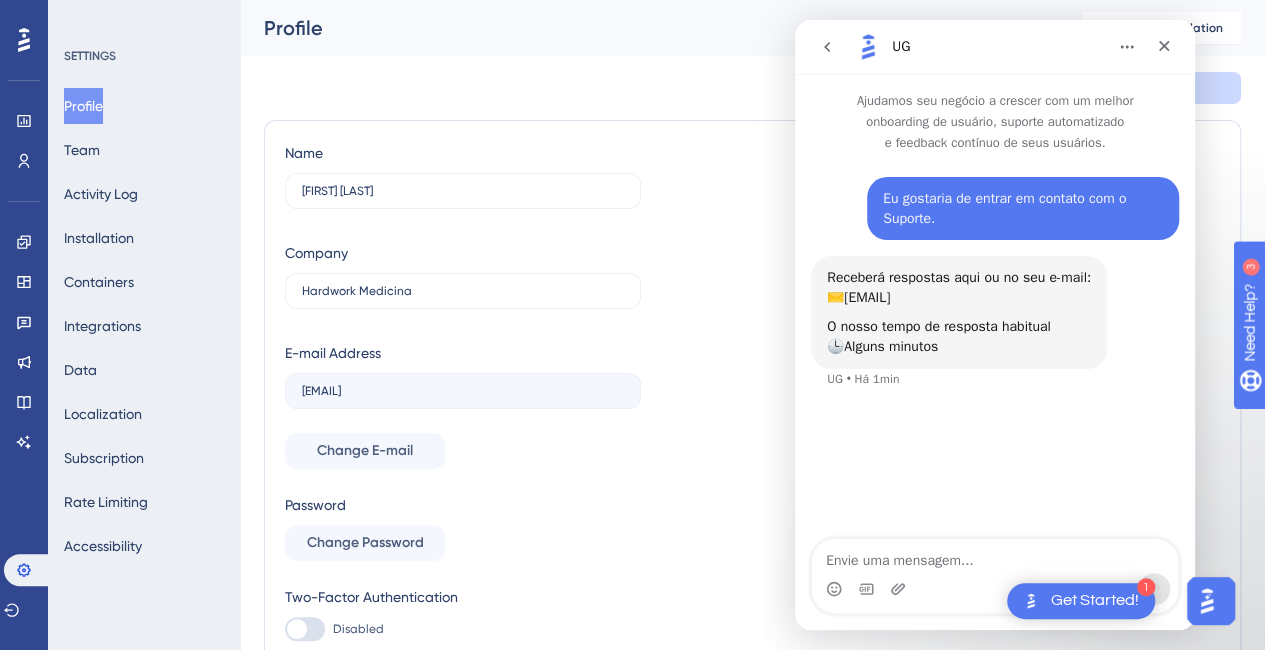 click on "UG" at bounding box center [979, 47] 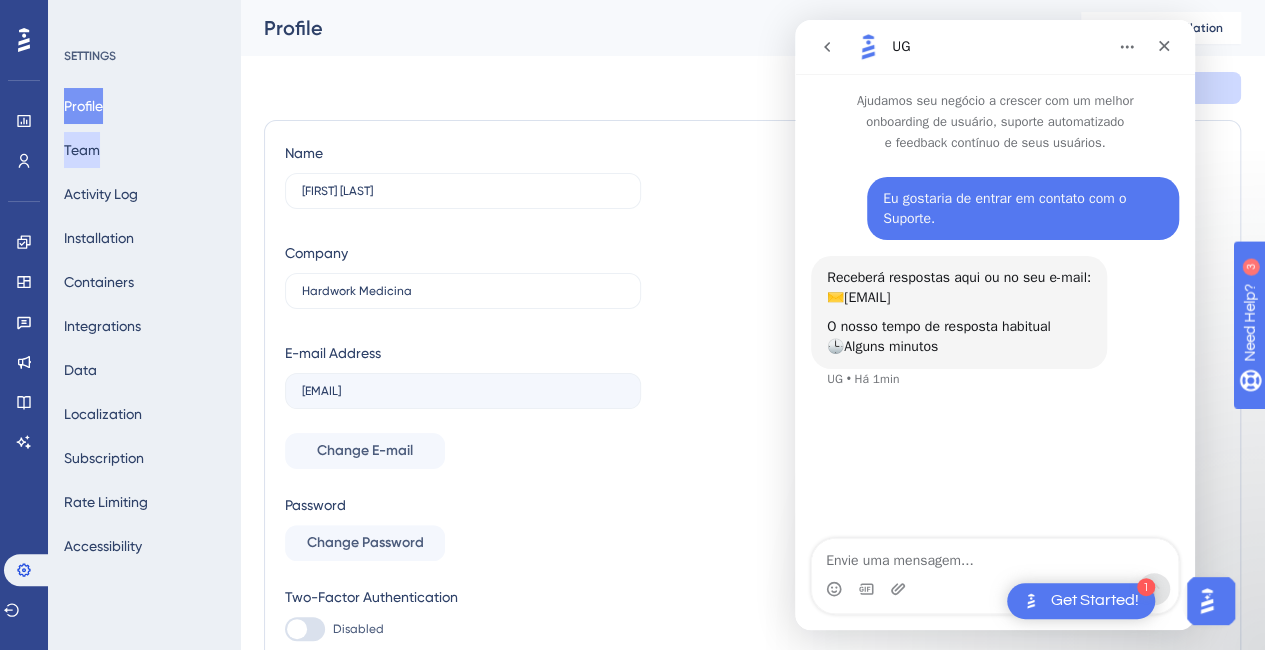 click on "Team" at bounding box center [82, 150] 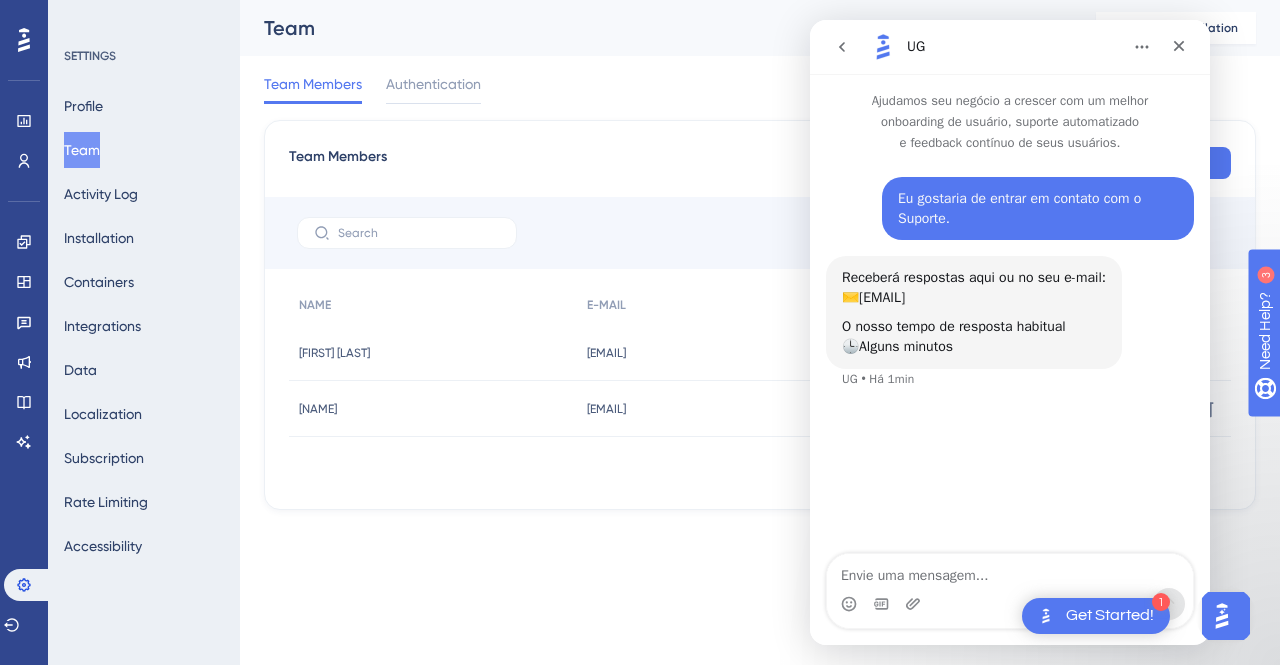 click 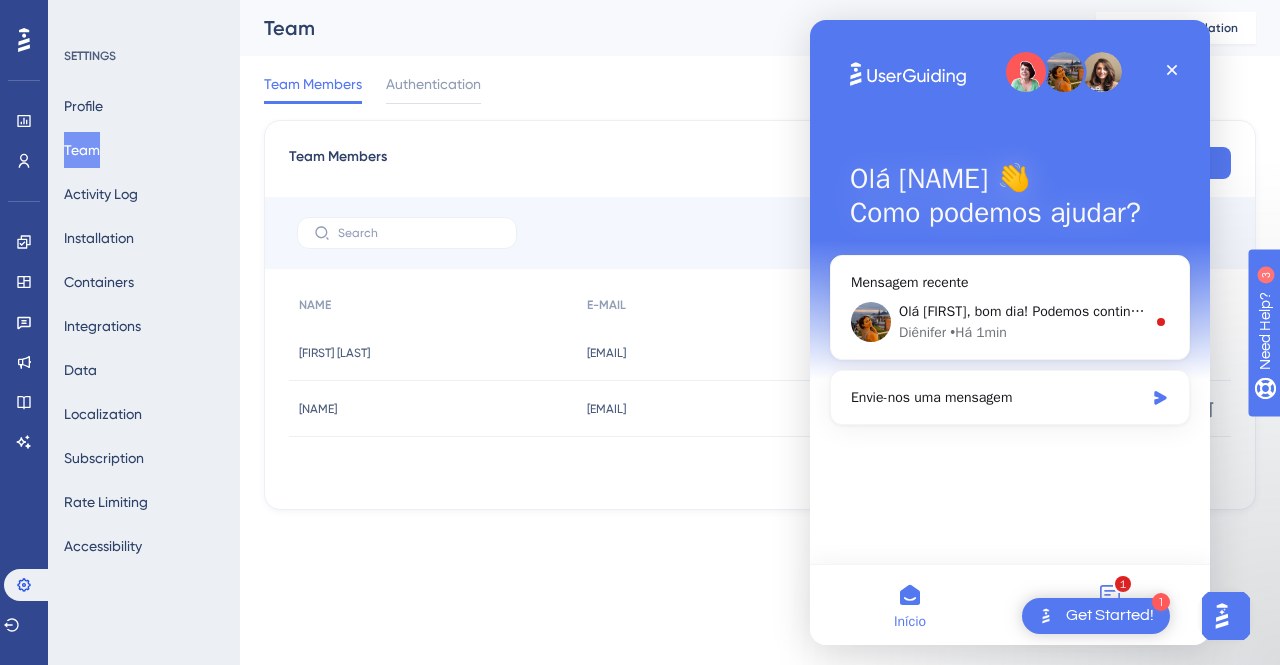 click on "[NUMBER] Mensagens" at bounding box center (1110, 605) 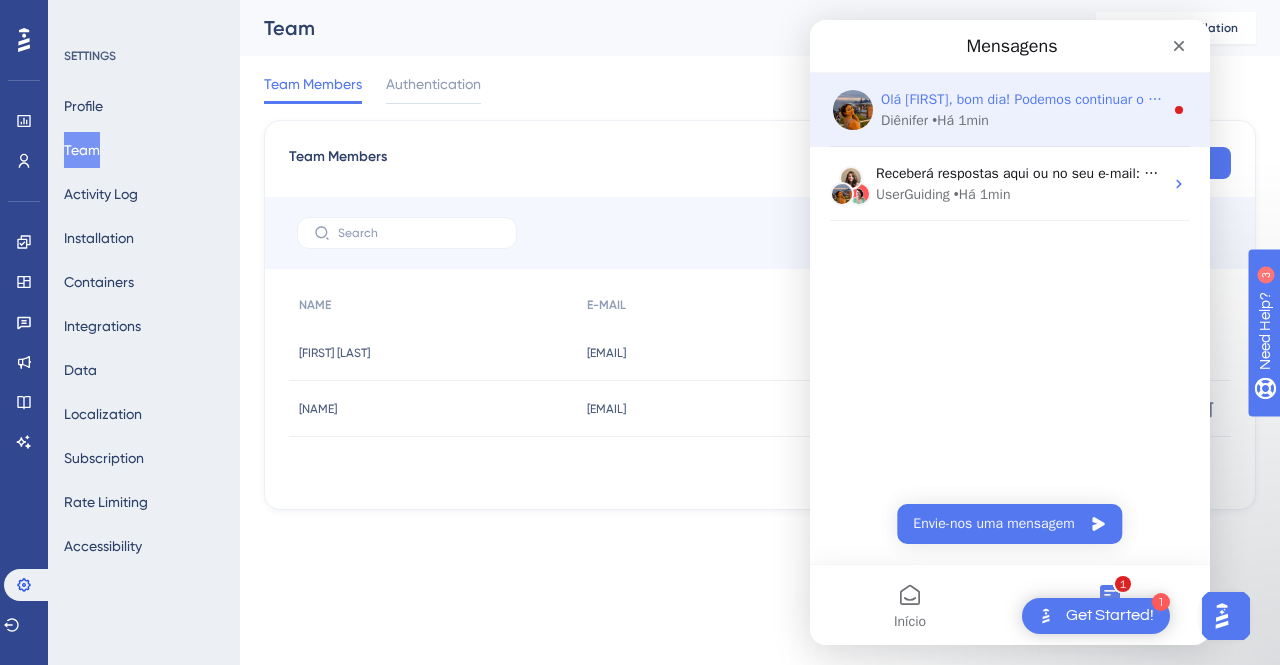 click on "Olá [FIRST], bom dia!   Podemos continuar o atendimento por aqui? 😊" at bounding box center (1094, 99) 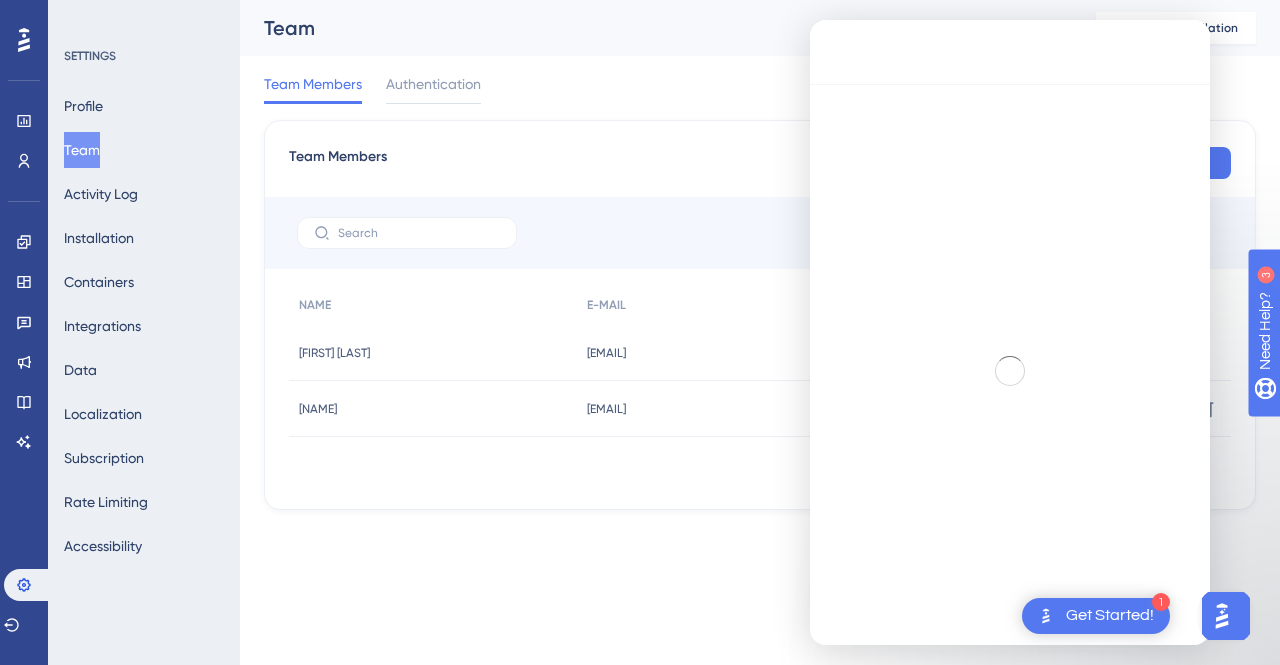 scroll, scrollTop: 2, scrollLeft: 0, axis: vertical 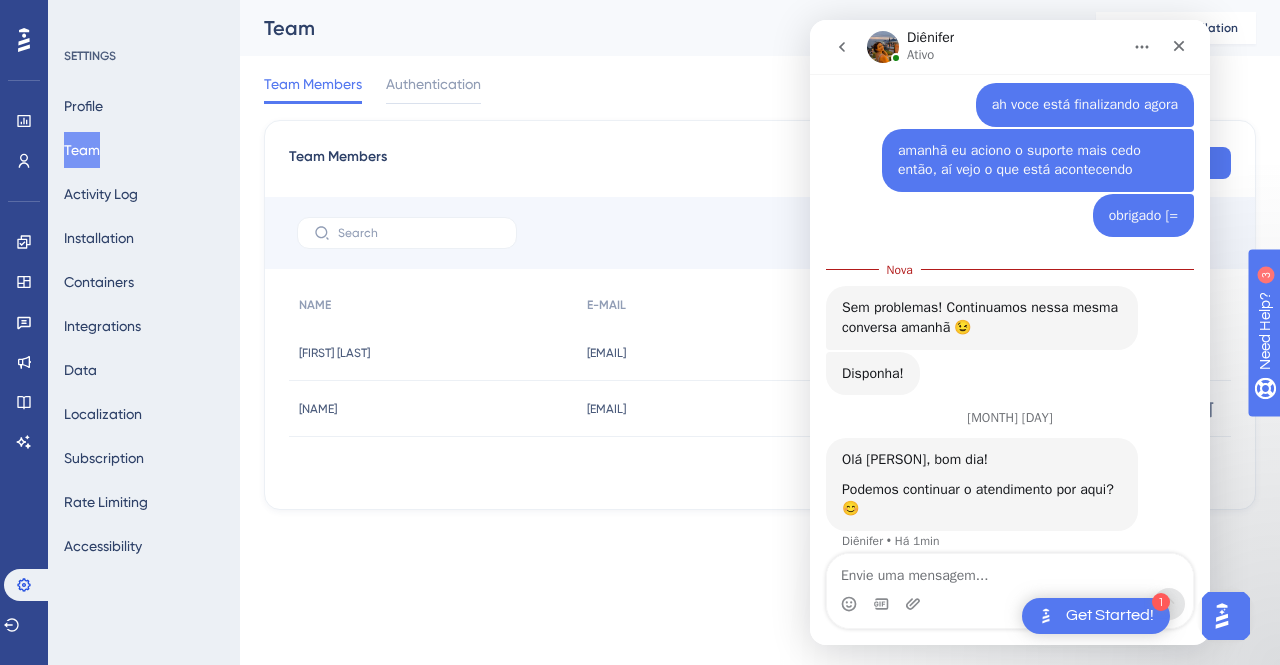 click at bounding box center [1010, 571] 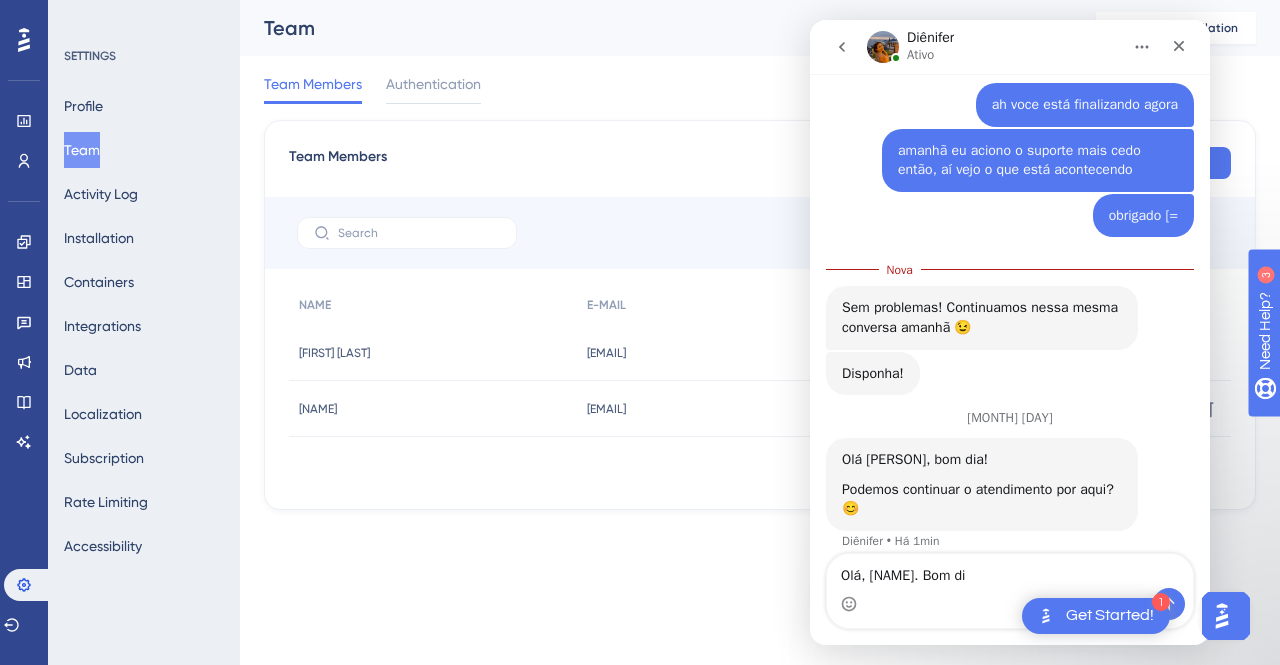 type on "Olá, Diênifer. Bom dia" 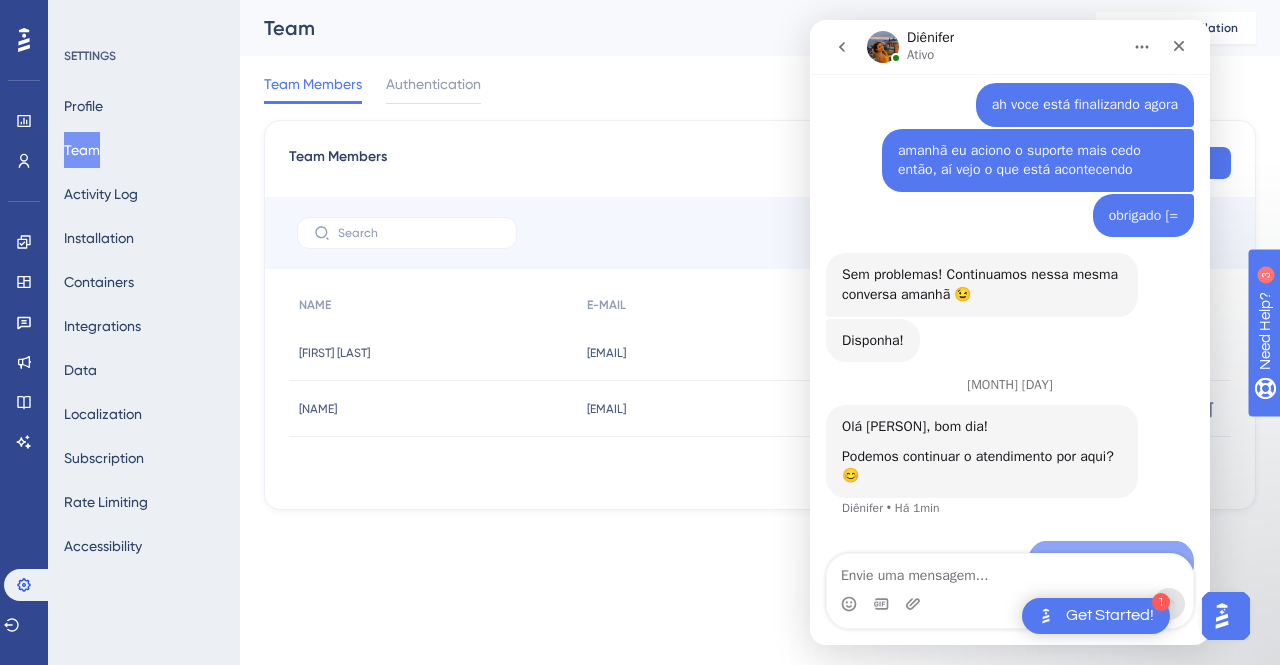 scroll, scrollTop: 1050, scrollLeft: 0, axis: vertical 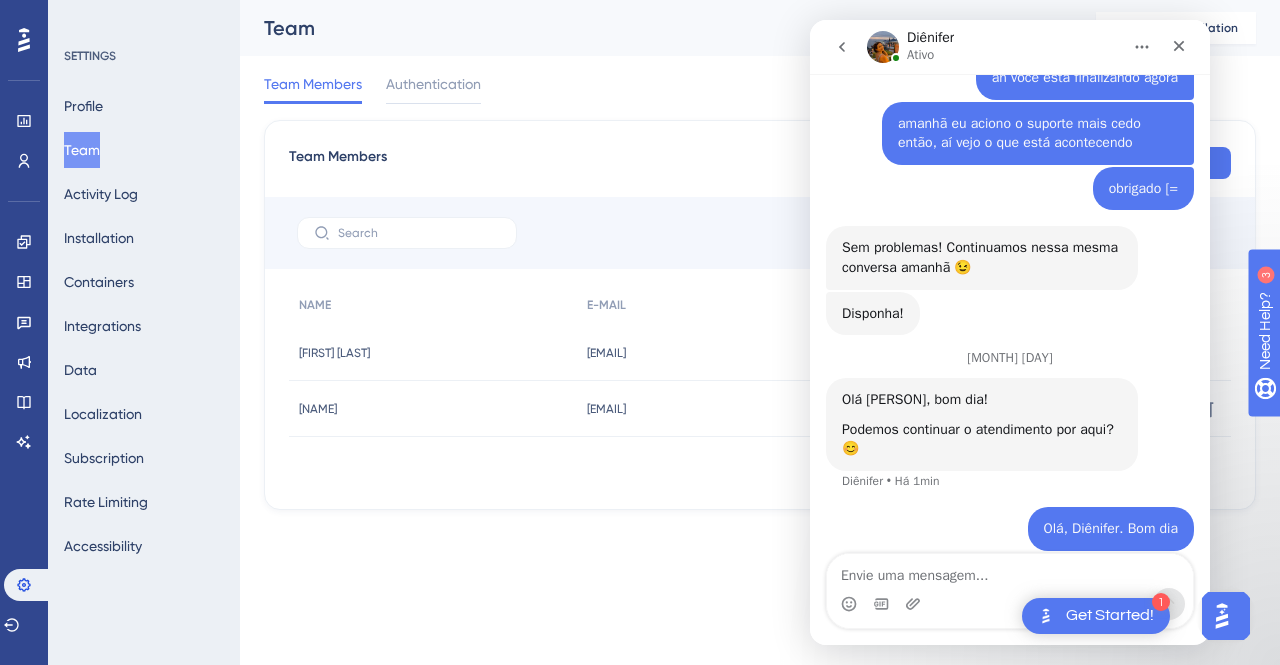 click 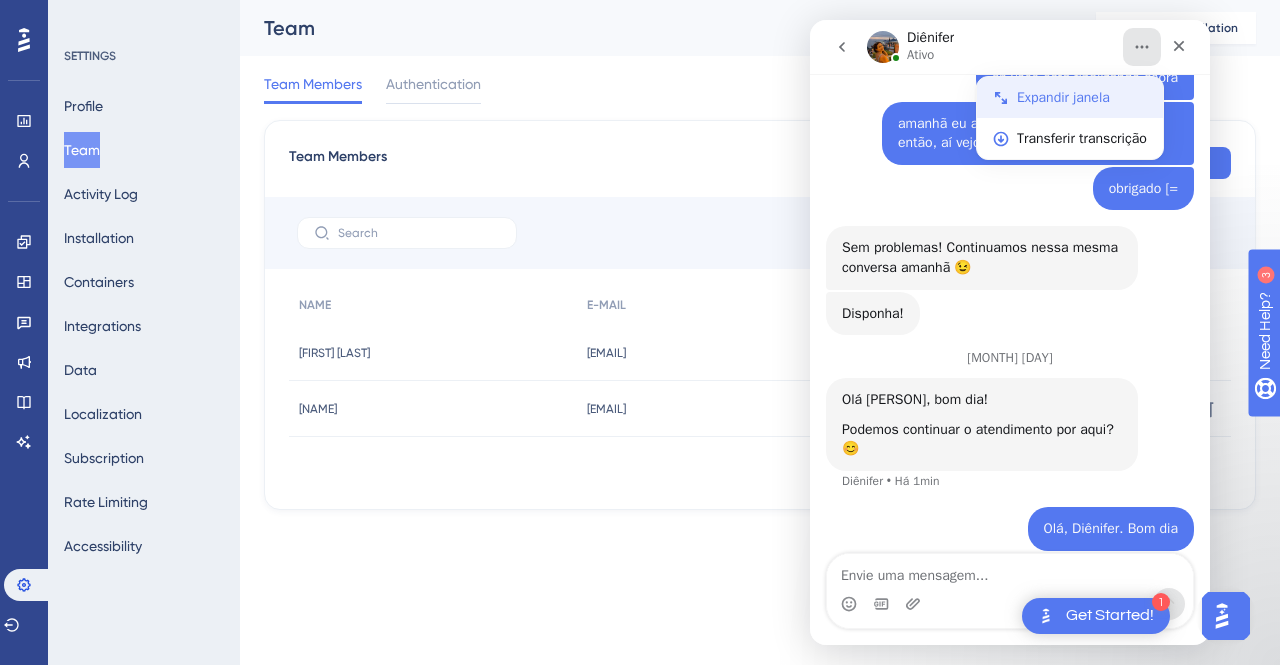 click on "Expandir janela" at bounding box center [1082, 97] 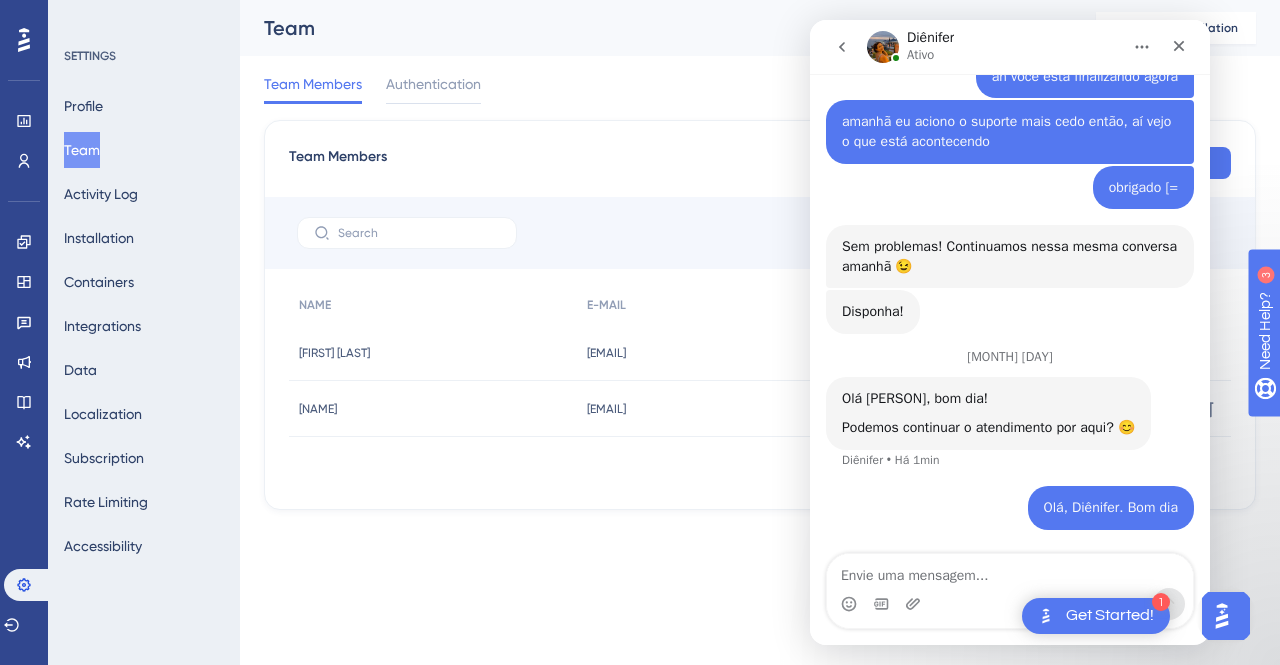 scroll, scrollTop: 833, scrollLeft: 0, axis: vertical 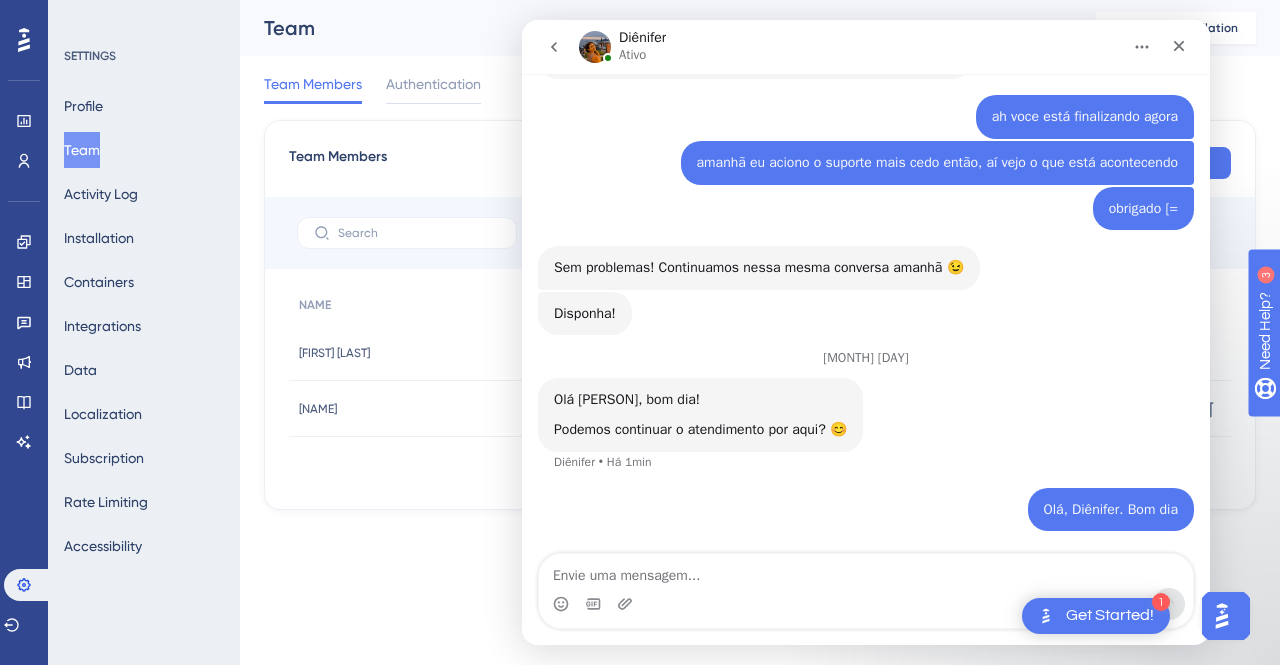 click at bounding box center [1142, 47] 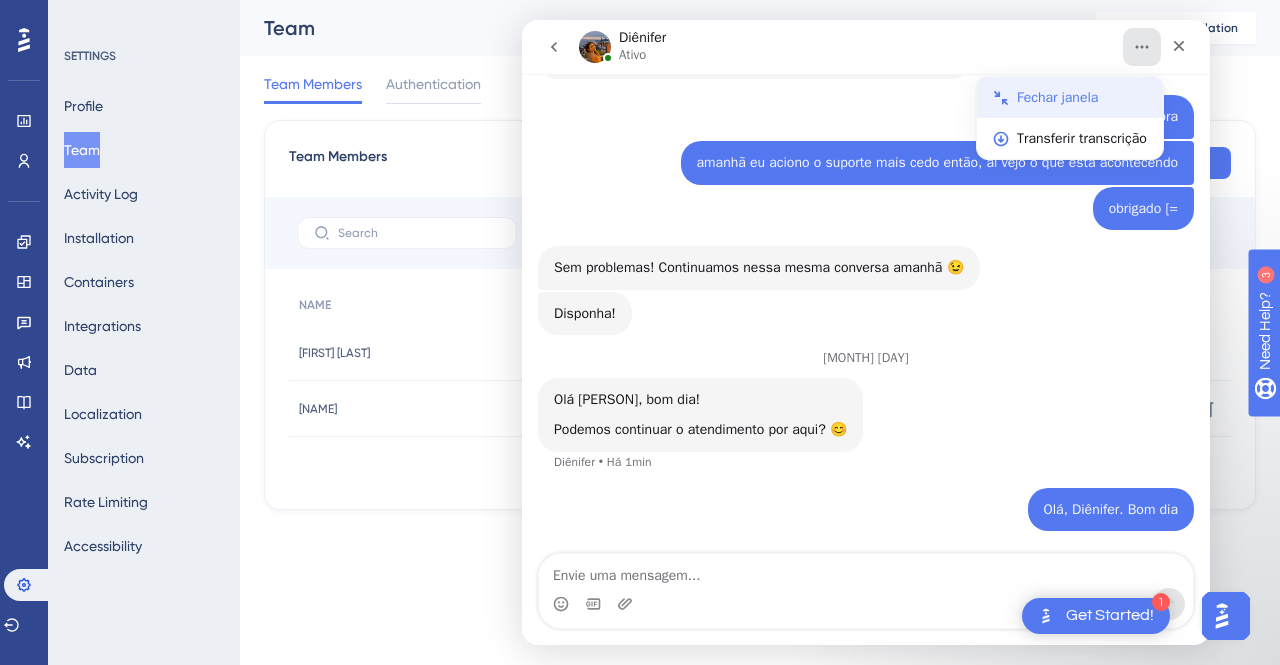 click on "Fechar janela" at bounding box center [1082, 97] 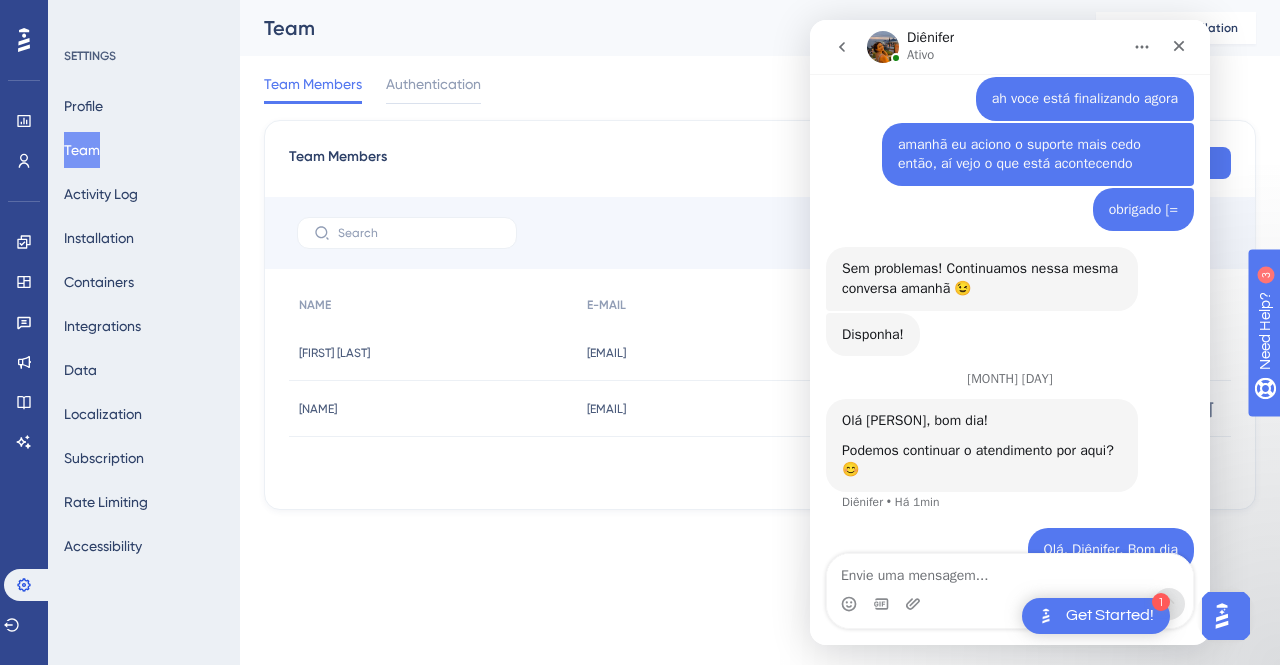 scroll, scrollTop: 1050, scrollLeft: 0, axis: vertical 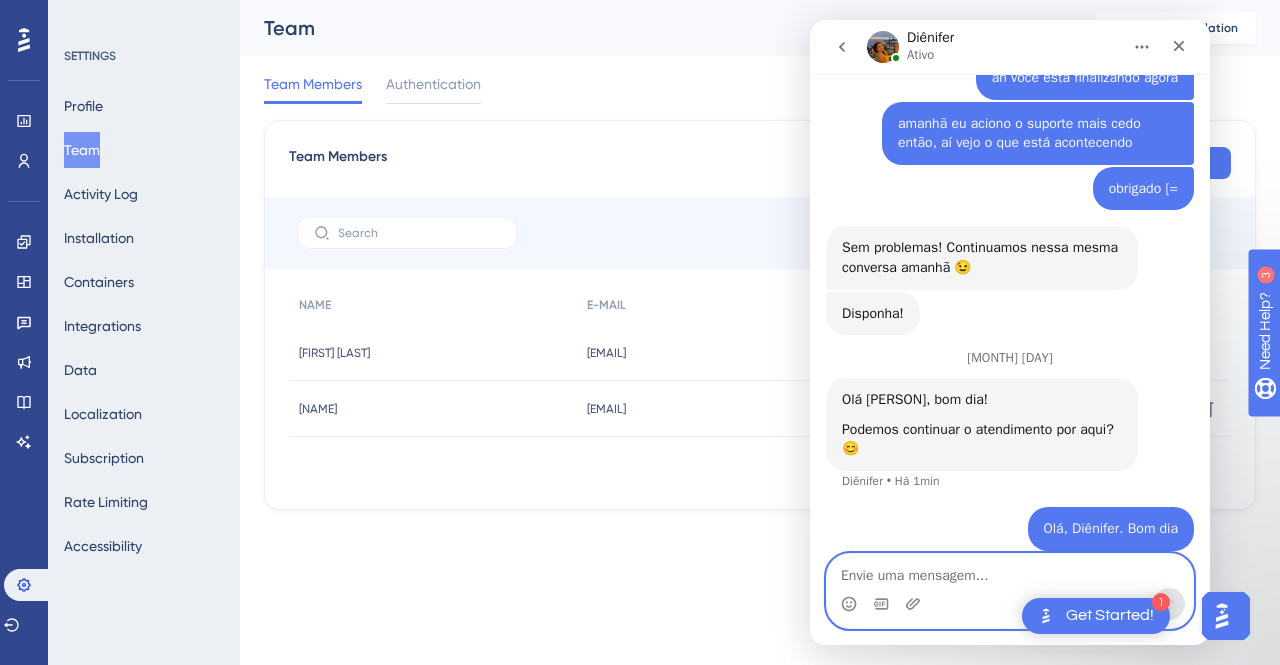 click at bounding box center [1010, 571] 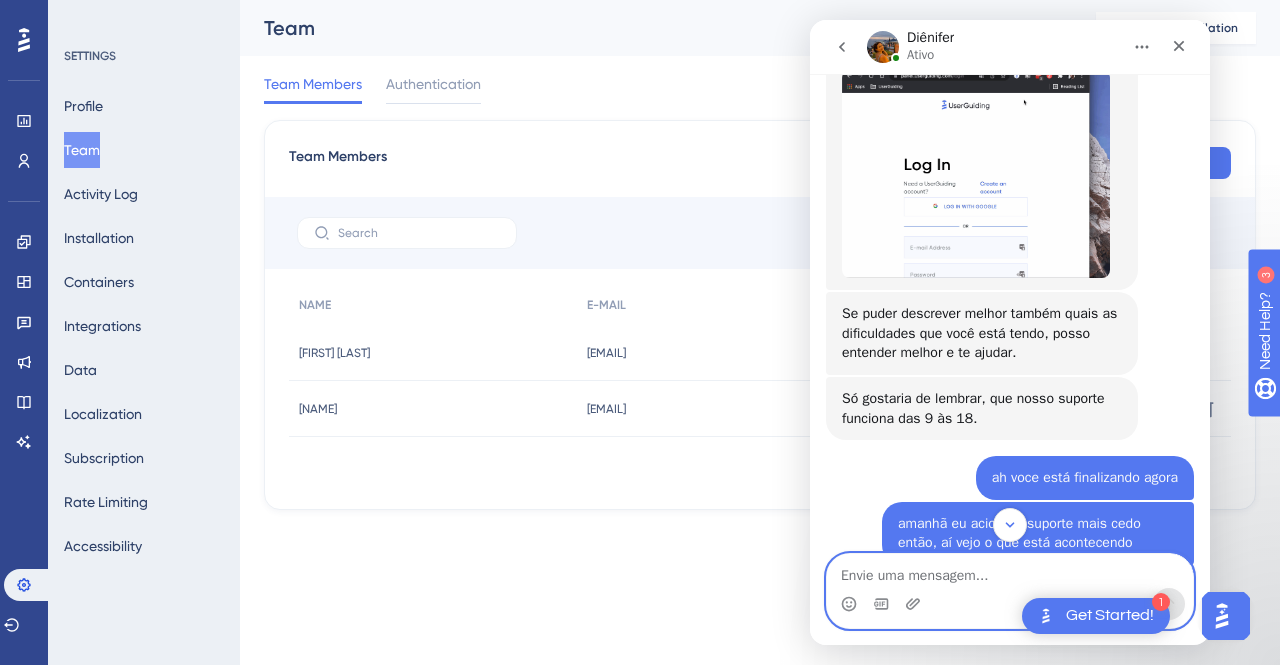 scroll, scrollTop: 1050, scrollLeft: 0, axis: vertical 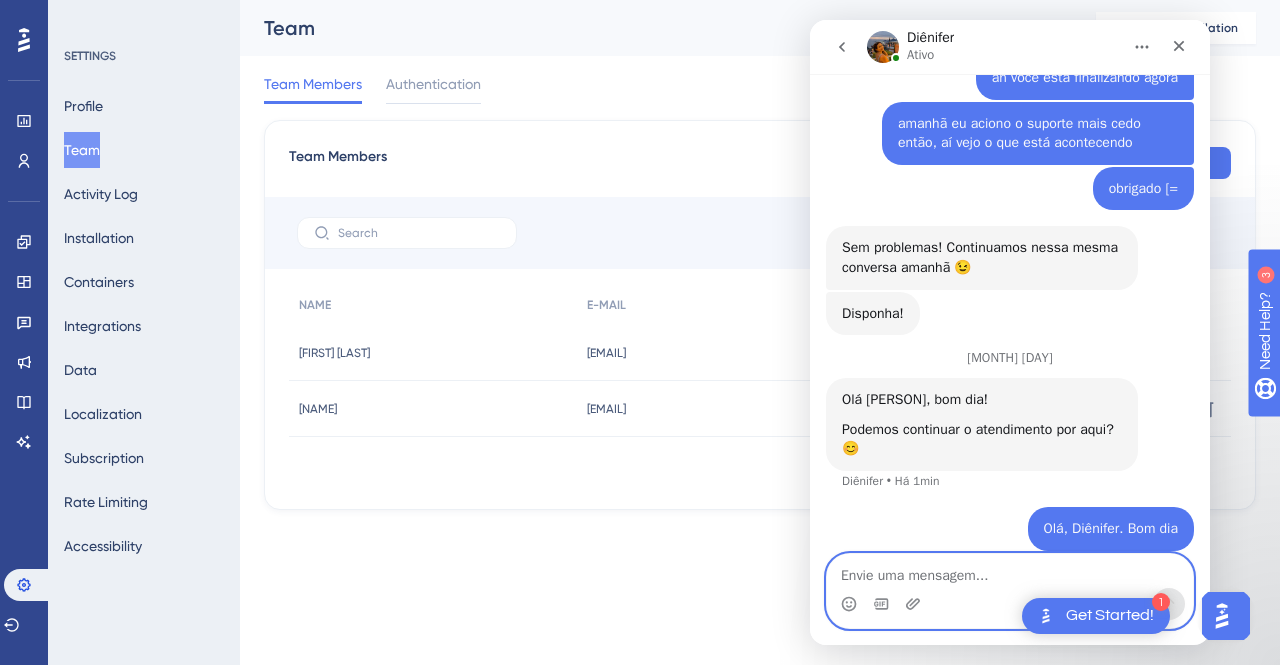 click at bounding box center [1010, 571] 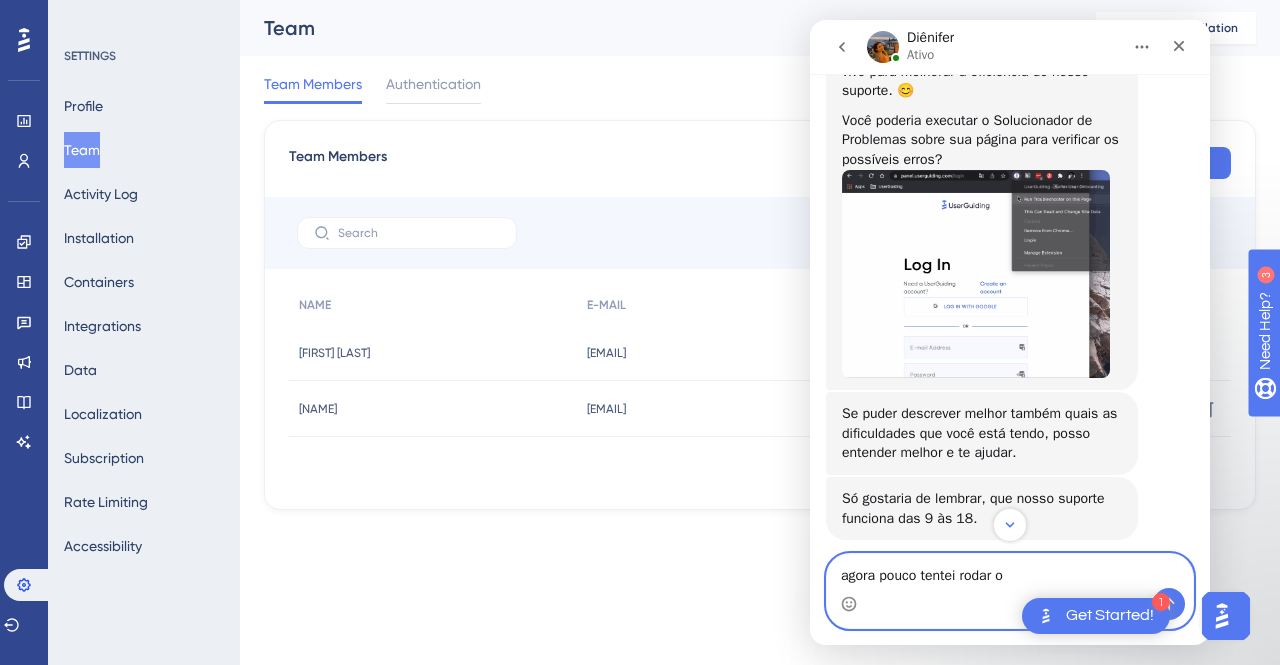 scroll, scrollTop: 350, scrollLeft: 0, axis: vertical 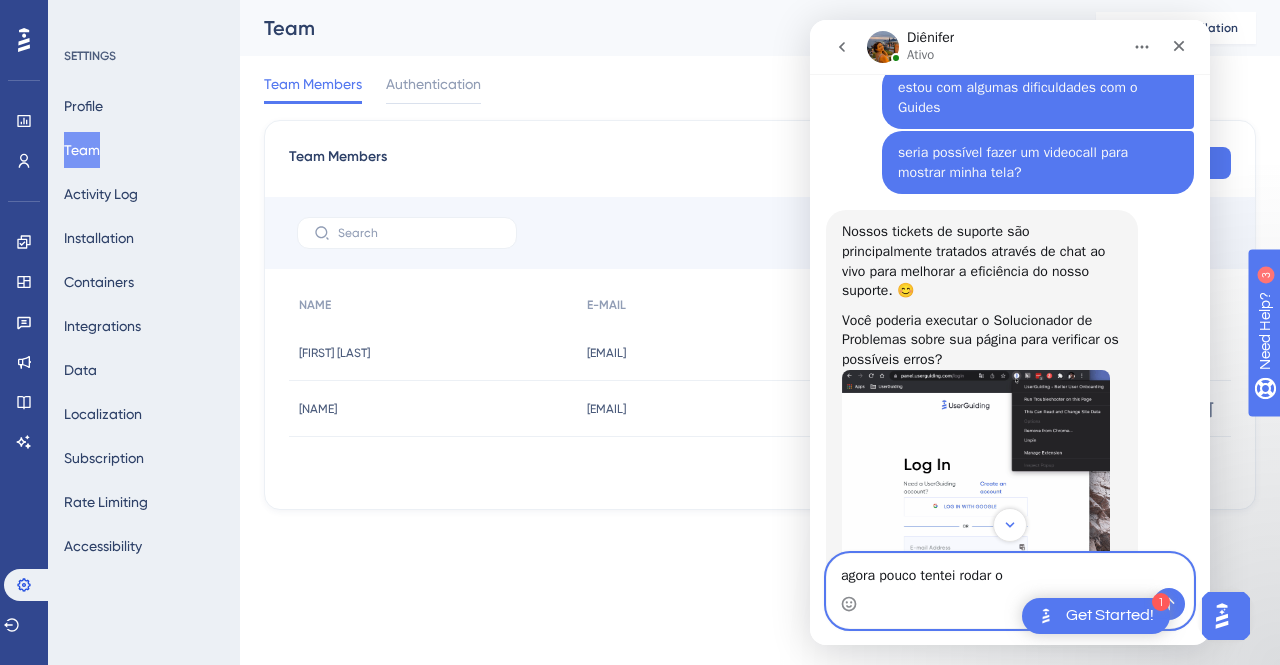 click on "agora pouco tentei rodar o" at bounding box center [1010, 571] 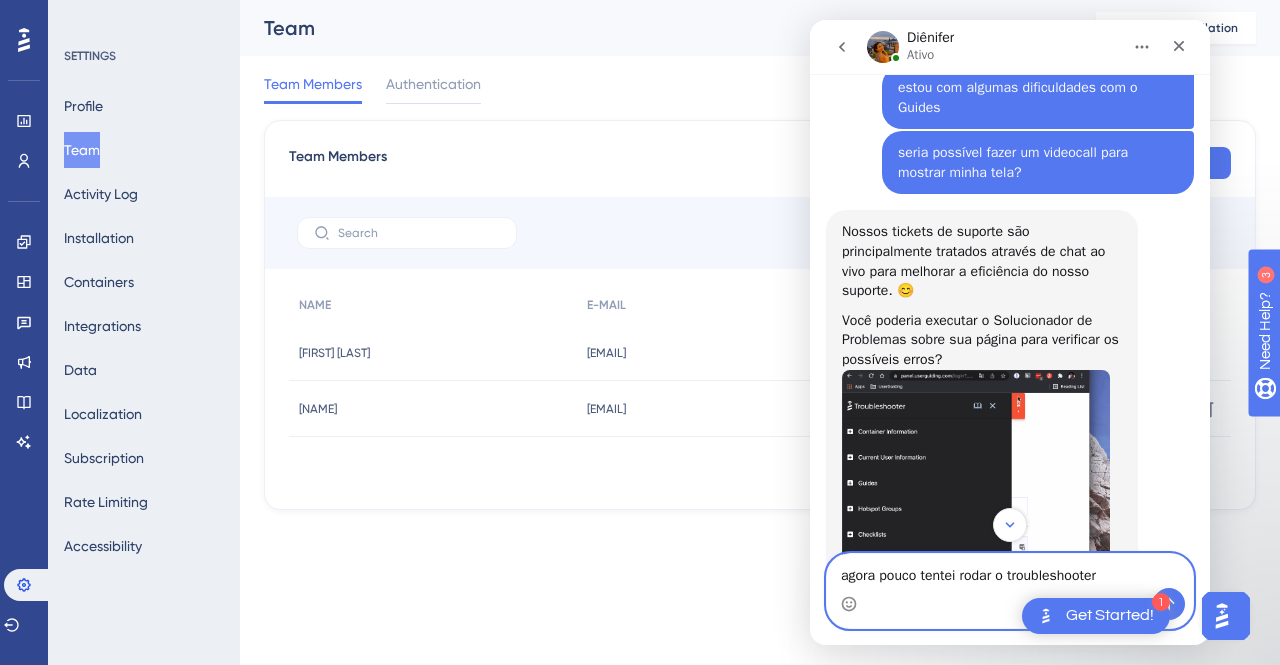 click on "agora pouco tentei rodar o troubleshooter" at bounding box center (1010, 571) 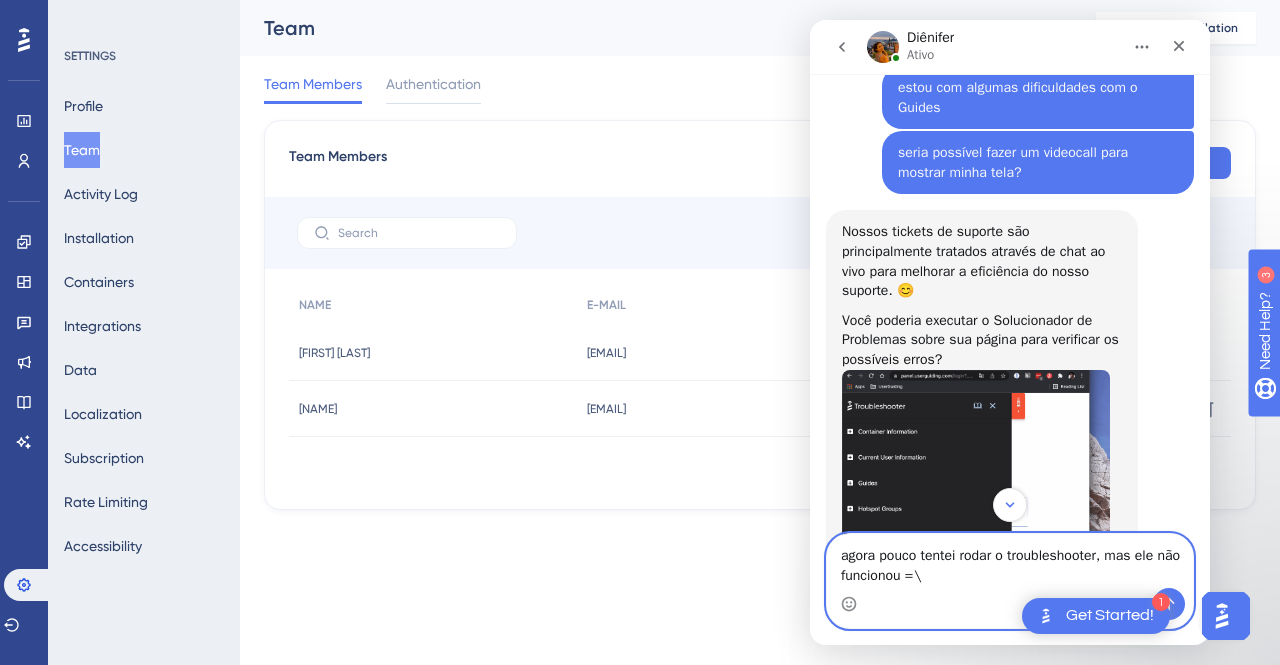 drag, startPoint x: 1101, startPoint y: 559, endPoint x: 1945, endPoint y: 643, distance: 848.1698 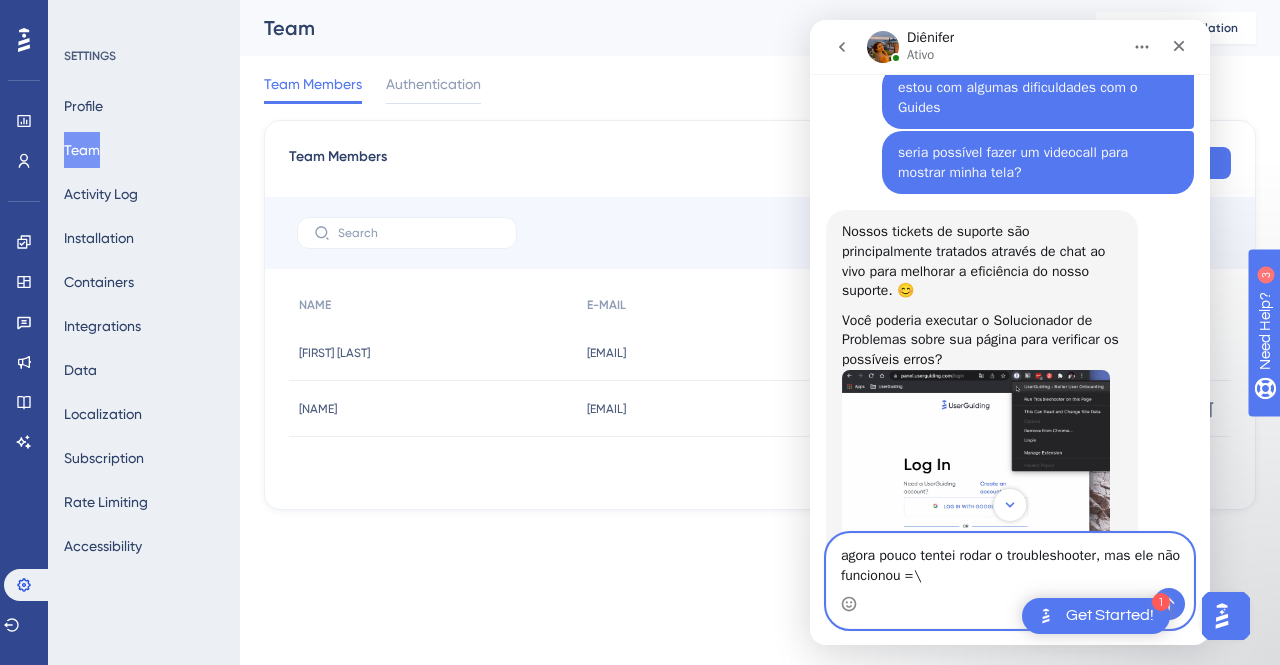click on "agora pouco tentei rodar o troubleshooter, mas ele não funcionou =\" at bounding box center [1010, 561] 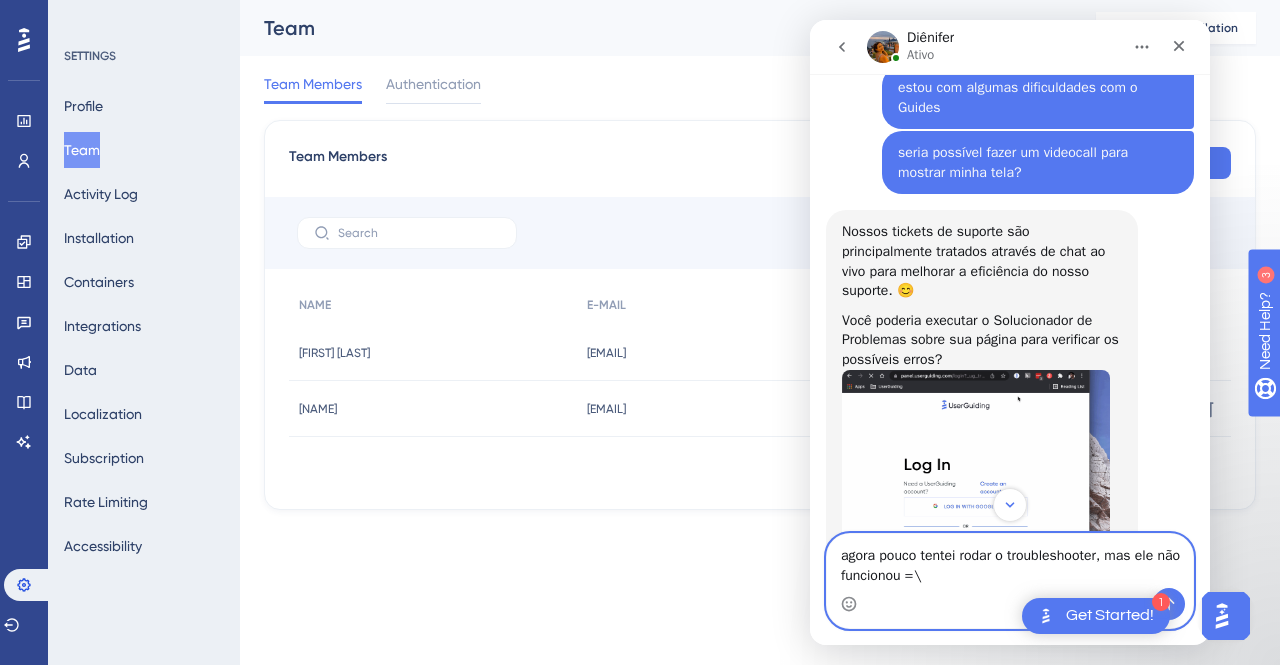 type on "agora pouco tentei rodar o troubleshooter, mas ele não funcionou =\" 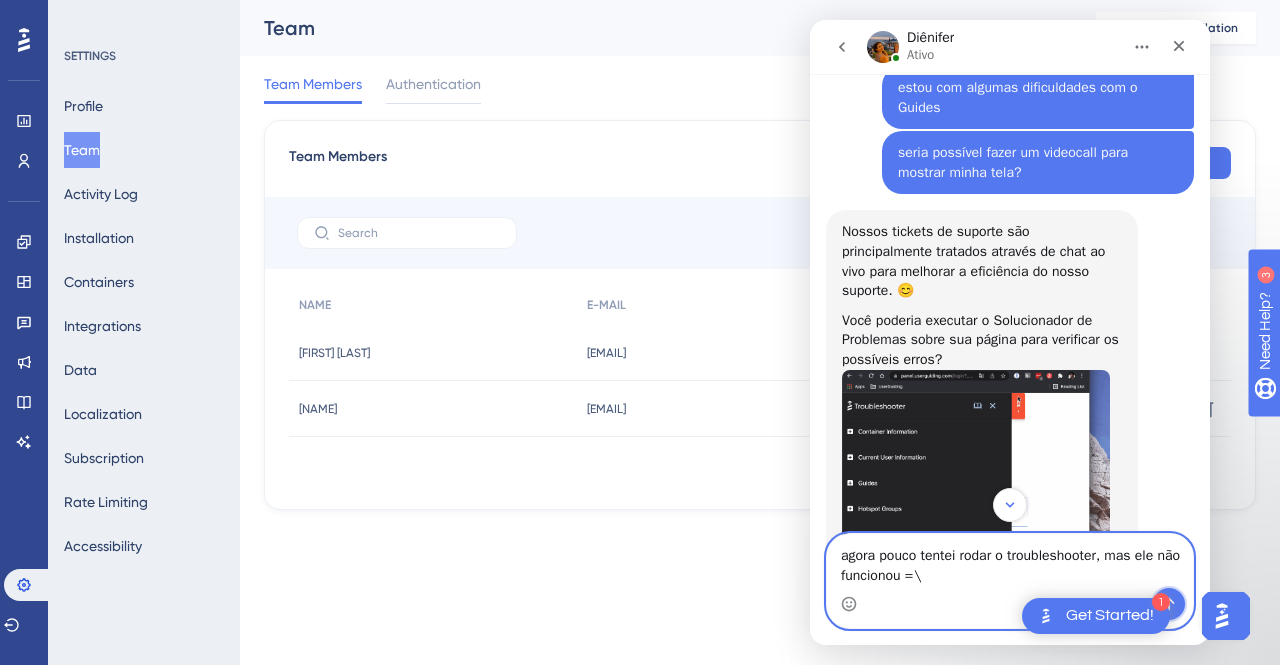 click at bounding box center [1169, 604] 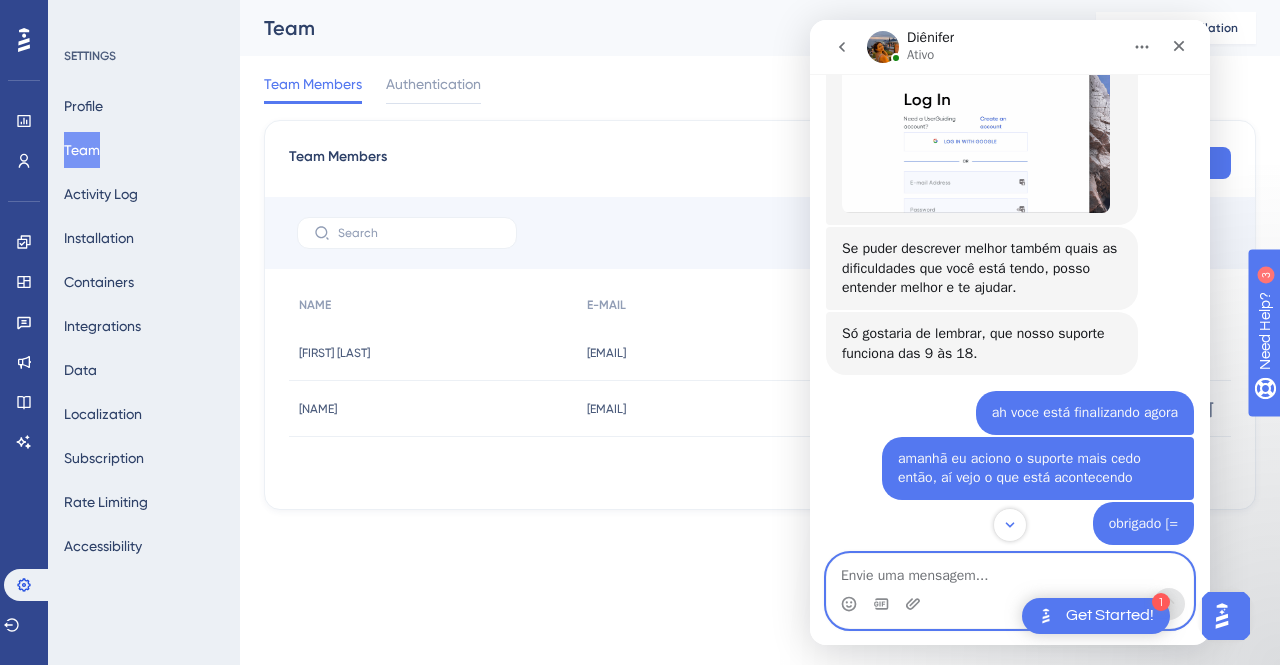 scroll, scrollTop: 1115, scrollLeft: 0, axis: vertical 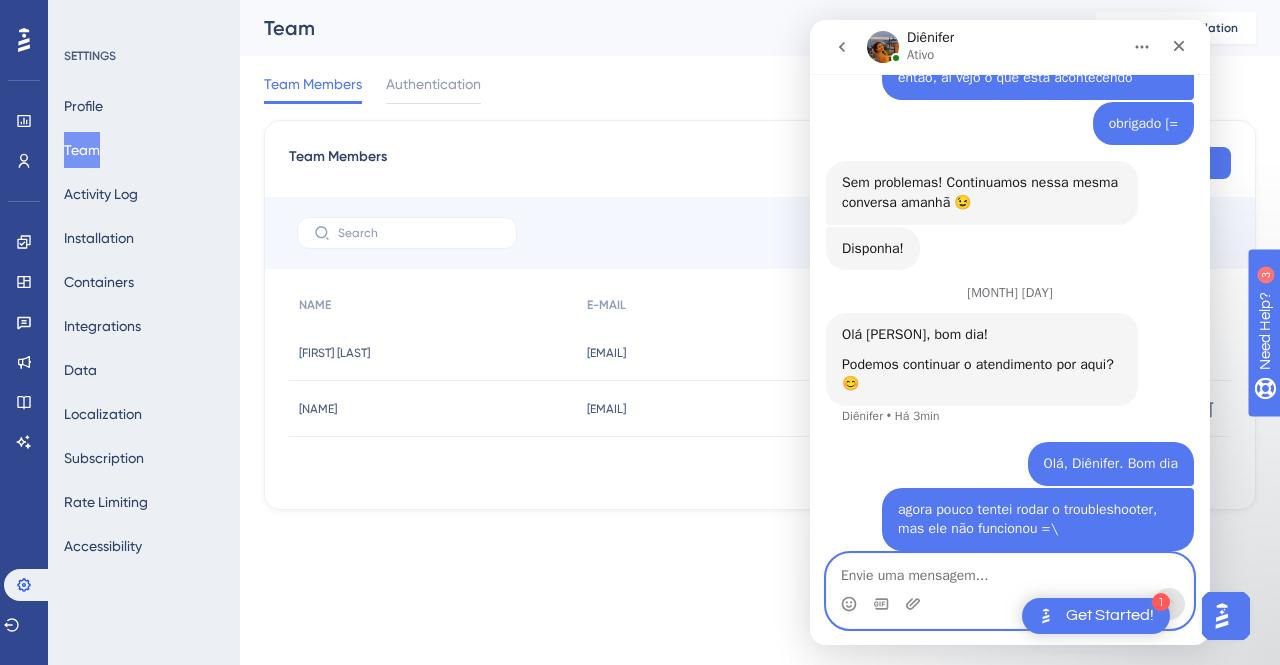 click at bounding box center (1010, 571) 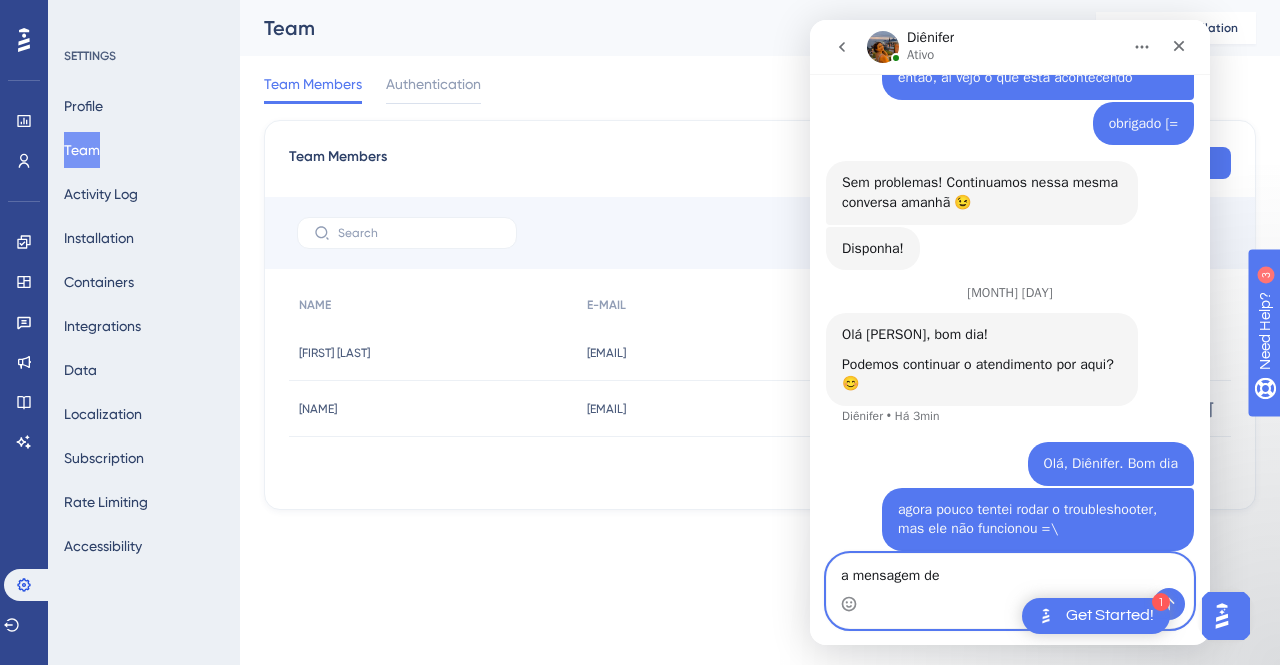 paste on "Targeting not matched" 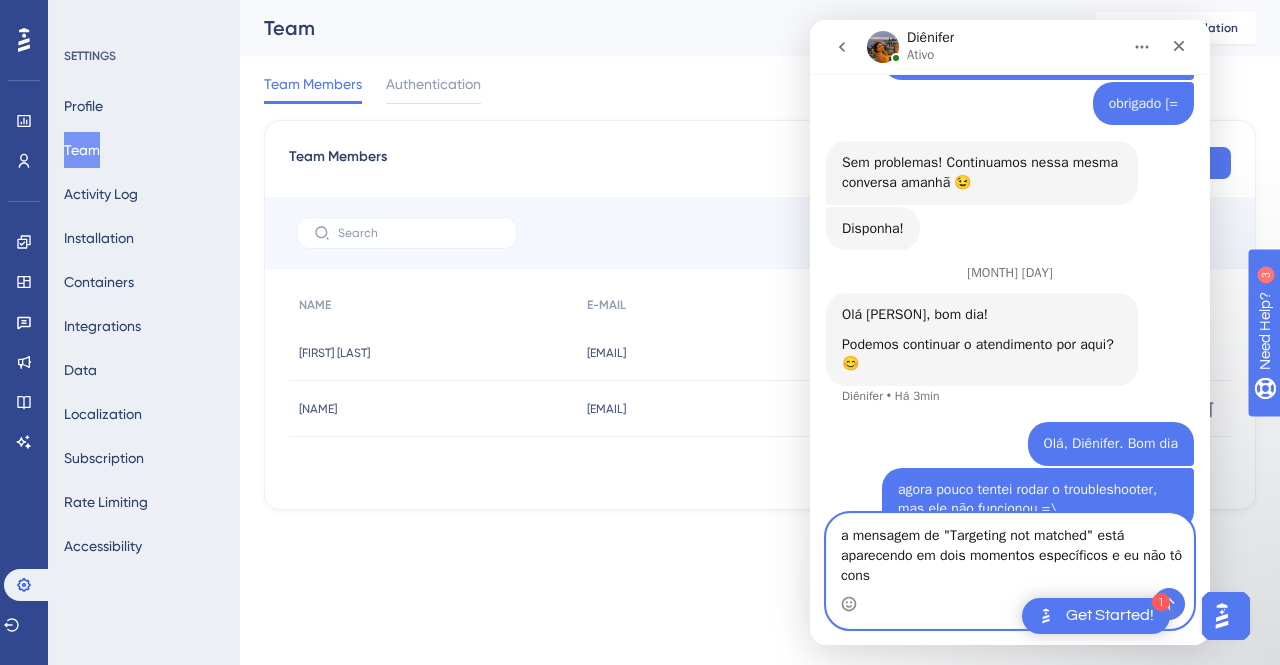 scroll, scrollTop: 1155, scrollLeft: 0, axis: vertical 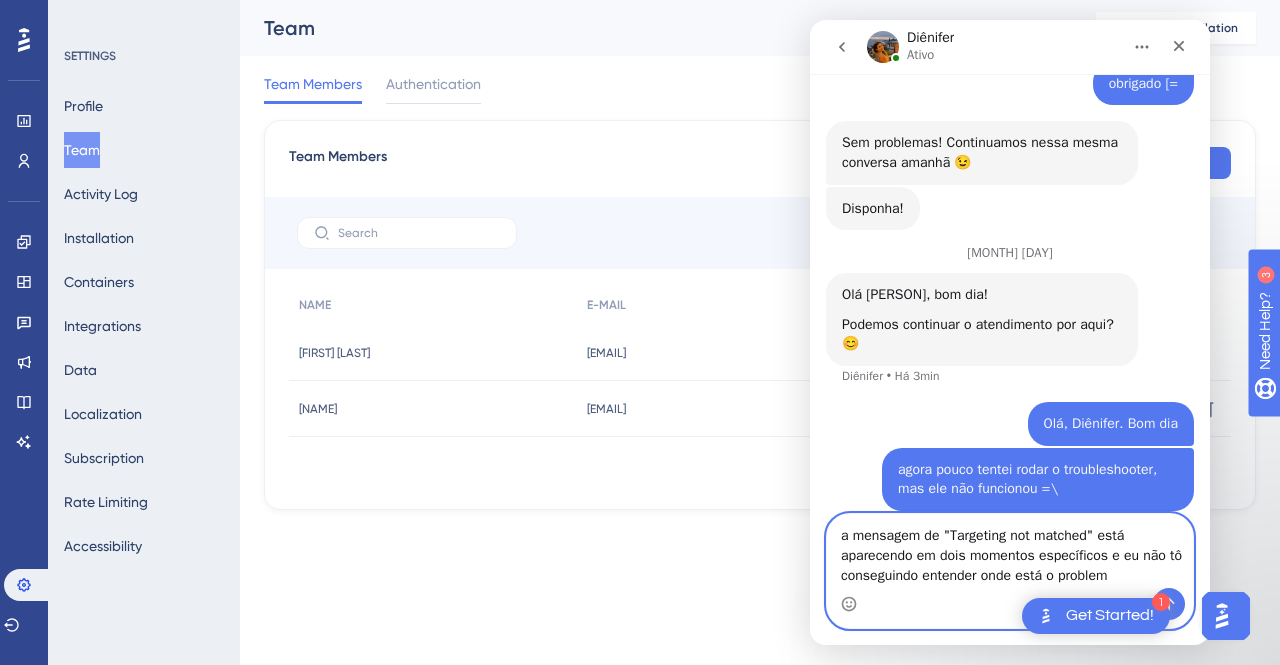 type on "a mensagem de "Targeting not matched" está aparecendo em dois momentos específicos e eu não tô conseguindo entender onde está o problema" 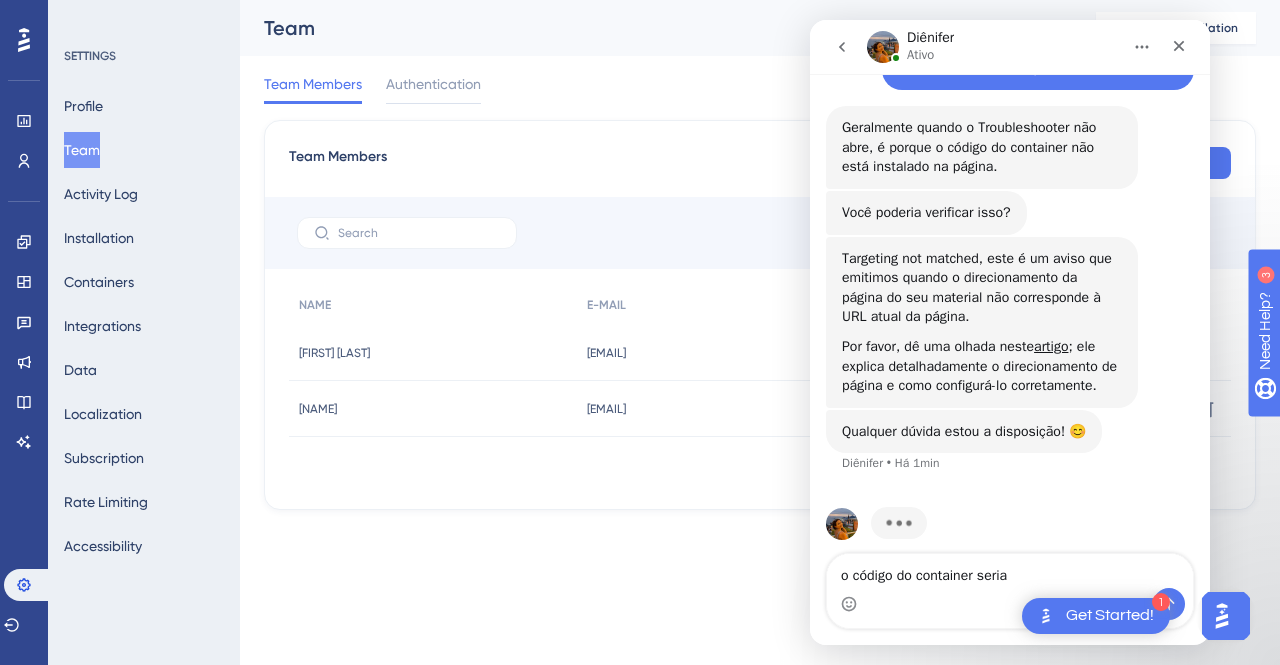 scroll, scrollTop: 1582, scrollLeft: 0, axis: vertical 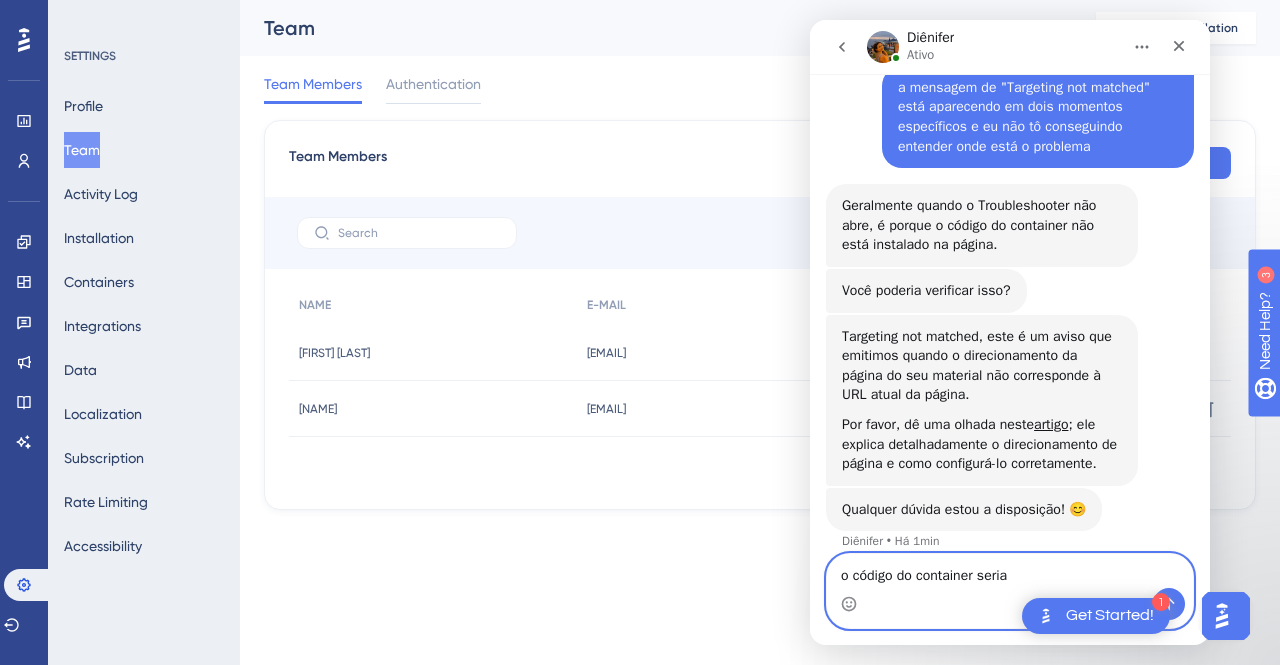 click on "o código do container seria" at bounding box center [1010, 571] 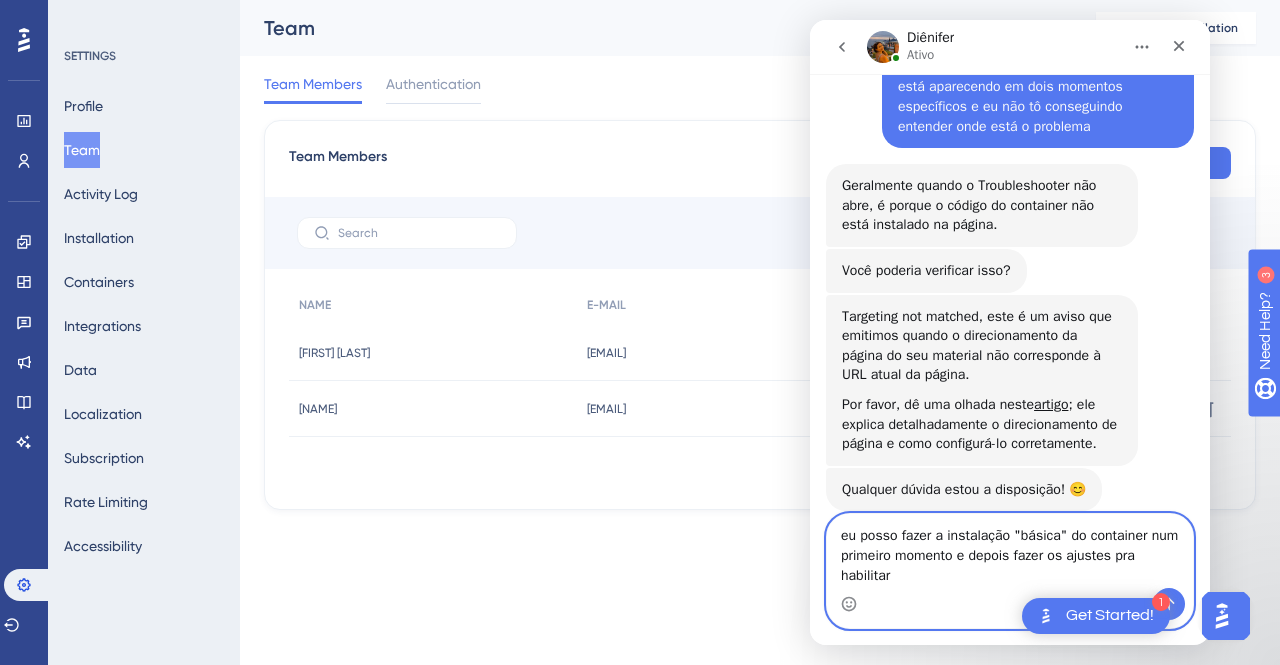 scroll, scrollTop: 1622, scrollLeft: 0, axis: vertical 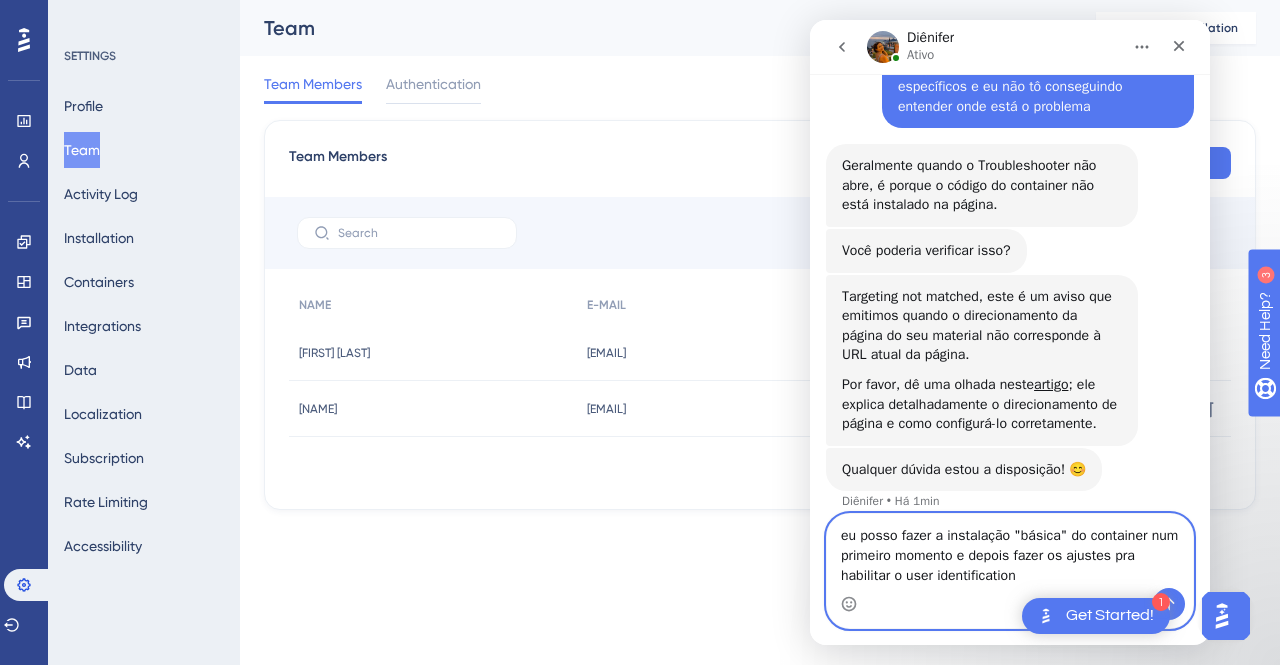 type on "eu posso fazer a instalação "básica" do container num primeiro momento e depois fazer os ajustes pra habilitar o user identification?" 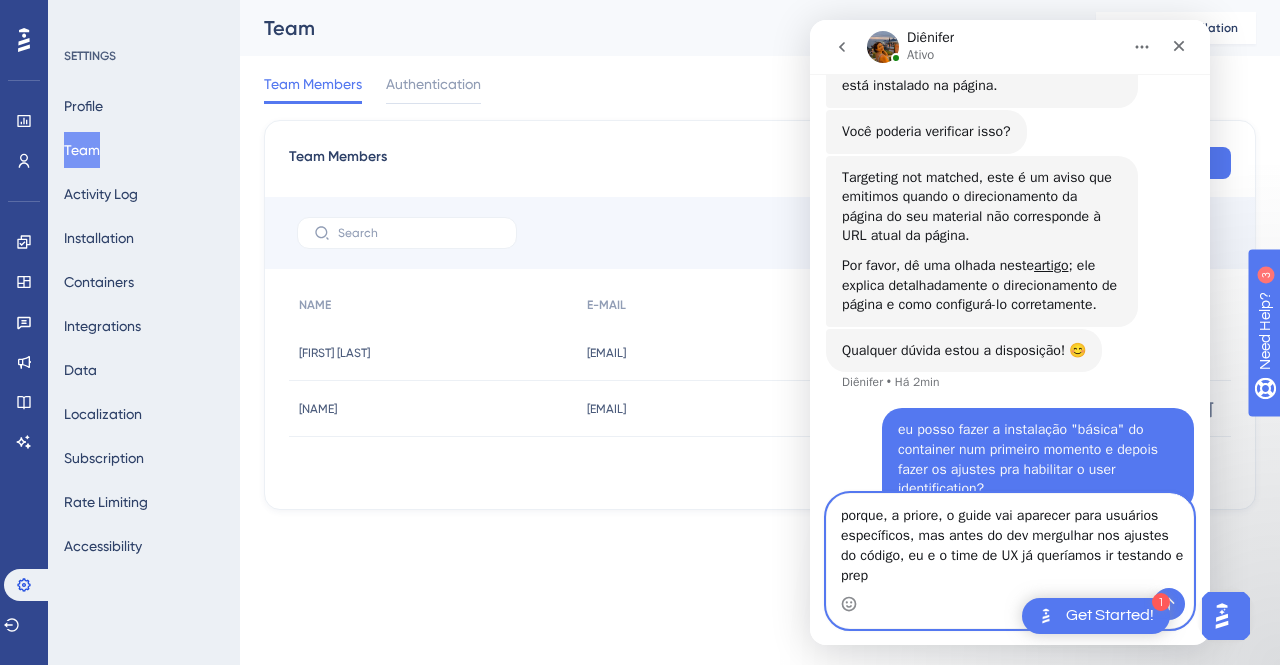 scroll, scrollTop: 1761, scrollLeft: 0, axis: vertical 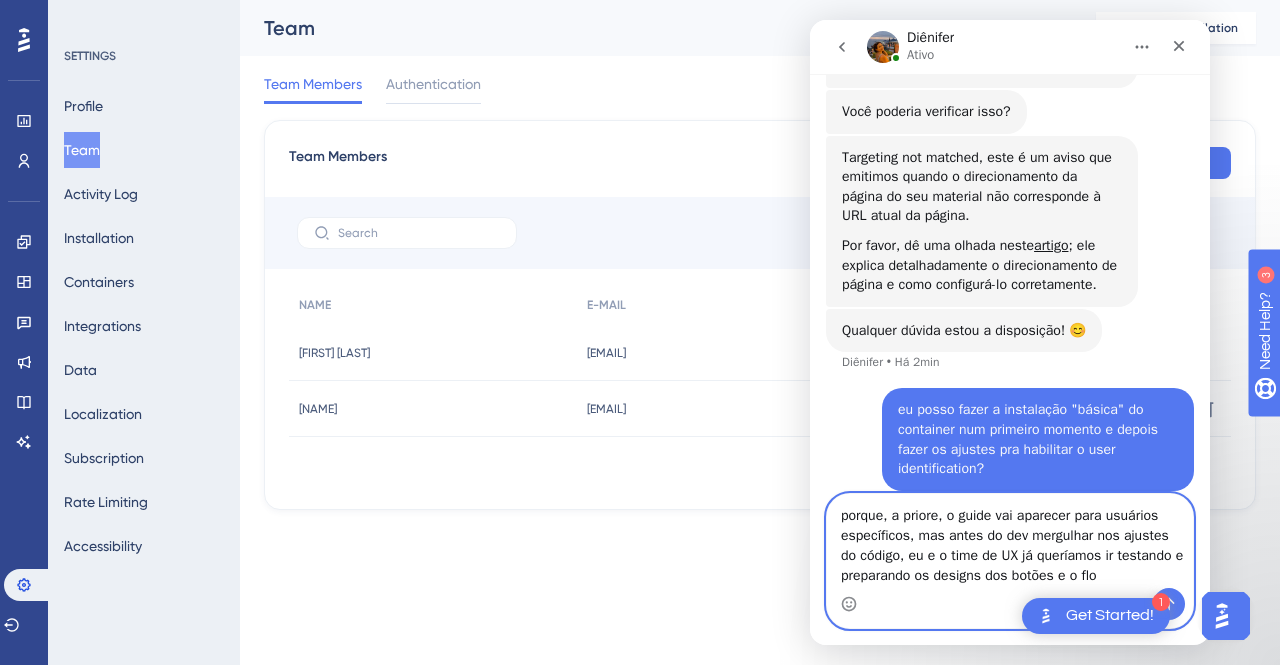 type on "porque, a priore, o guide vai aparecer para usuários específicos, mas antes do dev mergulhar nos ajustes do código, eu e o time de UX já queríamos ir testando e preparando os designs dos botões e o flow" 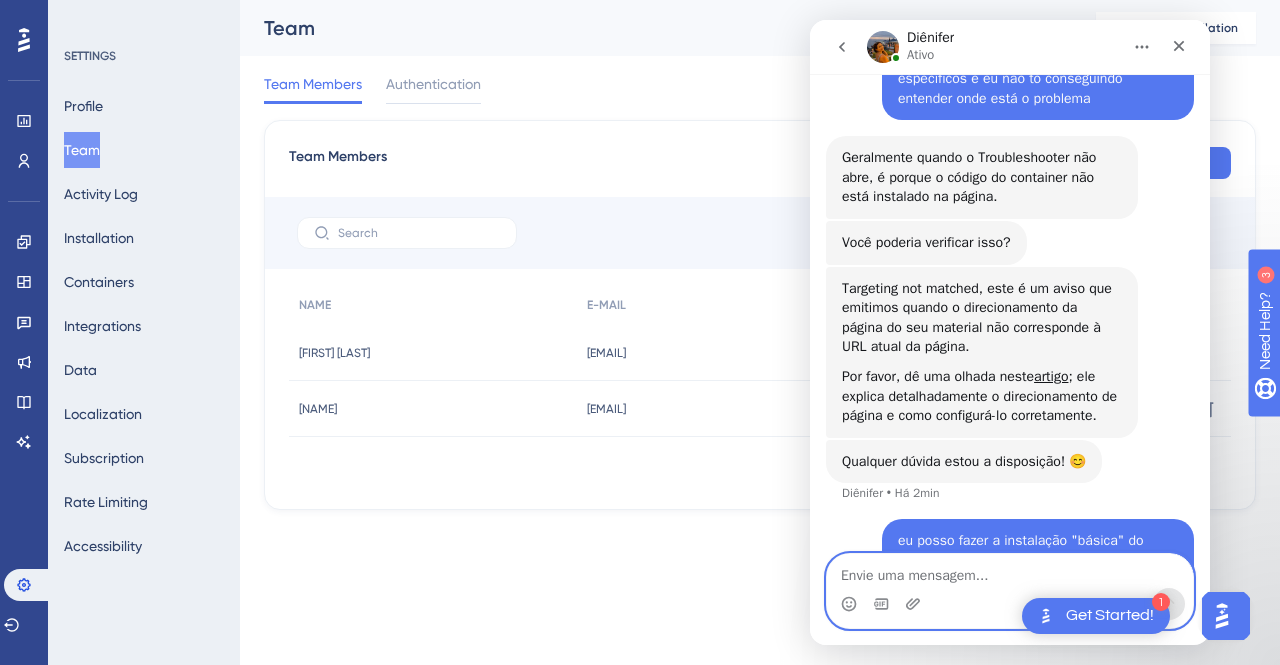 scroll, scrollTop: 1625, scrollLeft: 0, axis: vertical 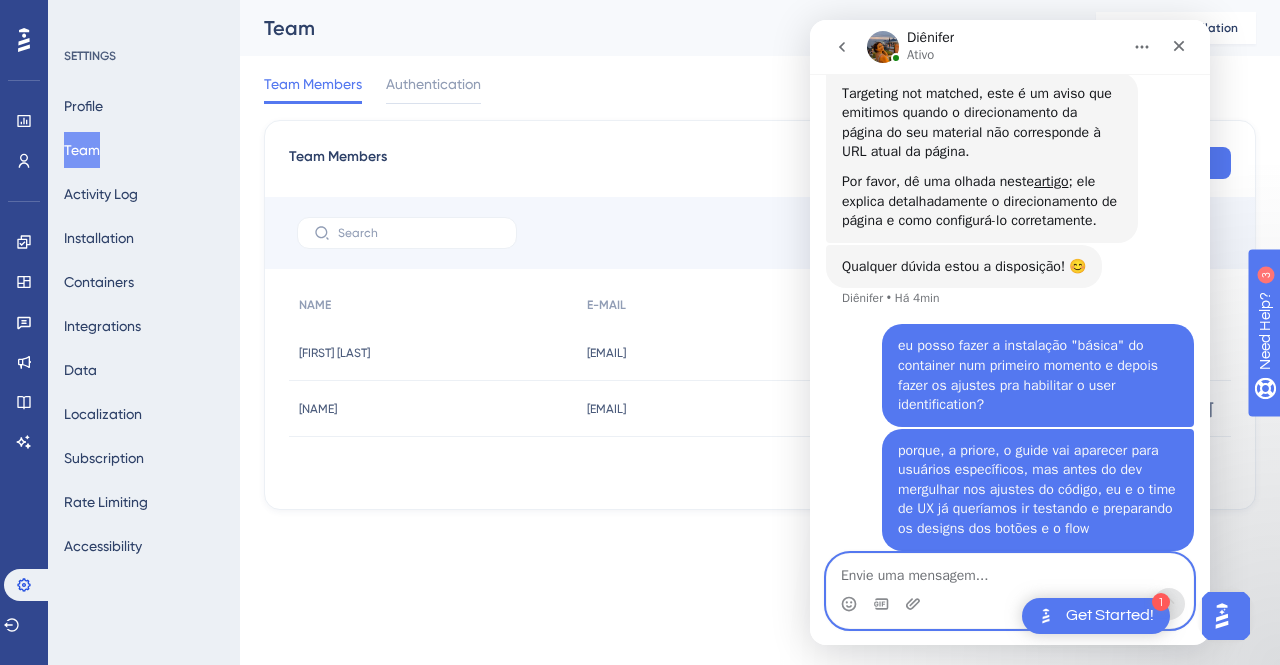click at bounding box center (1010, 571) 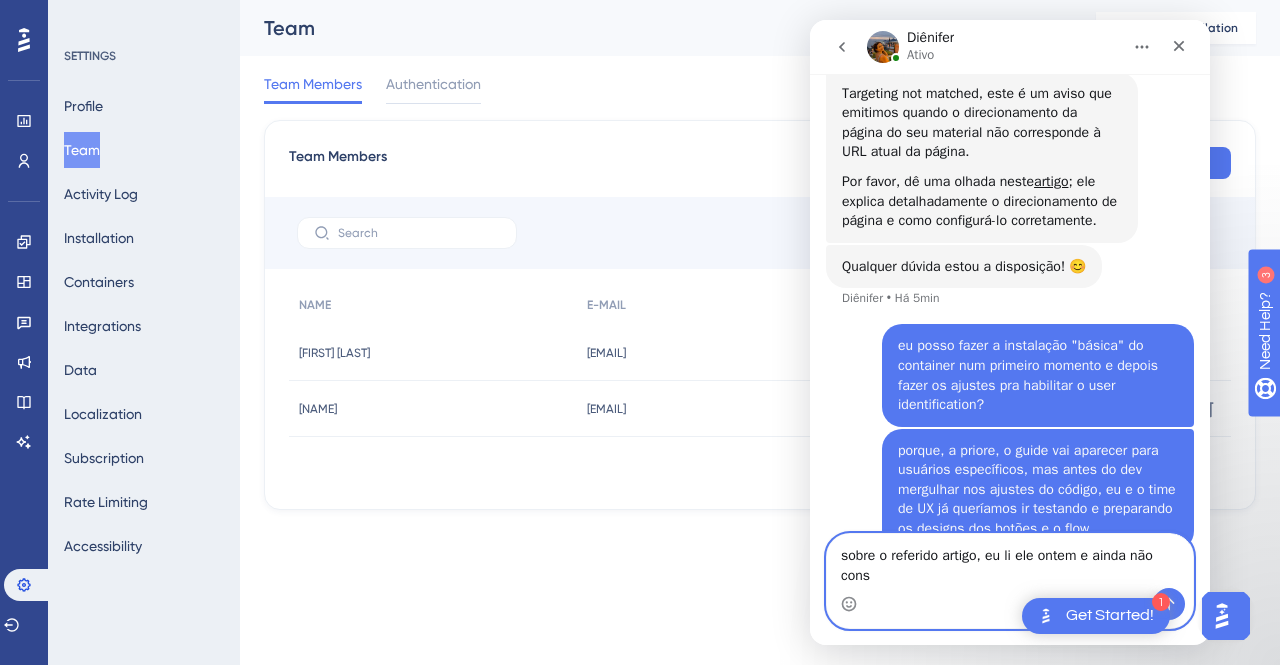 scroll, scrollTop: 1845, scrollLeft: 0, axis: vertical 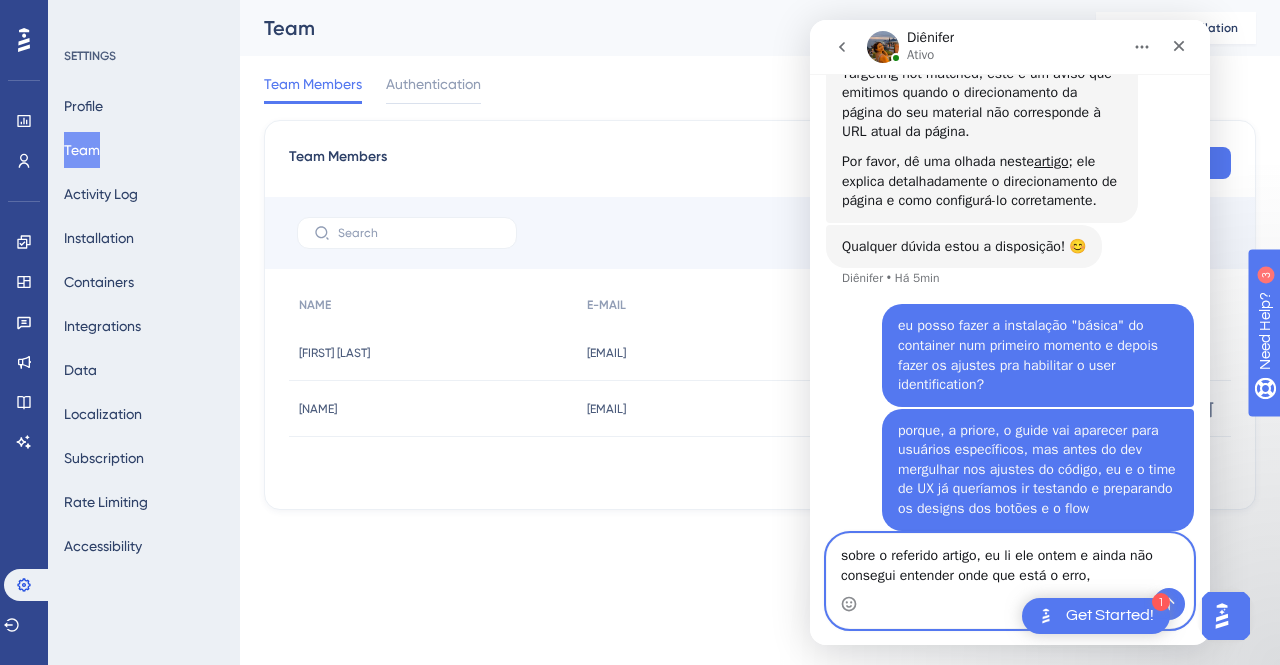click on "sobre o referido artigo, eu li ele ontem e ainda não consegui entender onde que está o erro," at bounding box center (1010, 561) 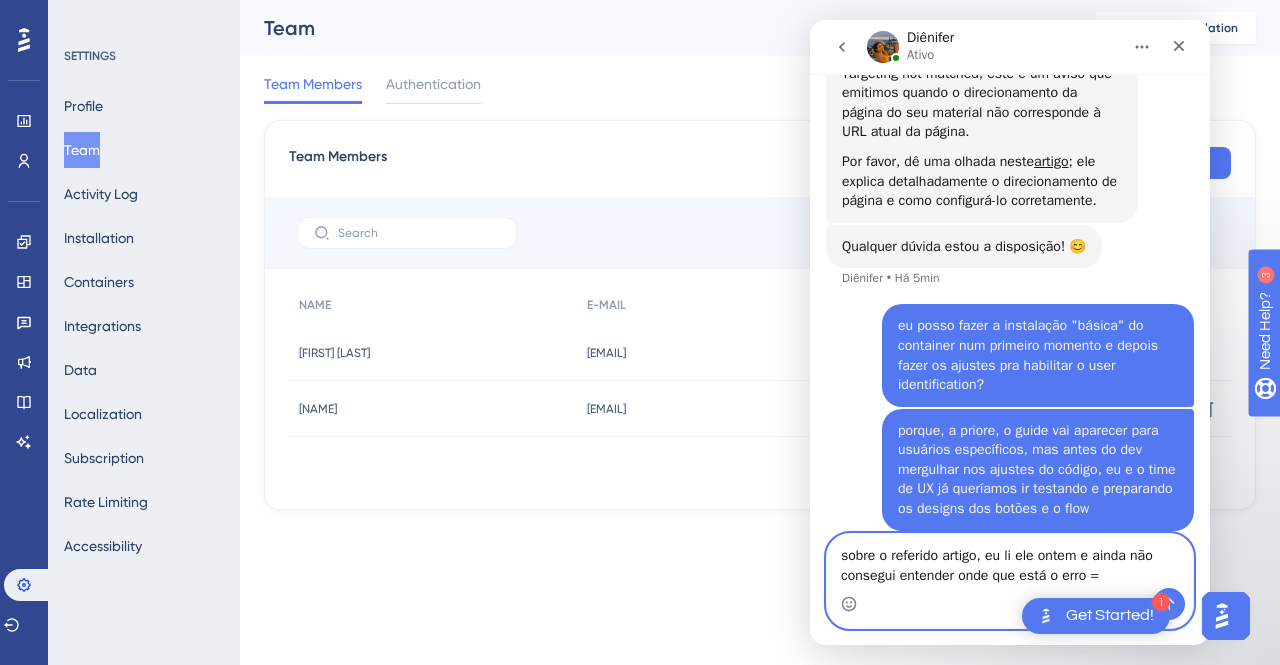 type on "sobre o referido artigo, eu li ele ontem e ainda não consegui entender onde que está o erro =\" 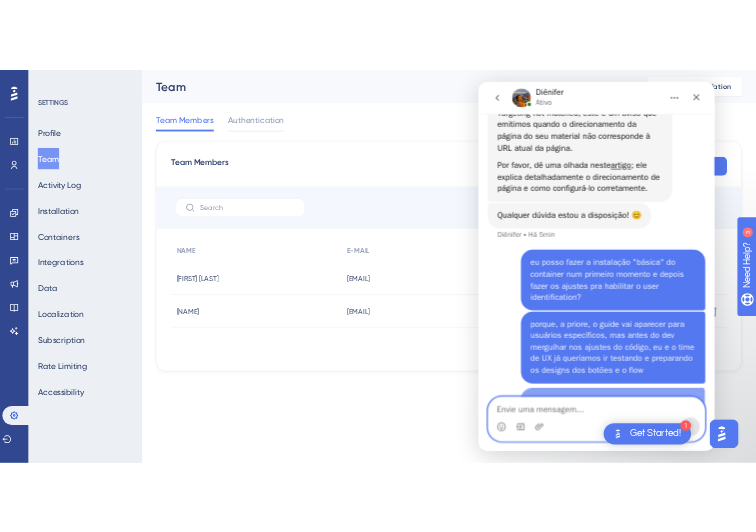 scroll, scrollTop: 1910, scrollLeft: 0, axis: vertical 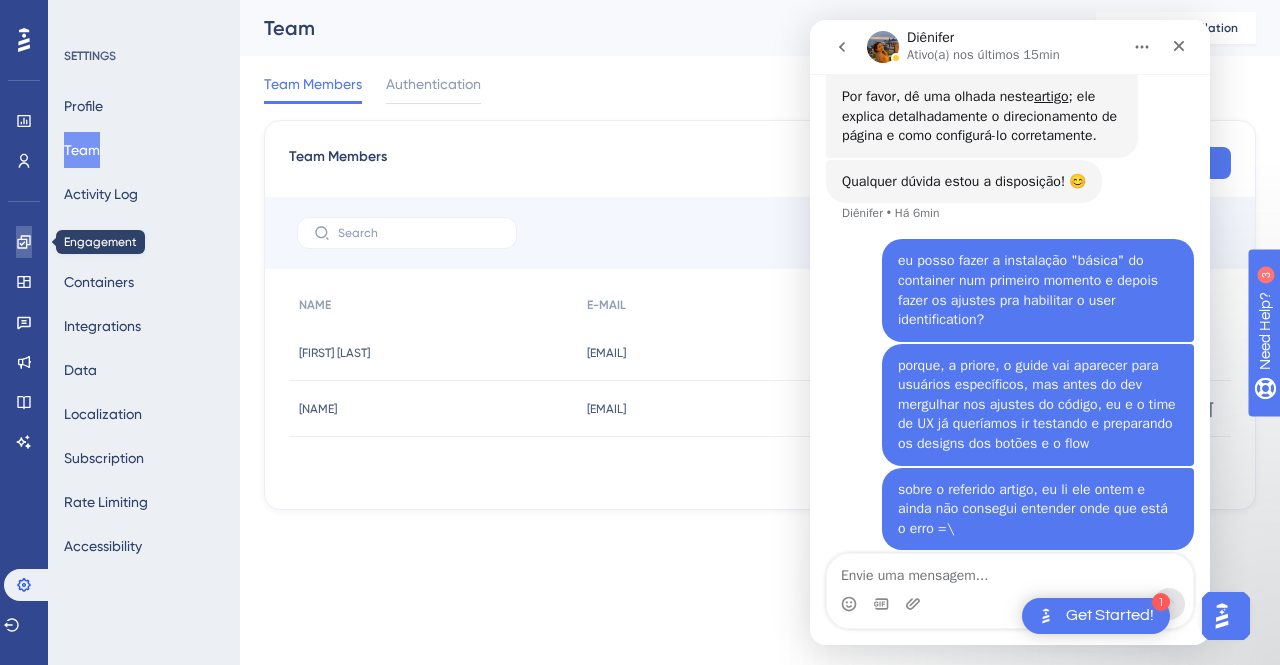 click at bounding box center (24, 242) 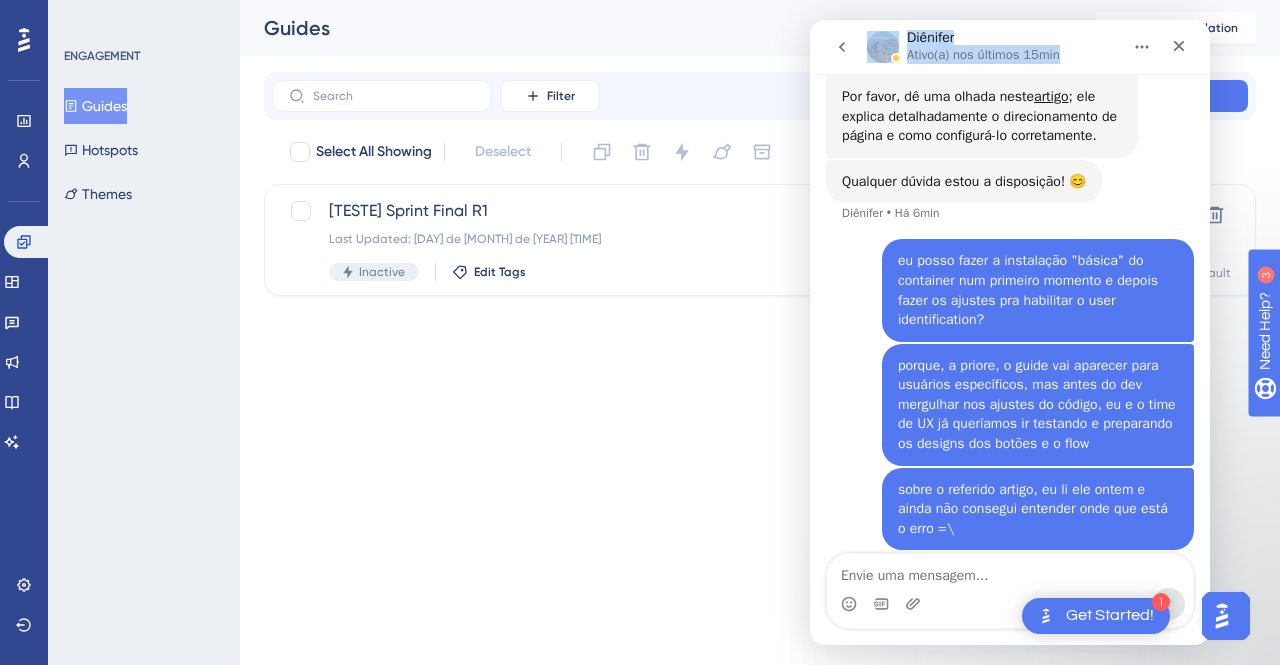 drag, startPoint x: 1082, startPoint y: 35, endPoint x: 523, endPoint y: 39, distance: 559.0143 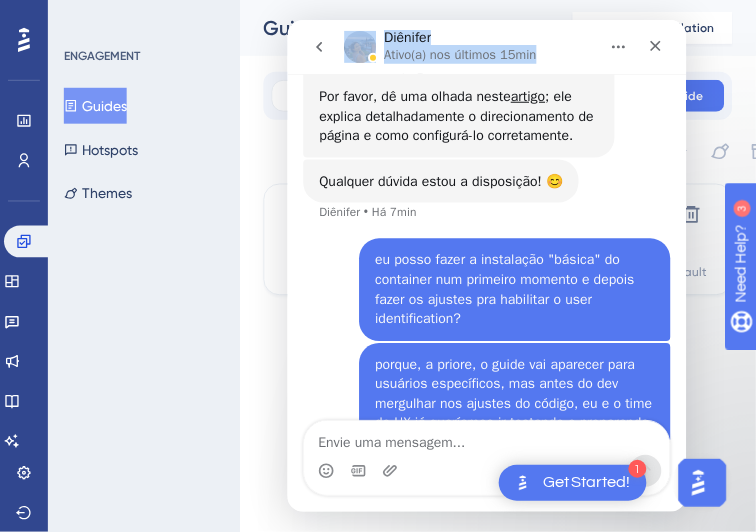 scroll, scrollTop: 2044, scrollLeft: 0, axis: vertical 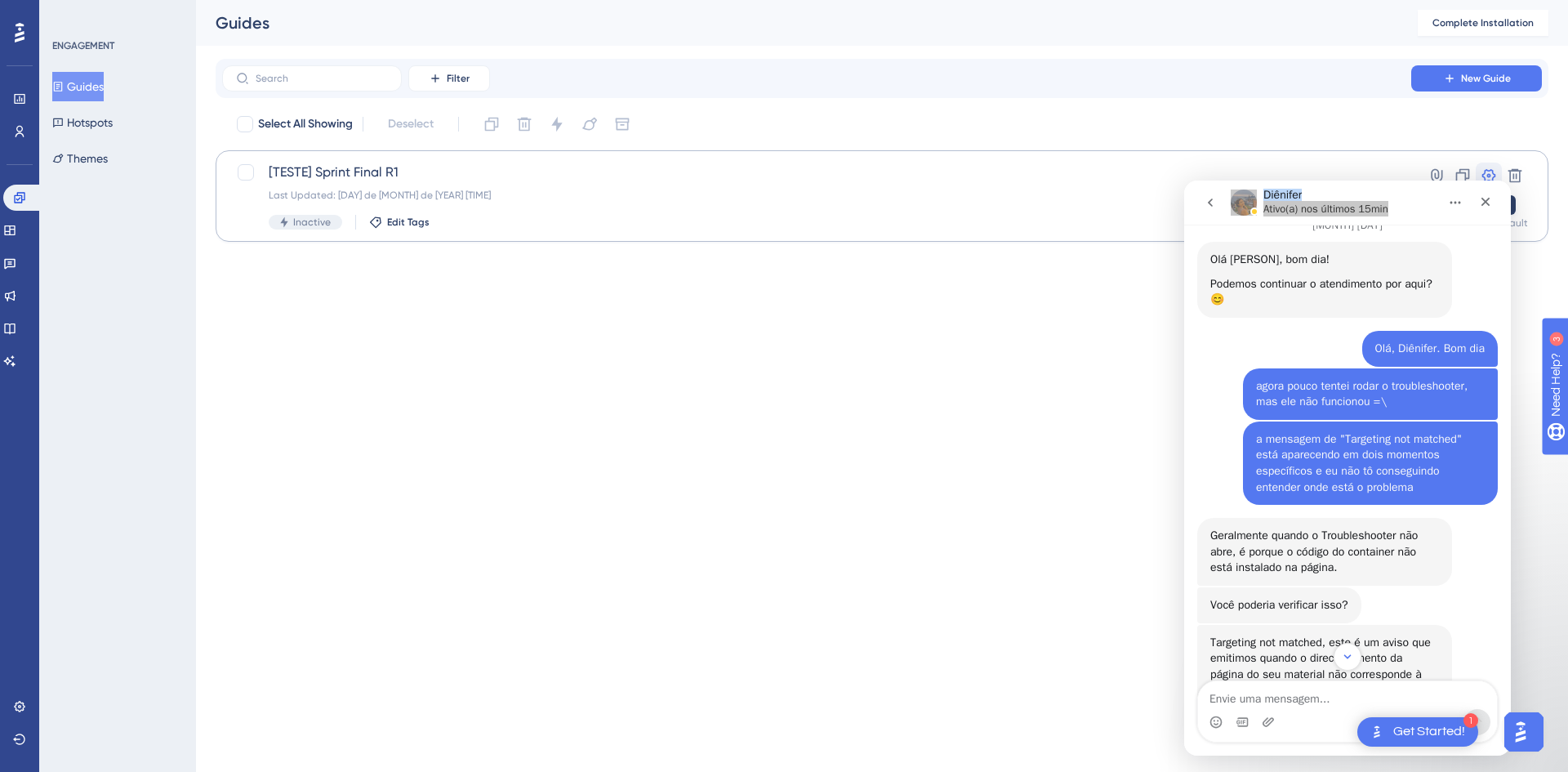 click 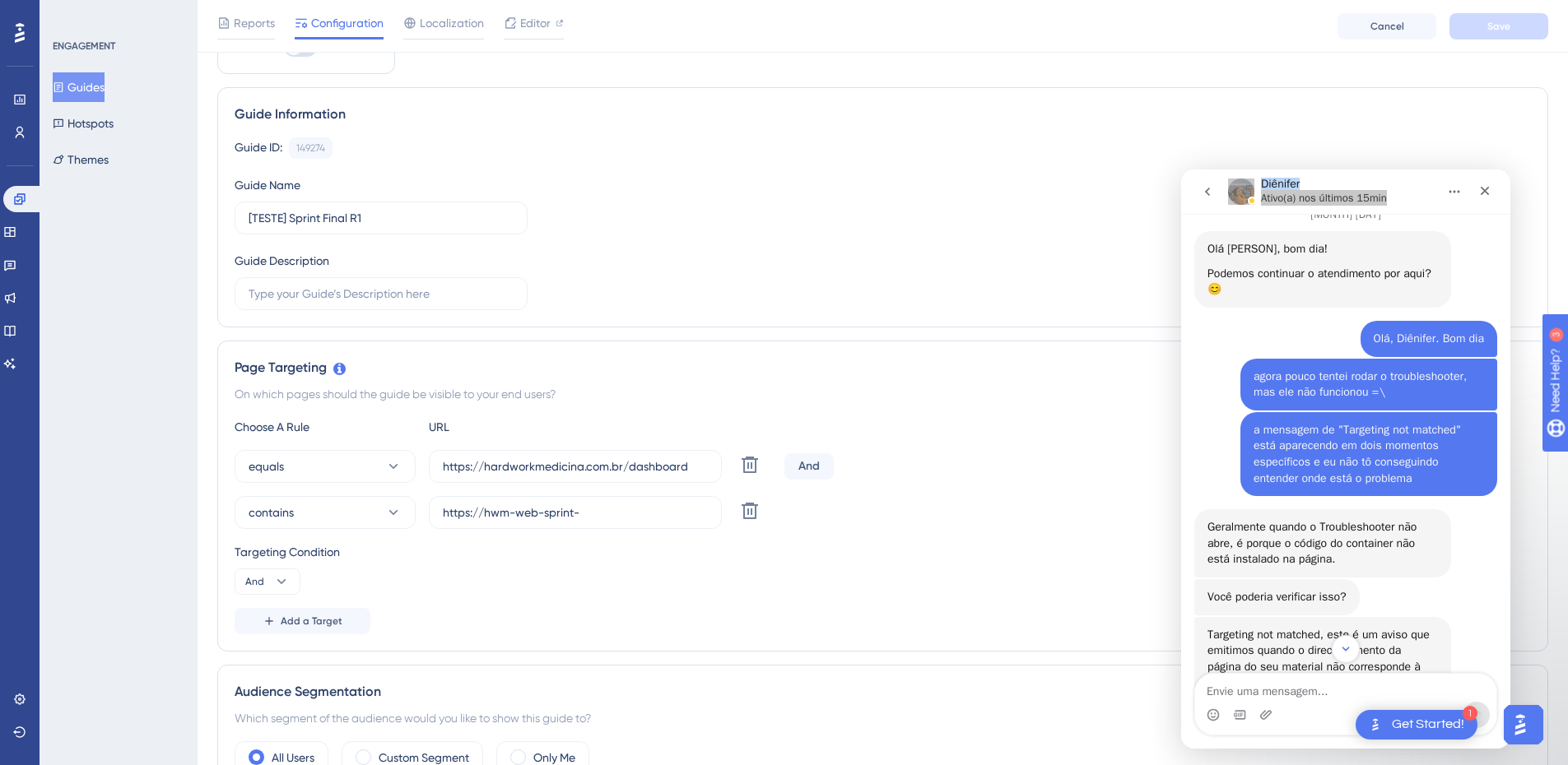 scroll, scrollTop: 165, scrollLeft: 0, axis: vertical 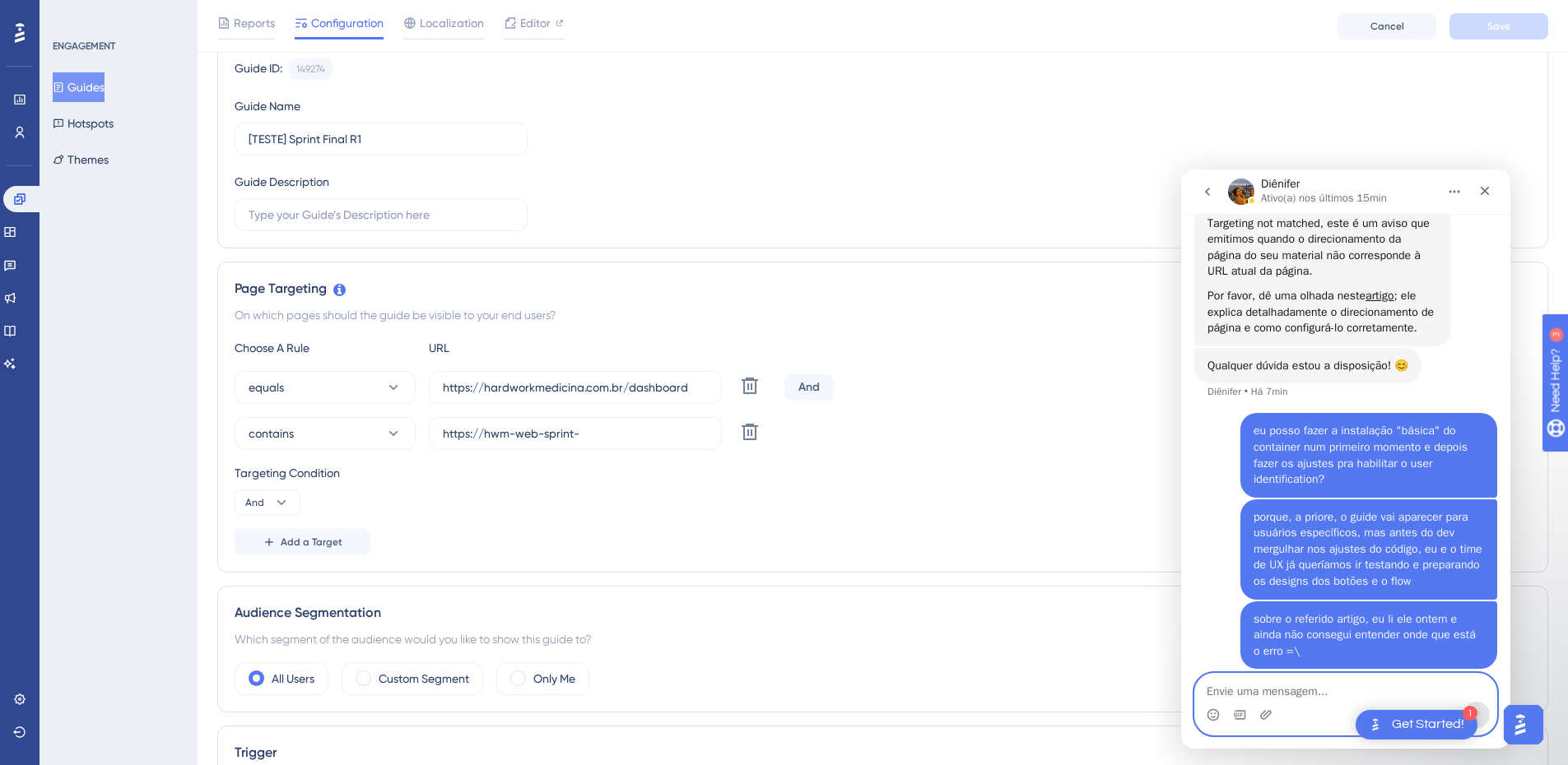 click at bounding box center (1346, 688) 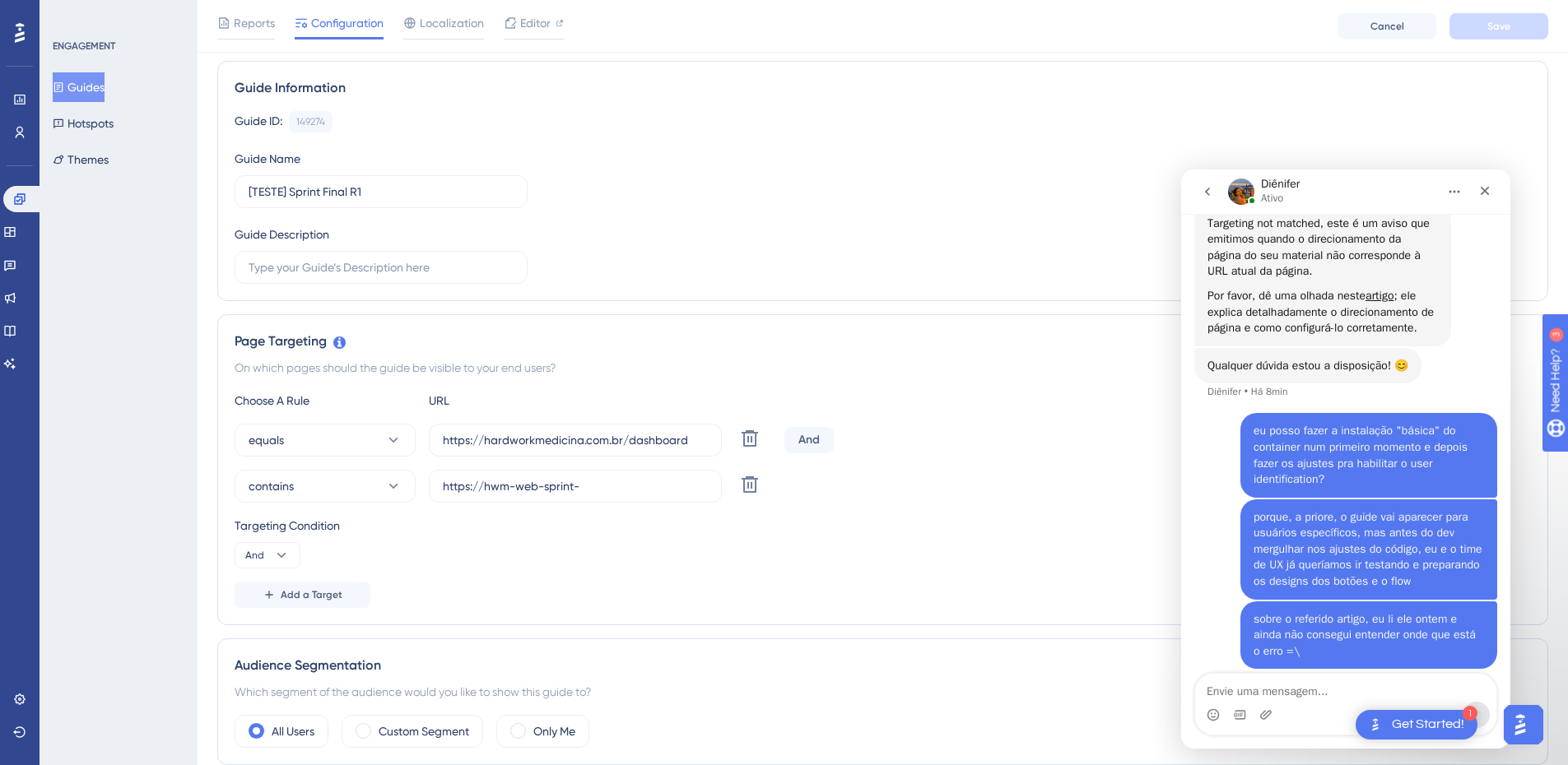 scroll, scrollTop: 0, scrollLeft: 0, axis: both 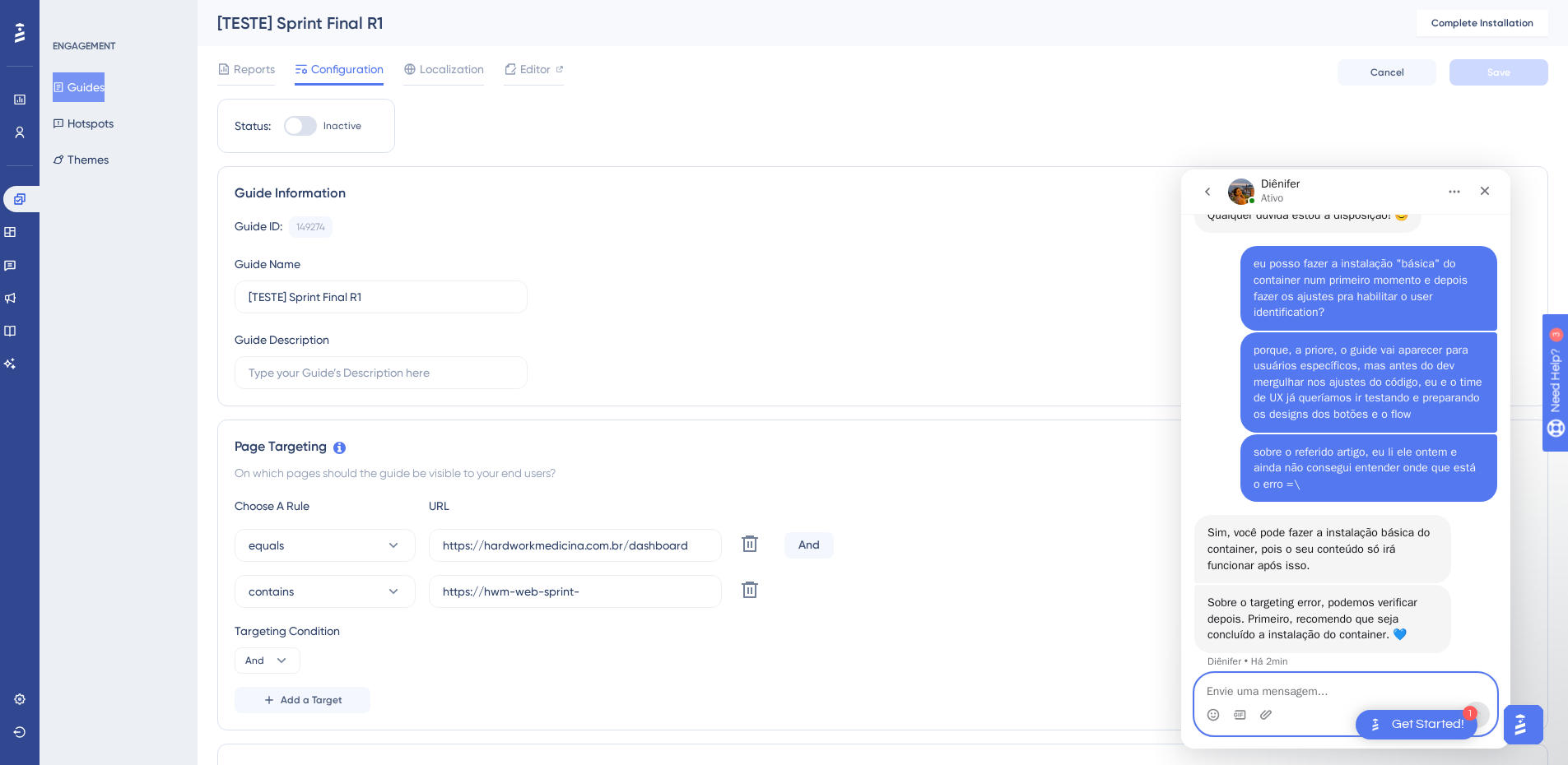 click at bounding box center (1346, 688) 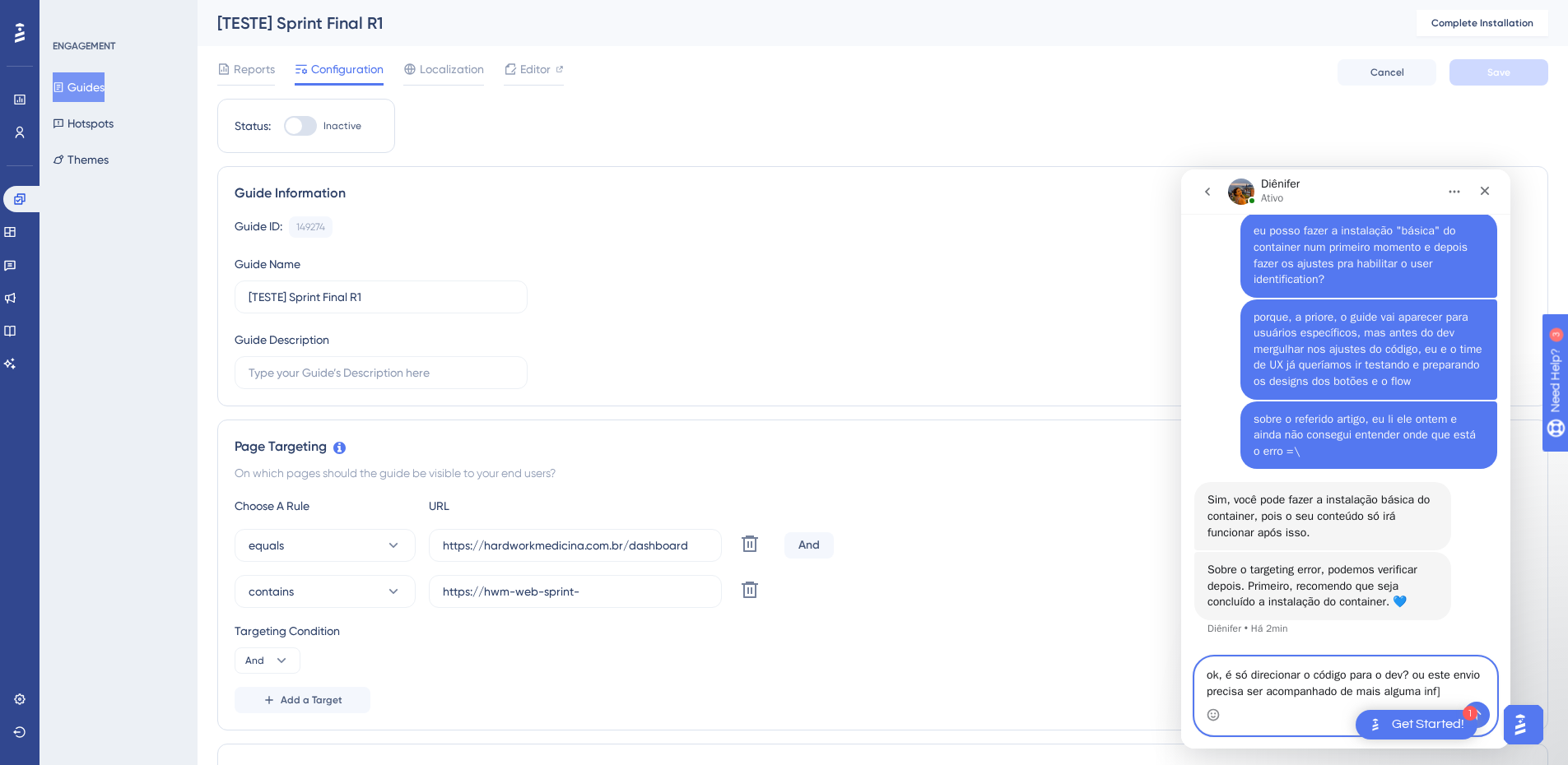 scroll, scrollTop: 1674, scrollLeft: 0, axis: vertical 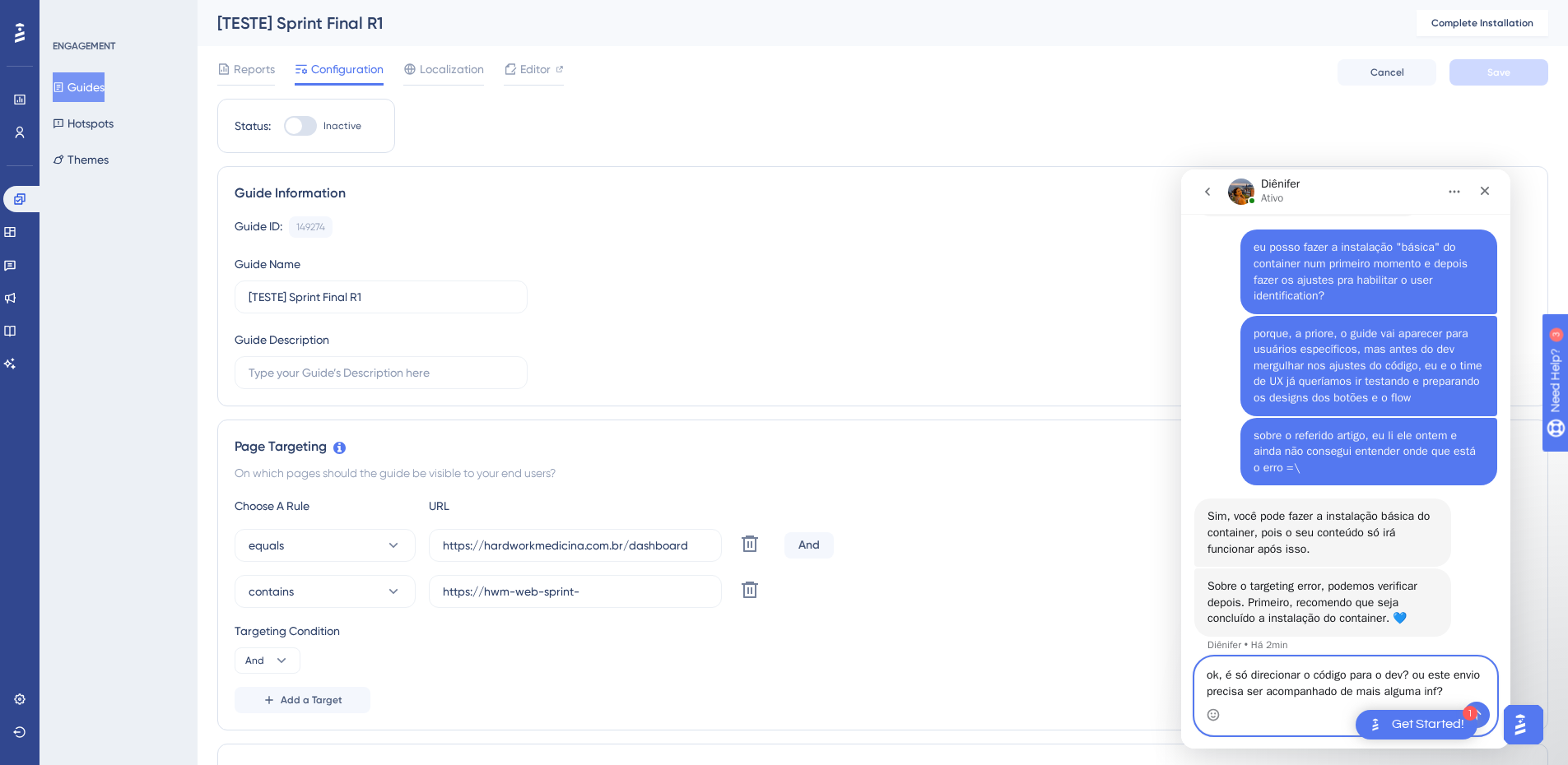 type on "ok, é só direcionar o código para o dev? ou este envio precisa ser acompanhado de mais alguma inf?" 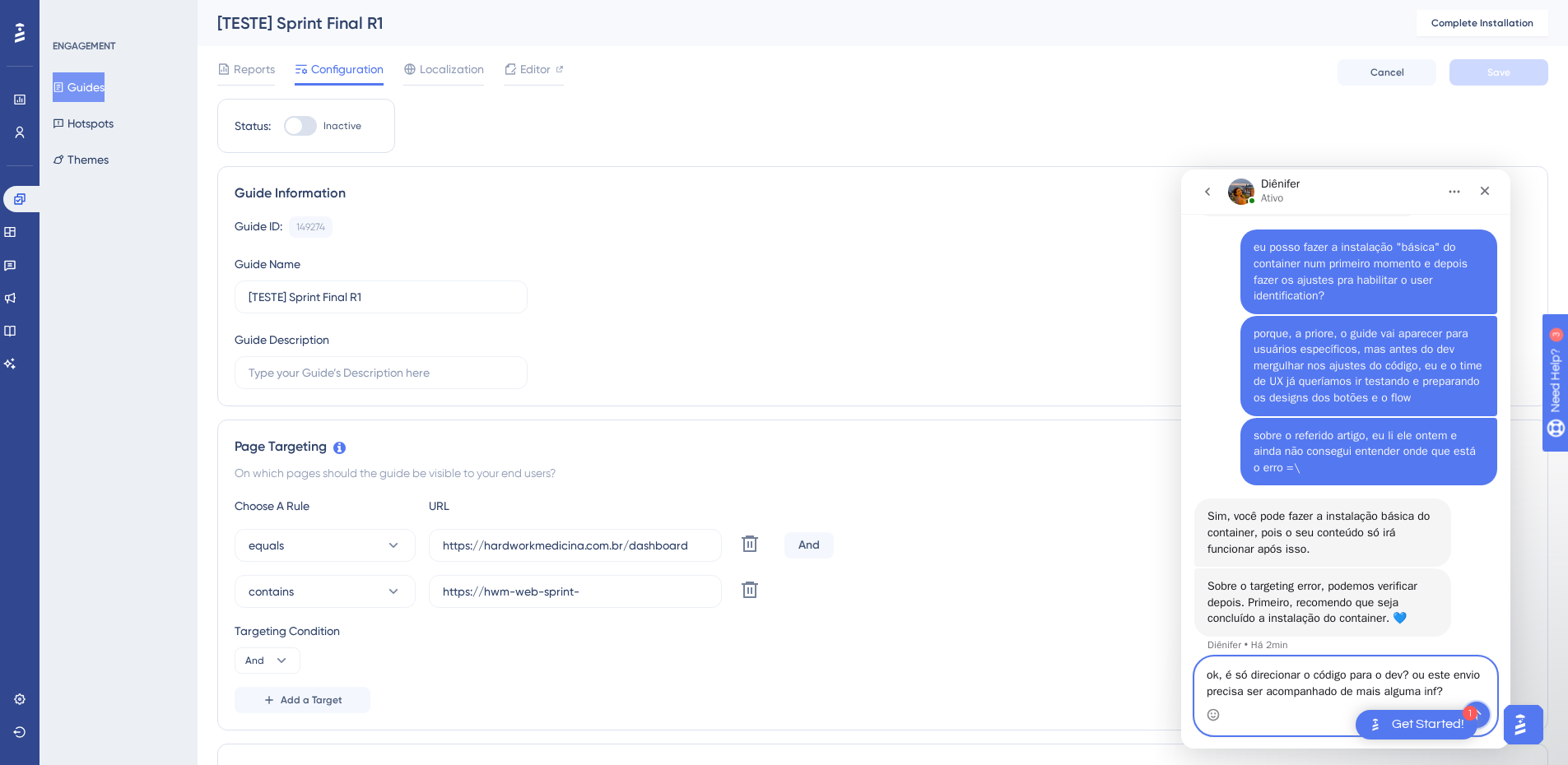 click at bounding box center [1477, 715] 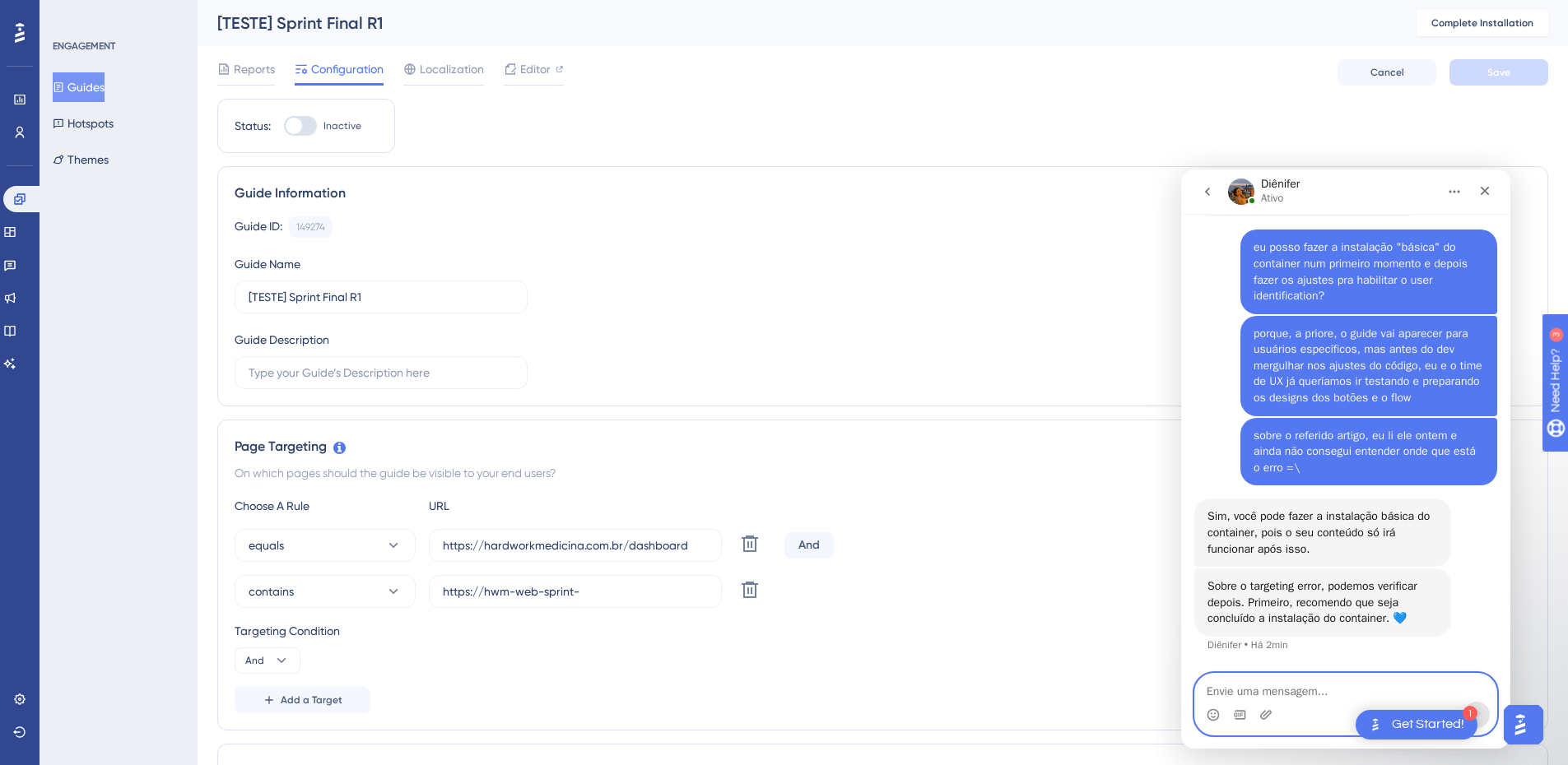 scroll, scrollTop: 1739, scrollLeft: 0, axis: vertical 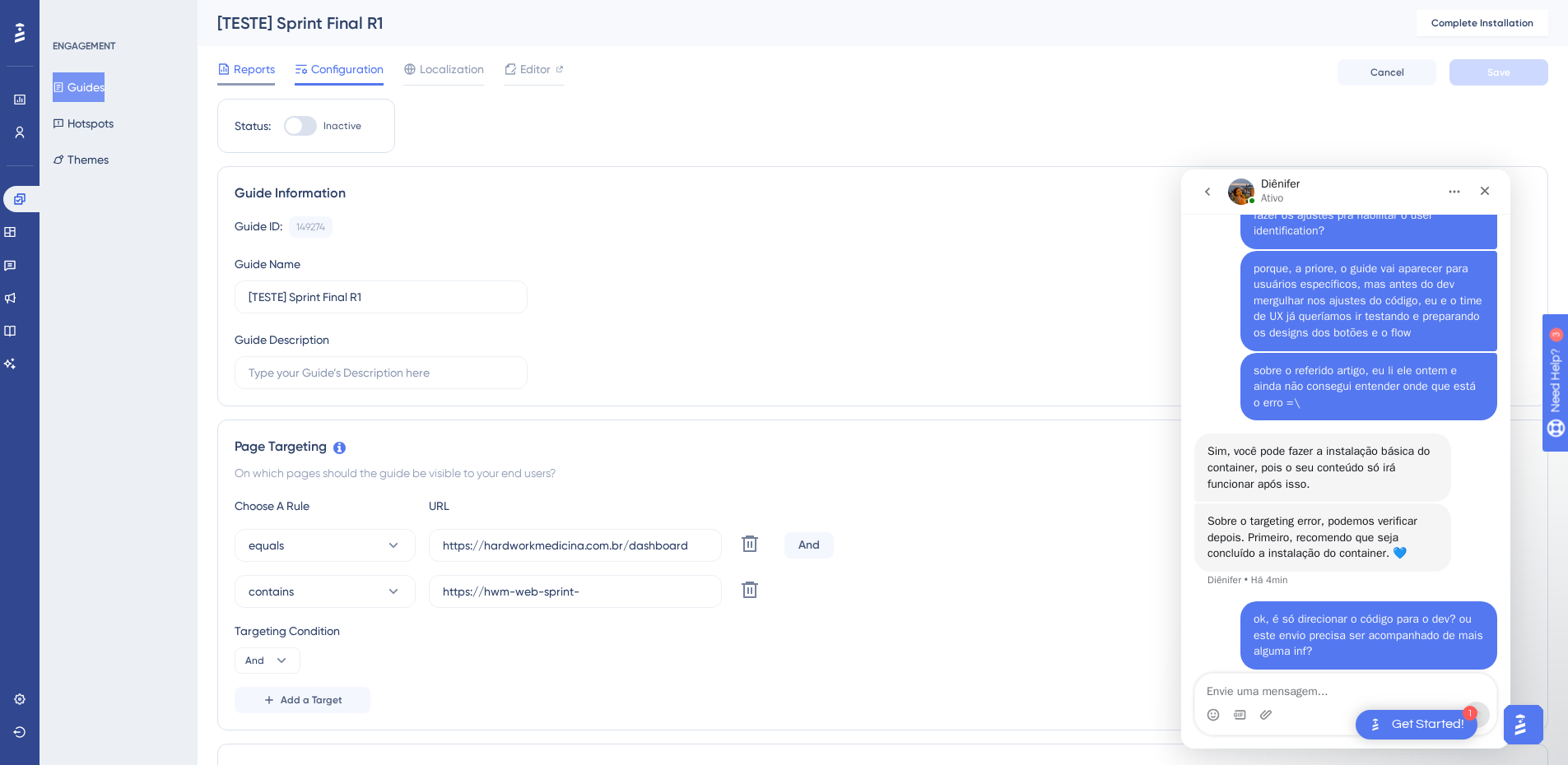 click on "Reports" at bounding box center (254, 69) 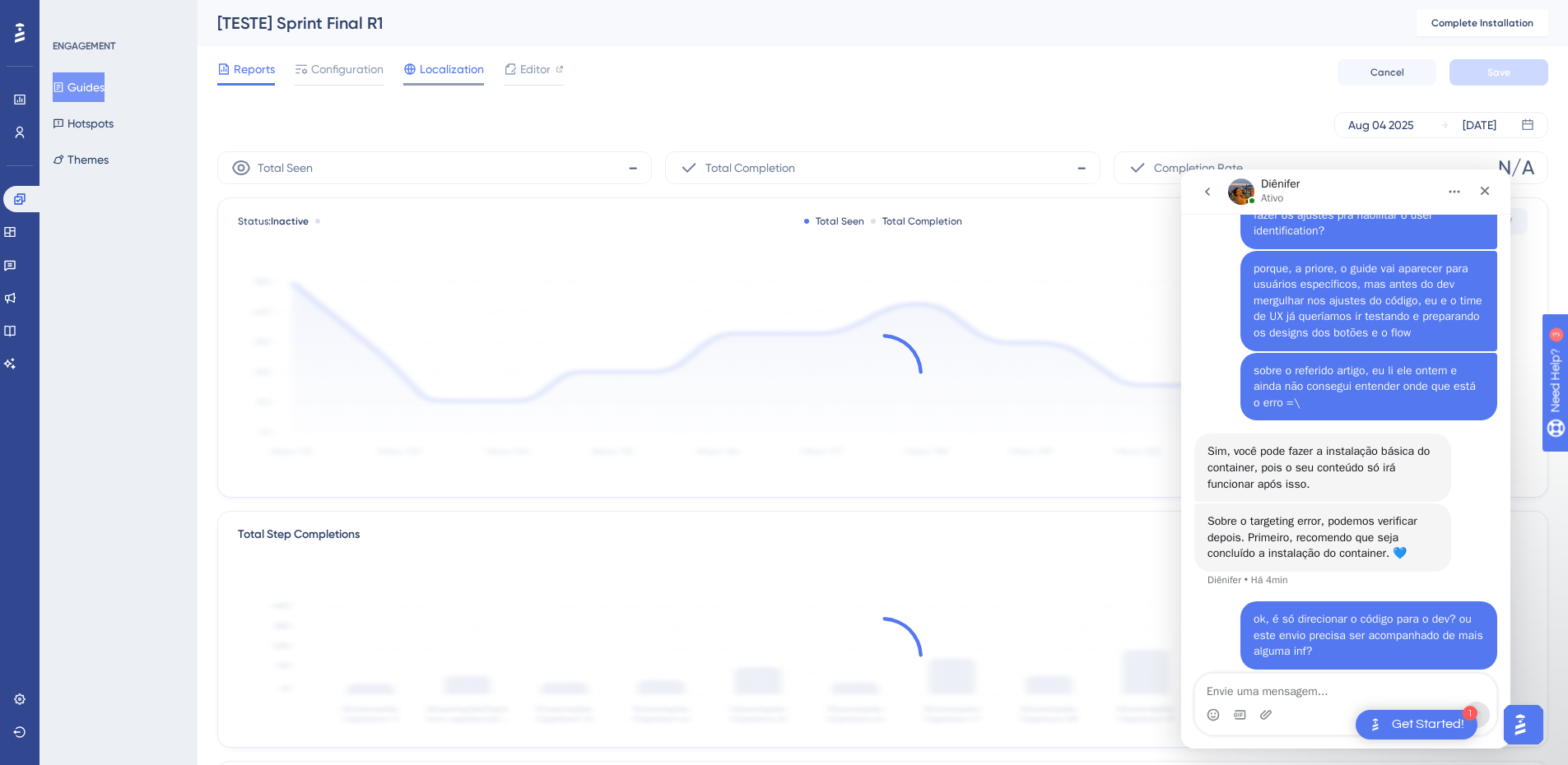 click on "Localization" at bounding box center (452, 69) 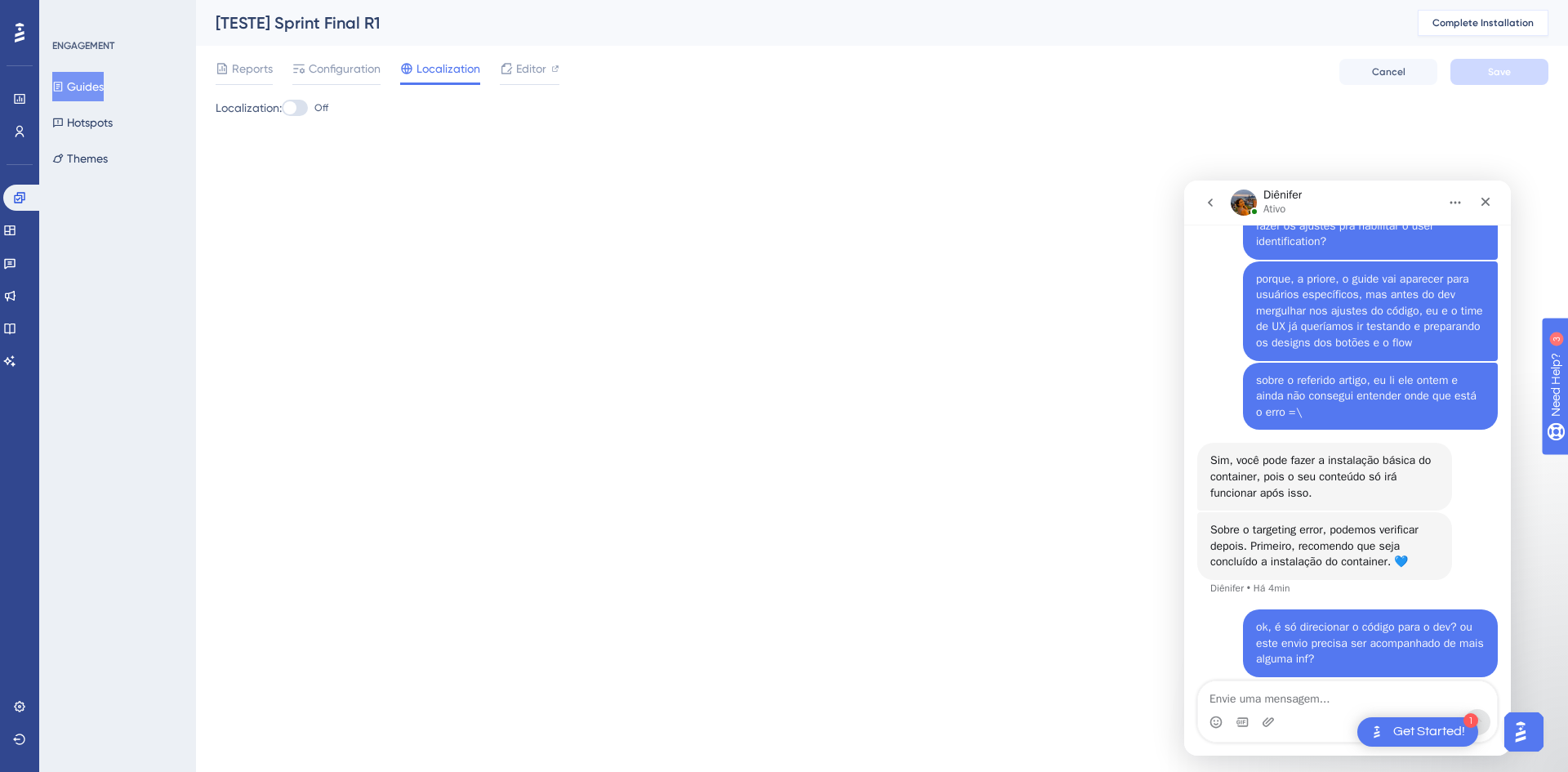click on "Complete Installation" at bounding box center [1483, 23] 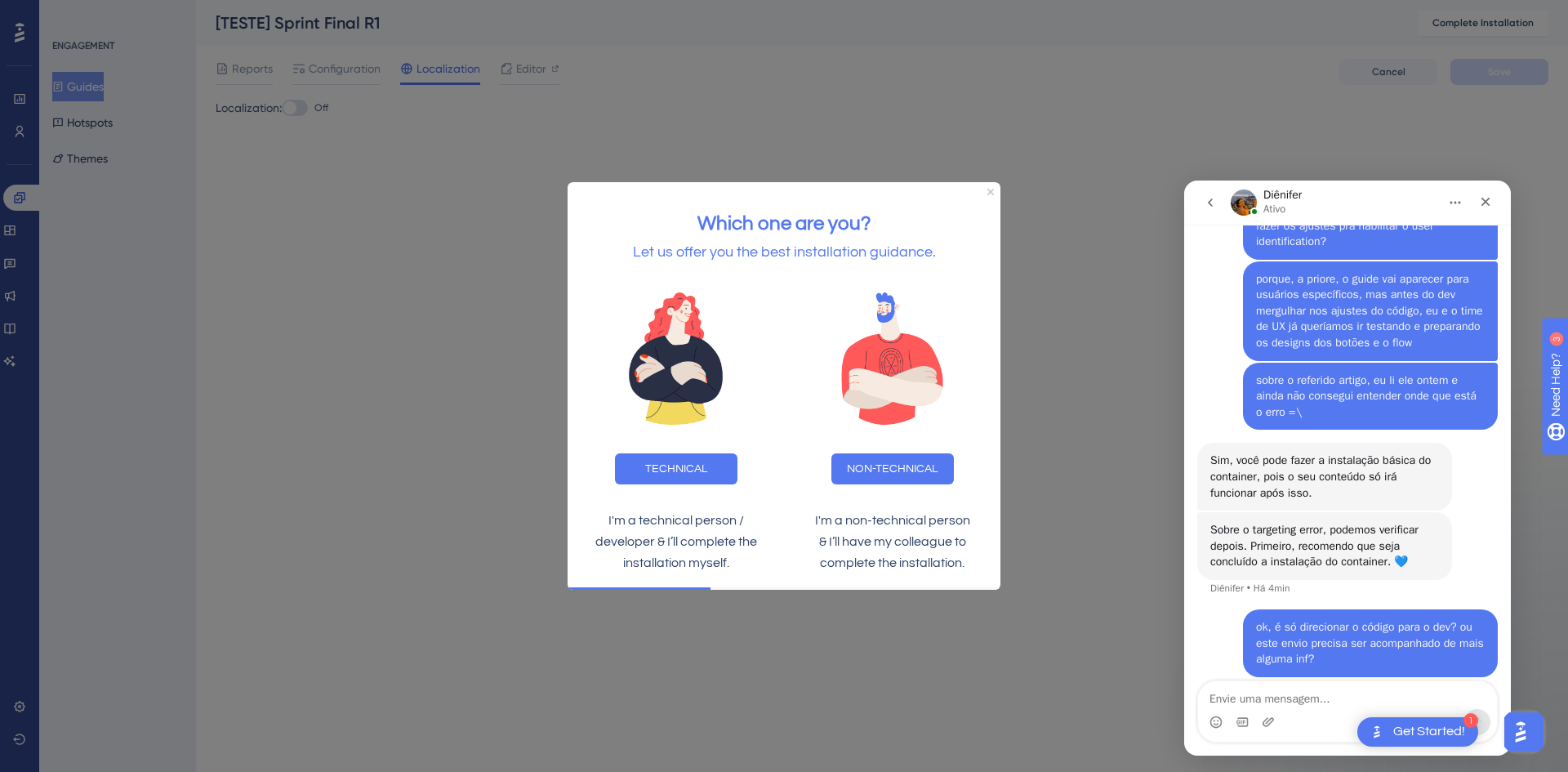 scroll, scrollTop: 0, scrollLeft: 0, axis: both 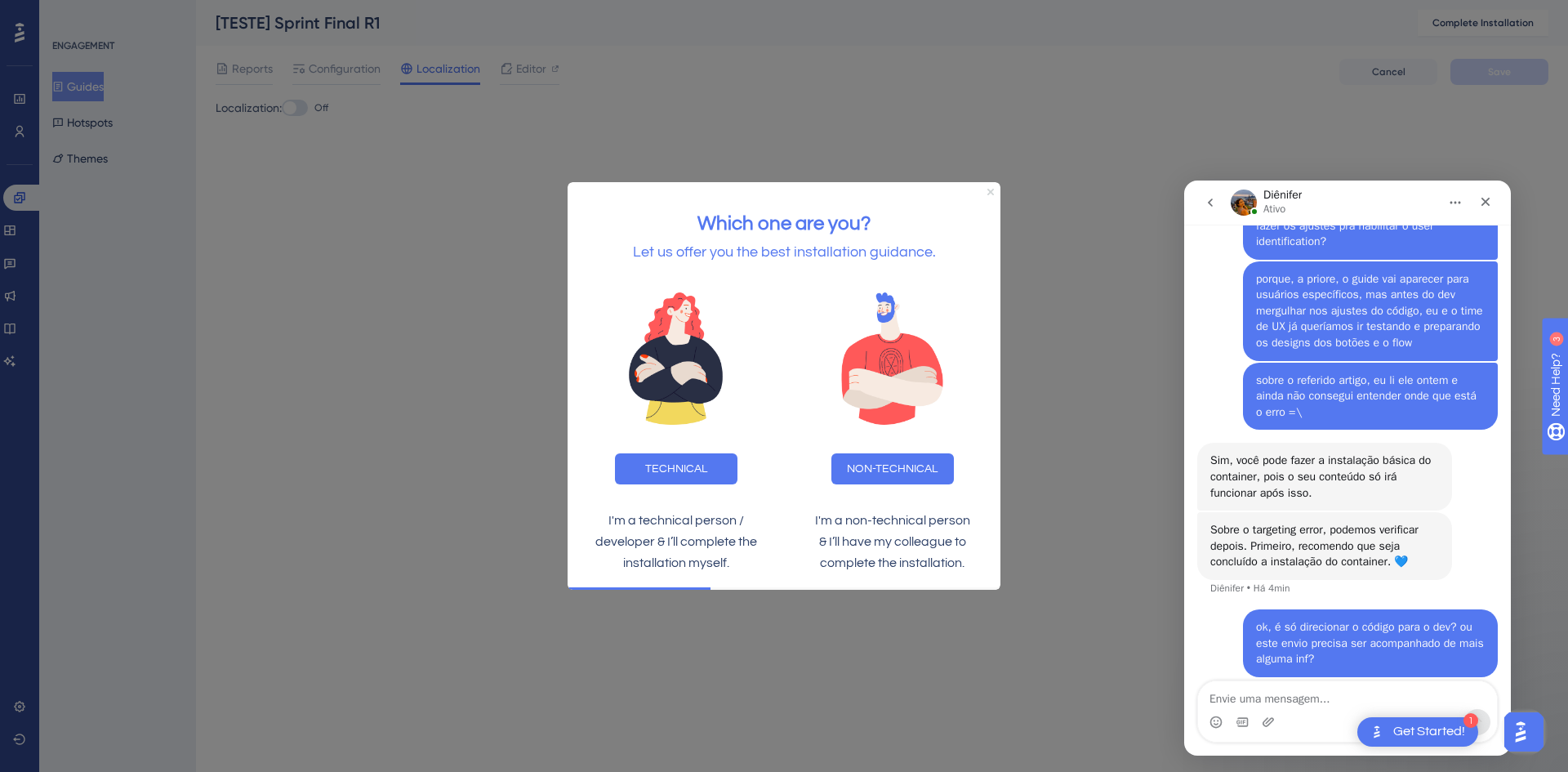 click 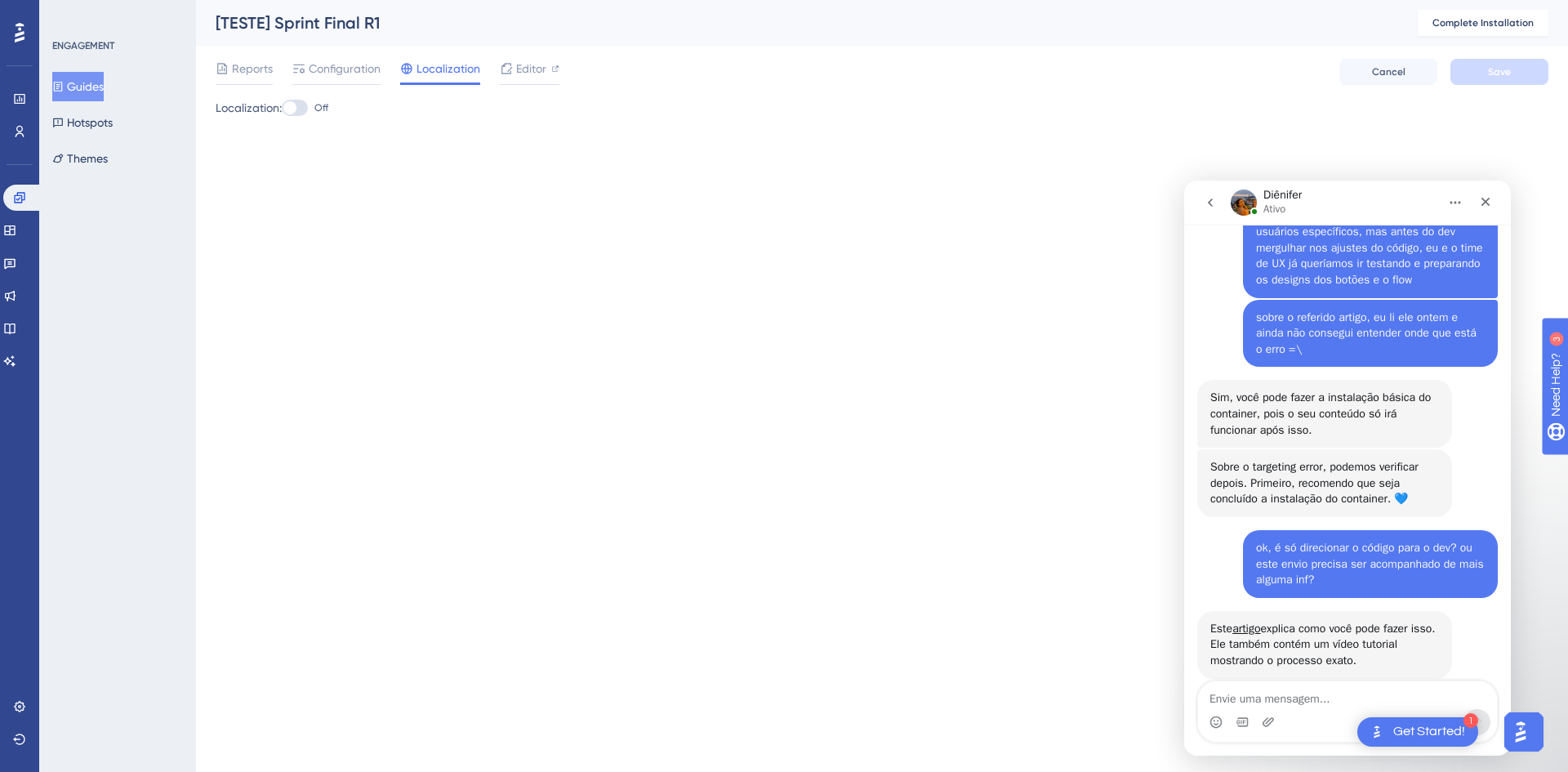 scroll, scrollTop: 1808, scrollLeft: 0, axis: vertical 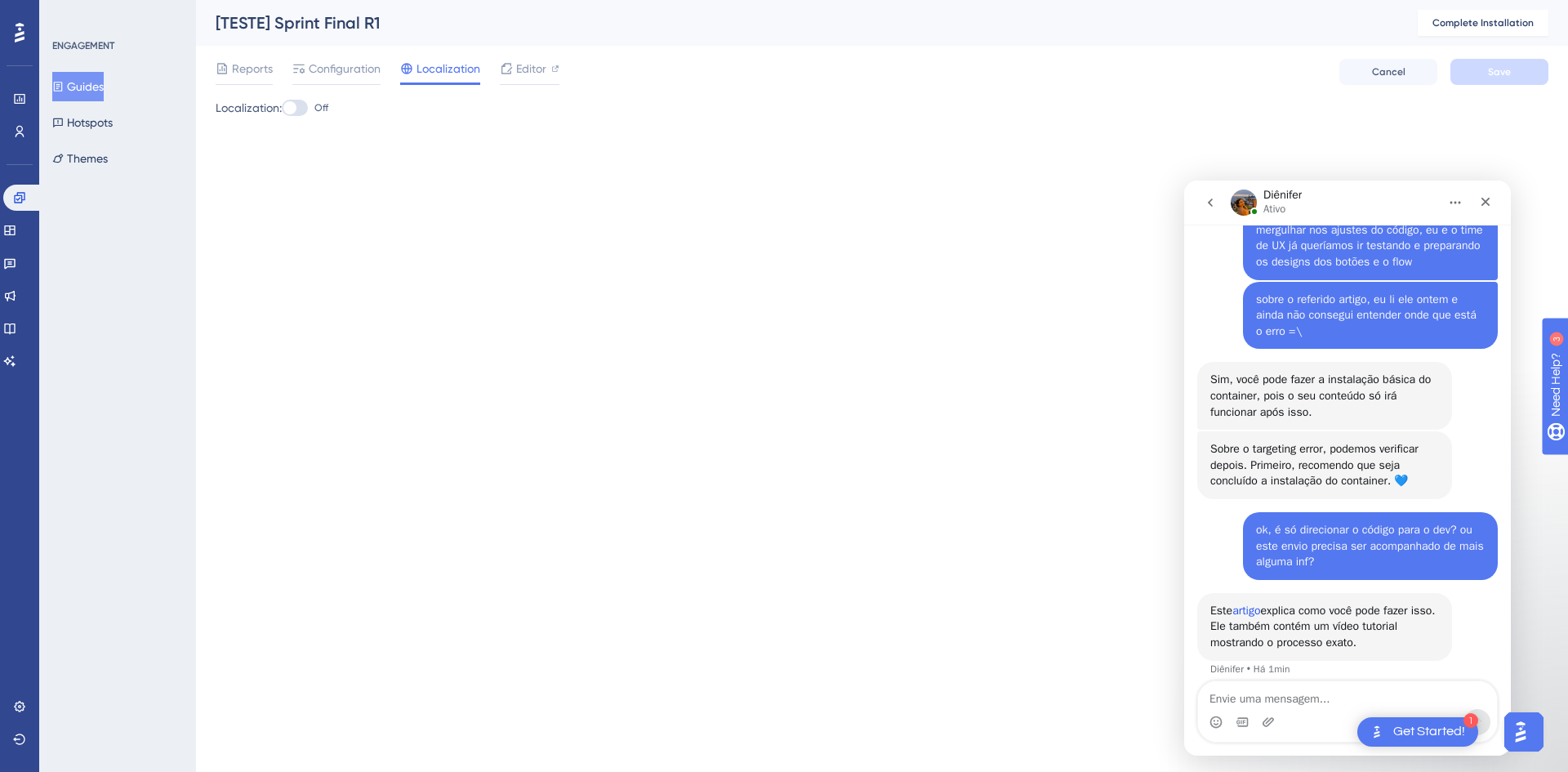 click on "artigo" at bounding box center [1246, 610] 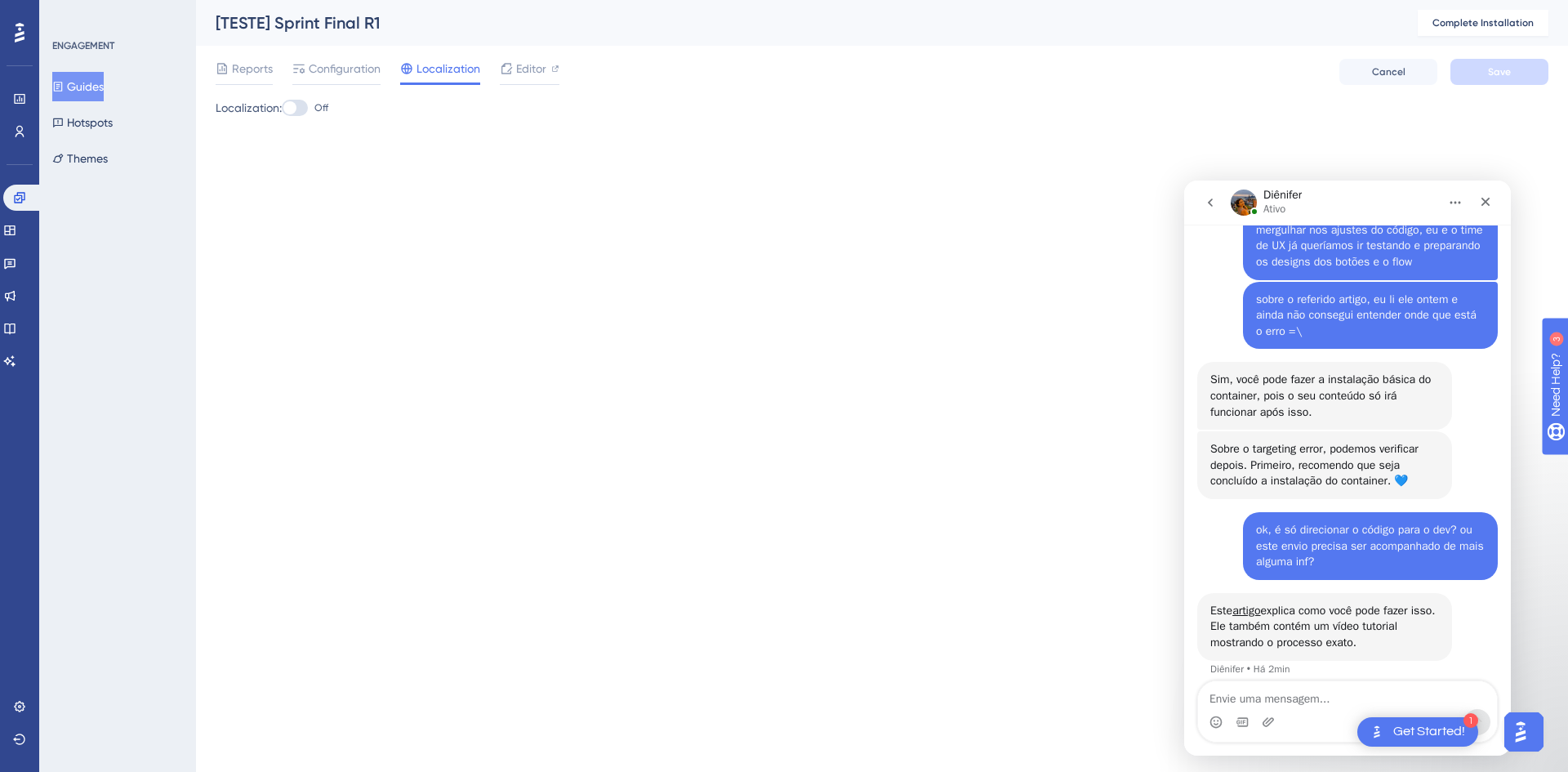click on "Este artigo explica como você pode fazer isso. Ele também contém um vídeo tutorial mostrando o processo exato. [NAME] • [TIME]" at bounding box center (1348, 645) 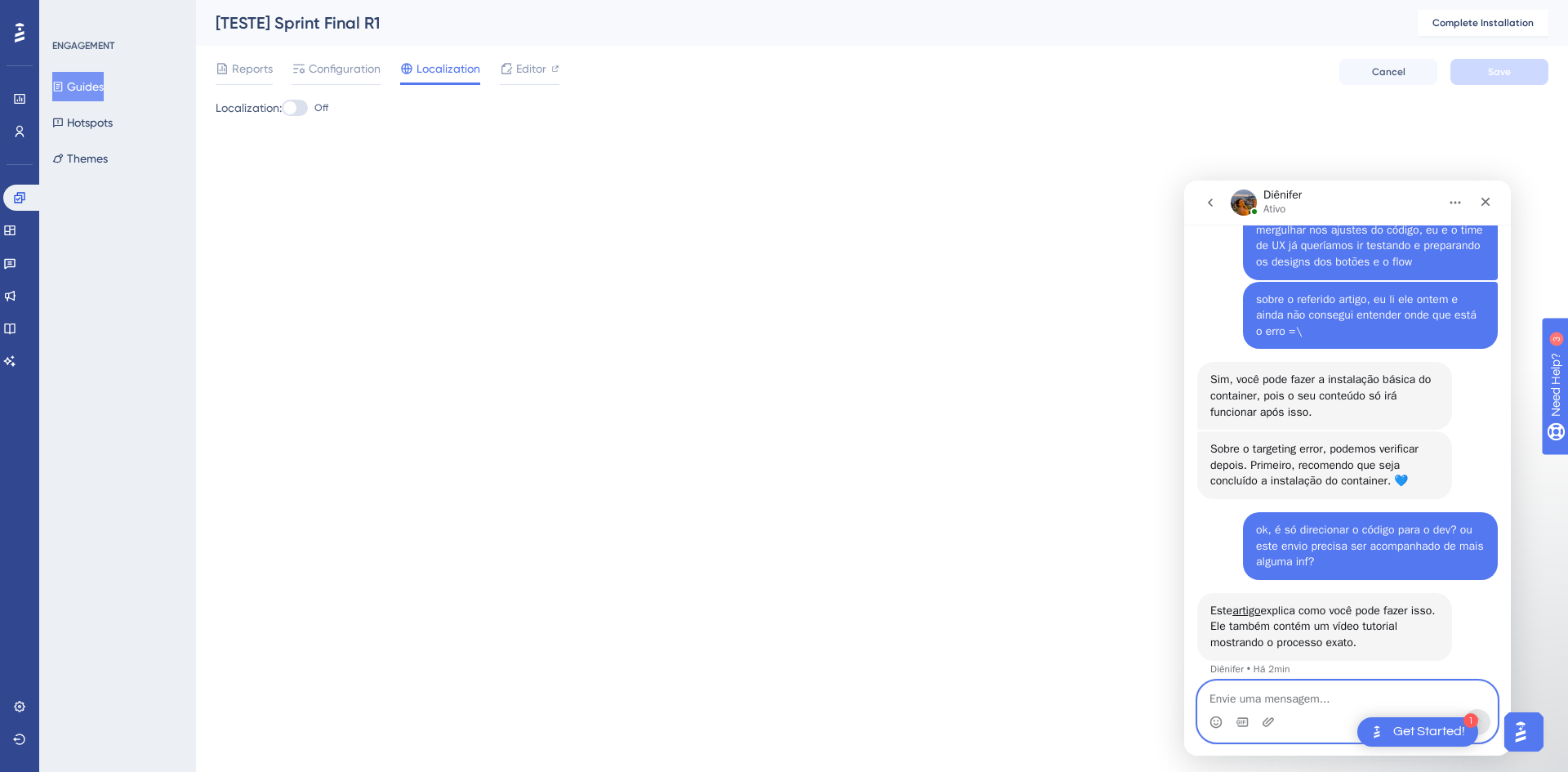 click at bounding box center [1348, 695] 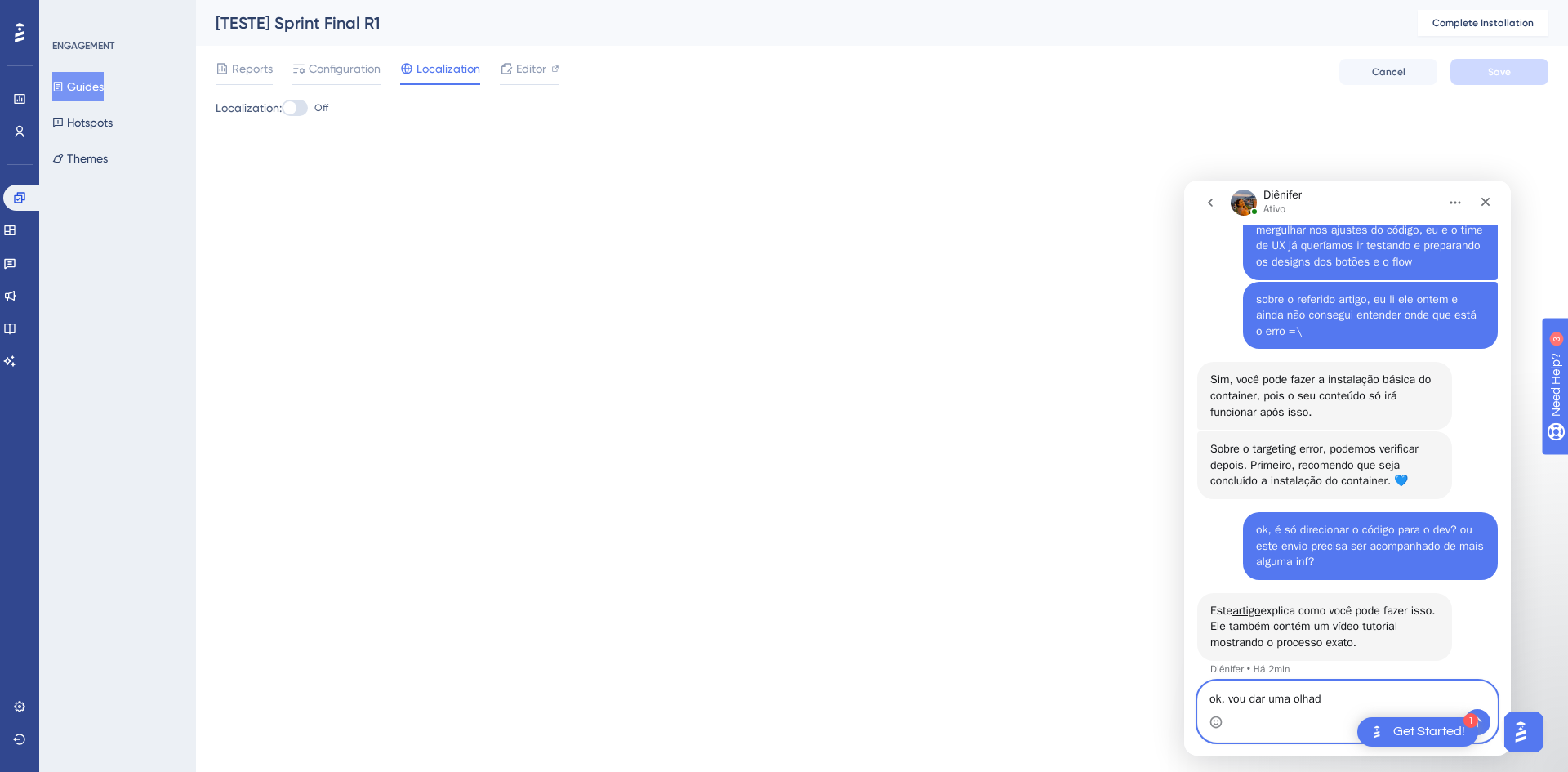 type on "ok, vou dar uma olhada" 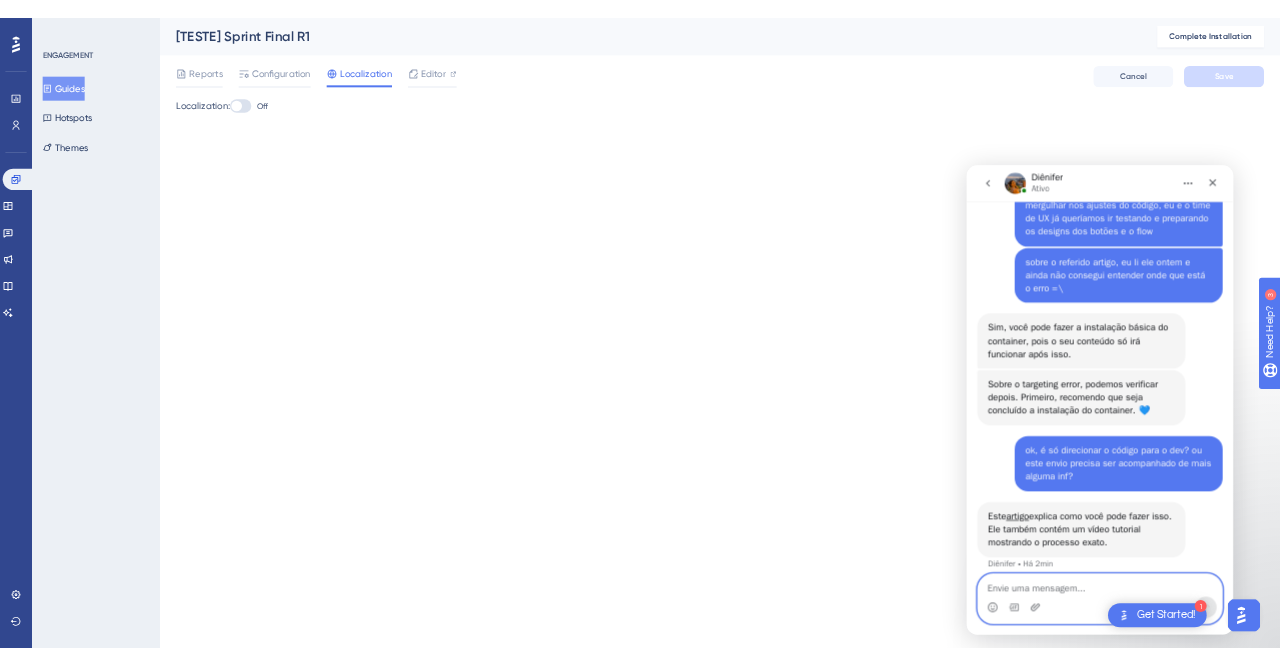 scroll, scrollTop: 2273, scrollLeft: 0, axis: vertical 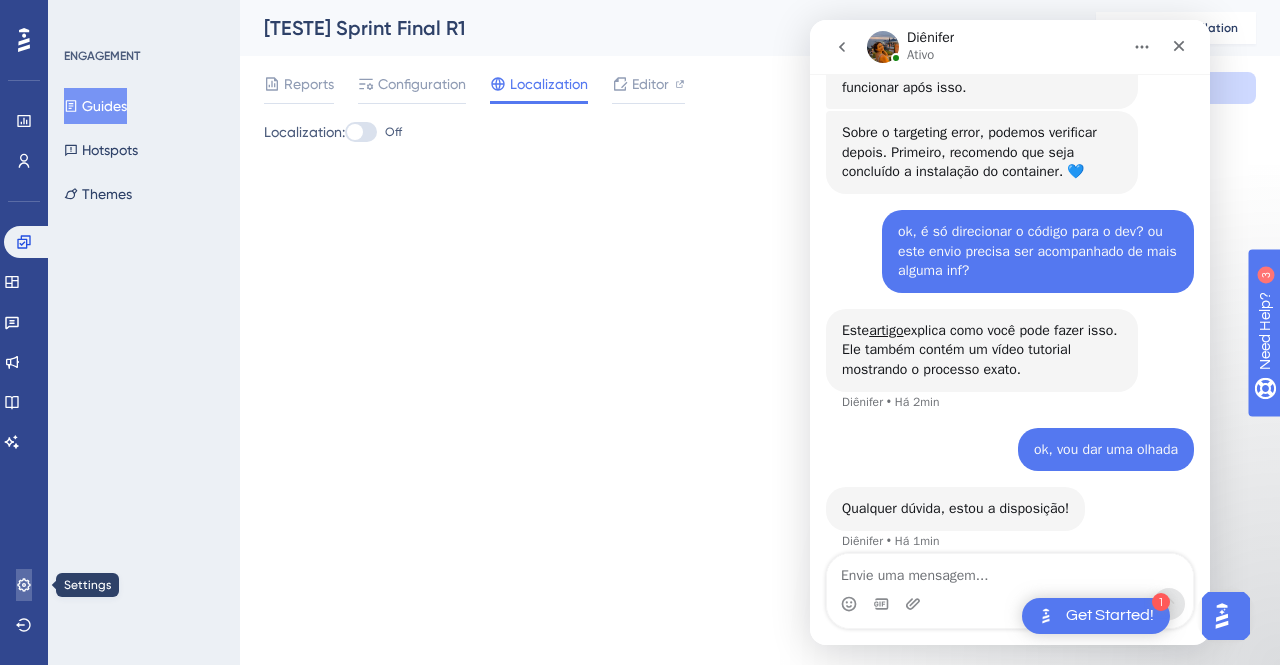 click at bounding box center [24, 585] 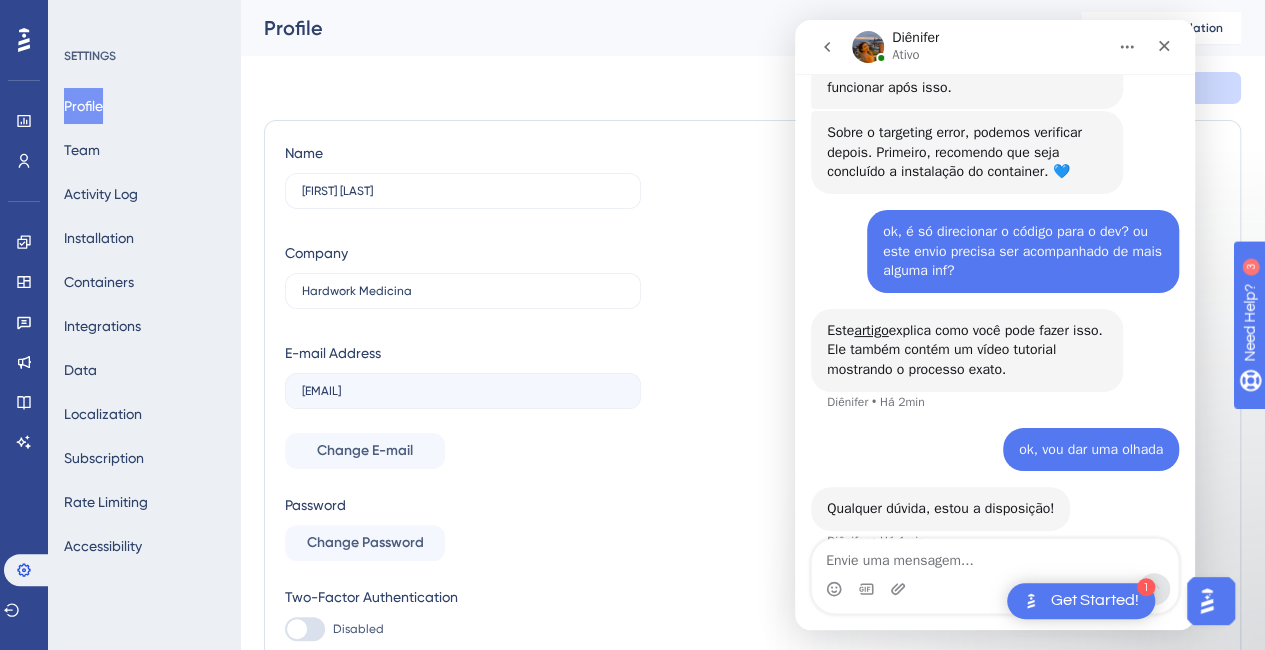 scroll, scrollTop: 2445, scrollLeft: 0, axis: vertical 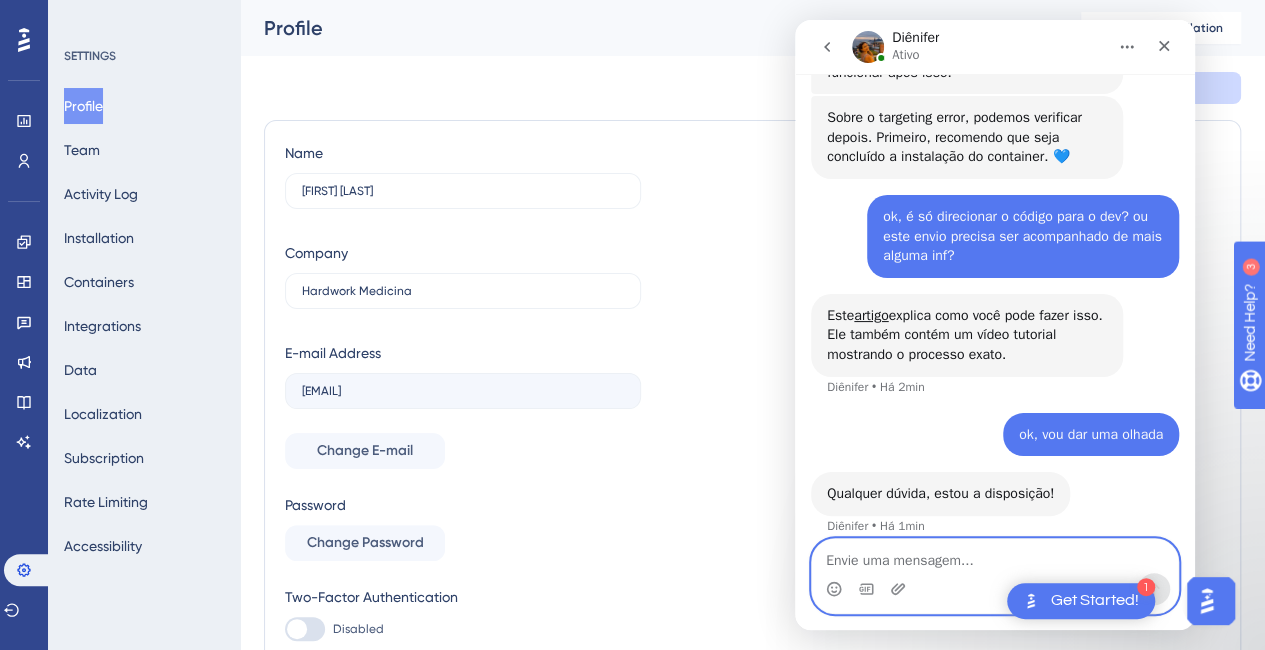 click at bounding box center [995, 556] 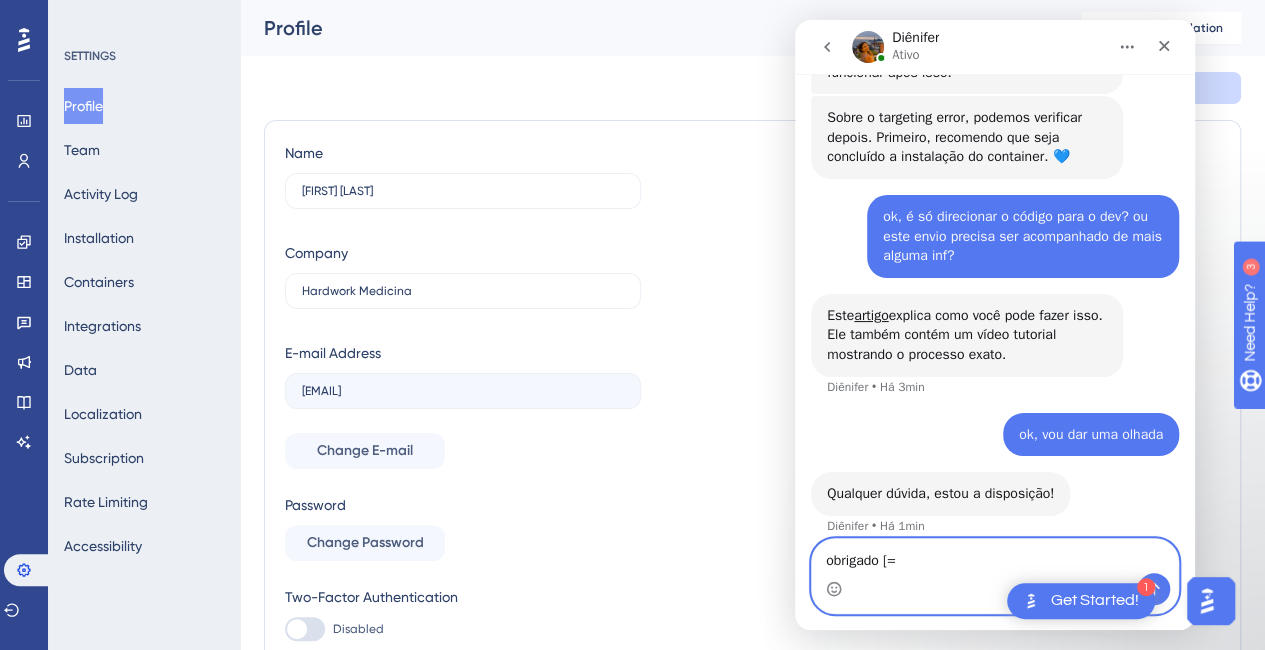type on "obrigado [=" 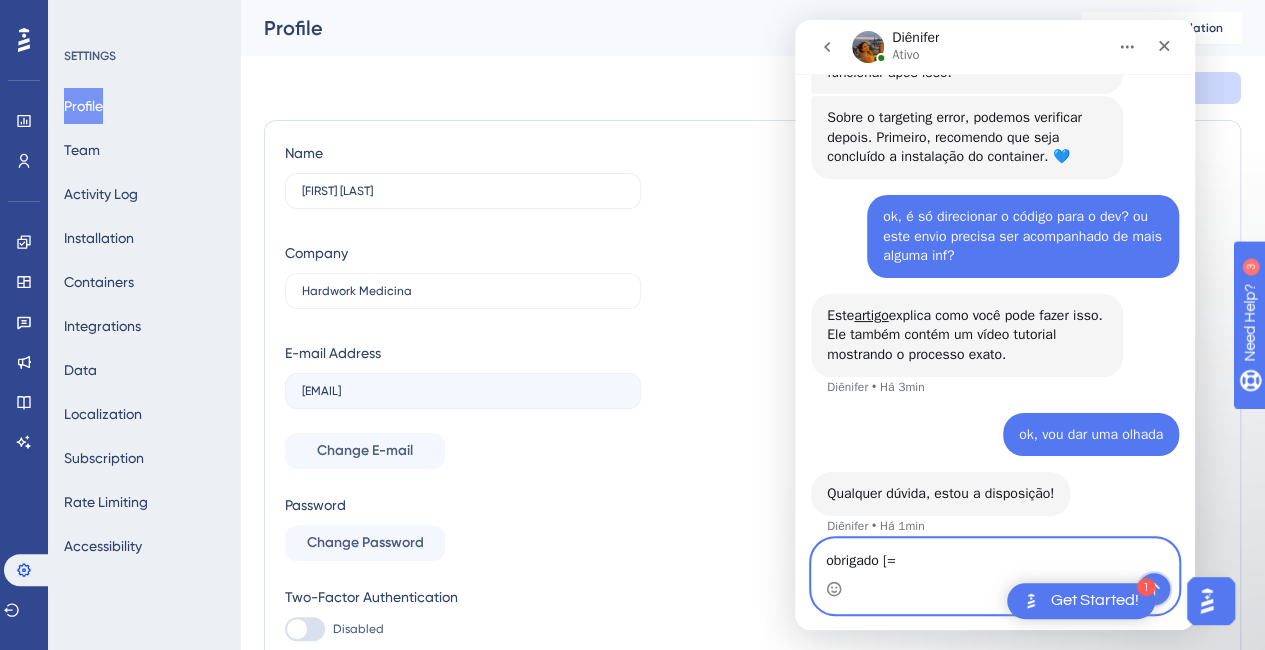 click at bounding box center (1154, 589) 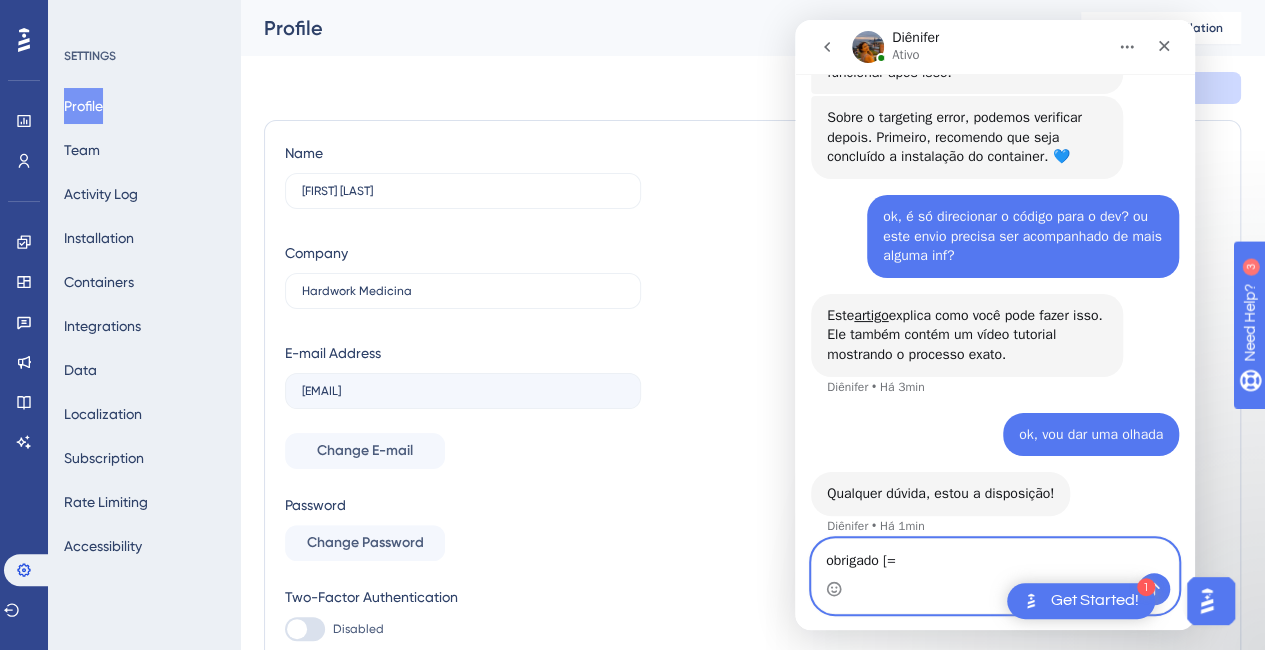 type 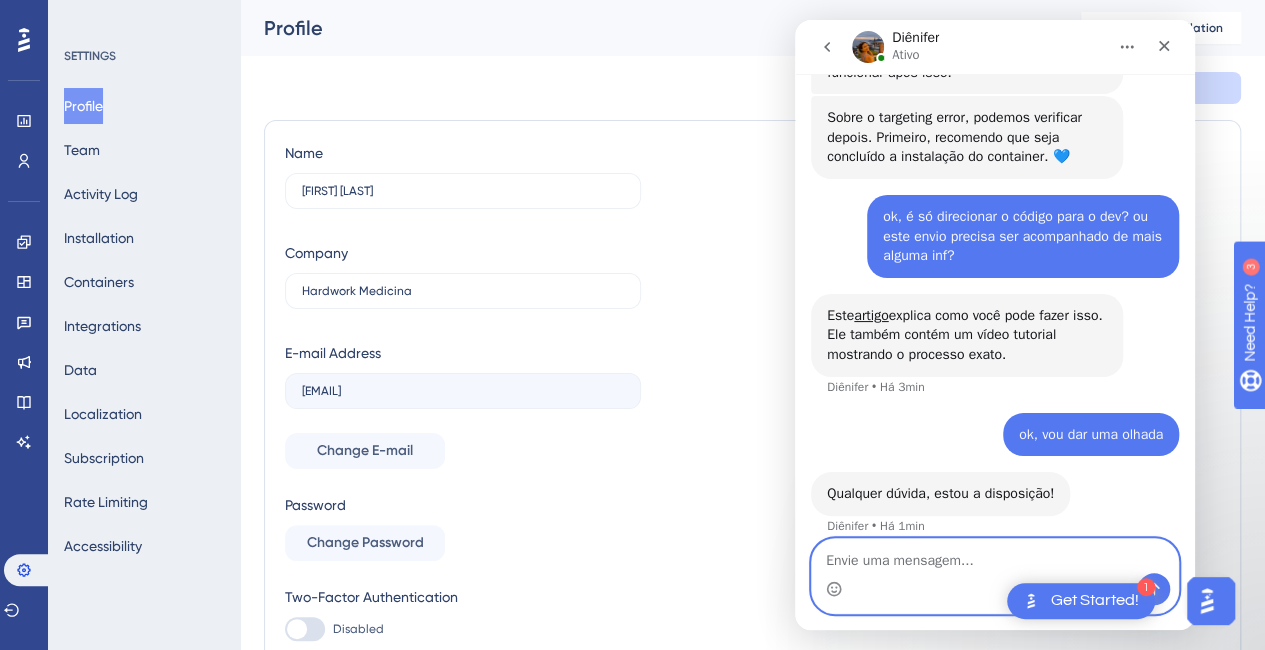 scroll, scrollTop: 2505, scrollLeft: 0, axis: vertical 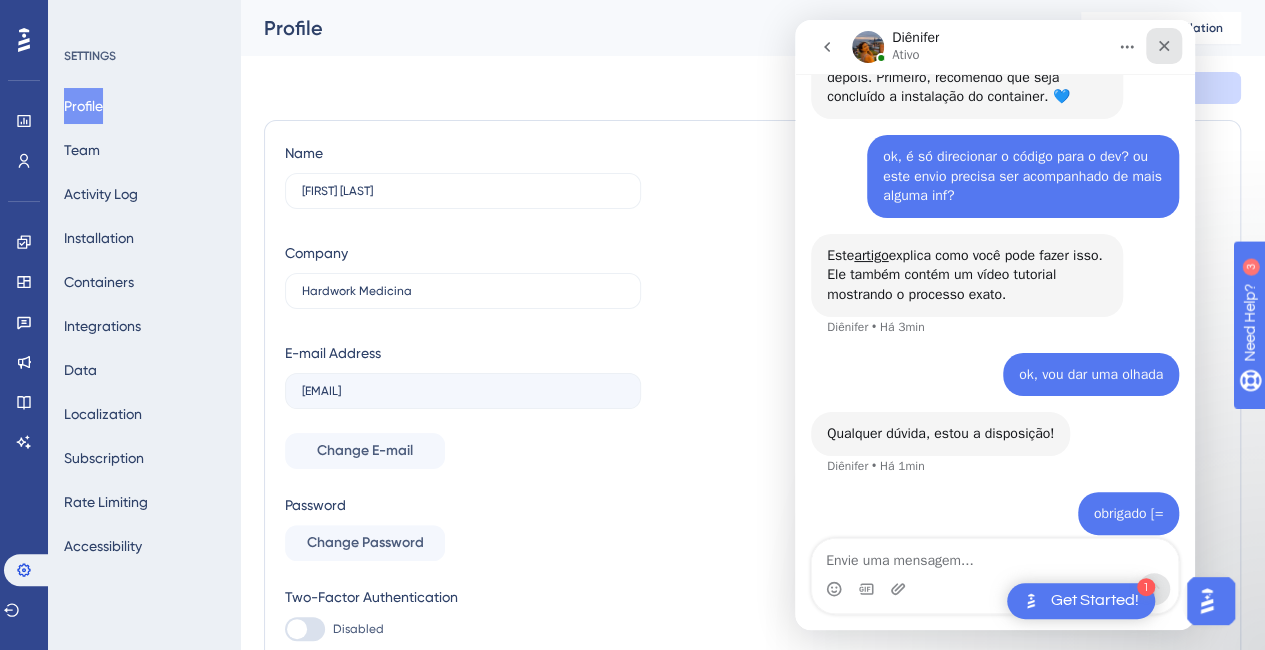 click 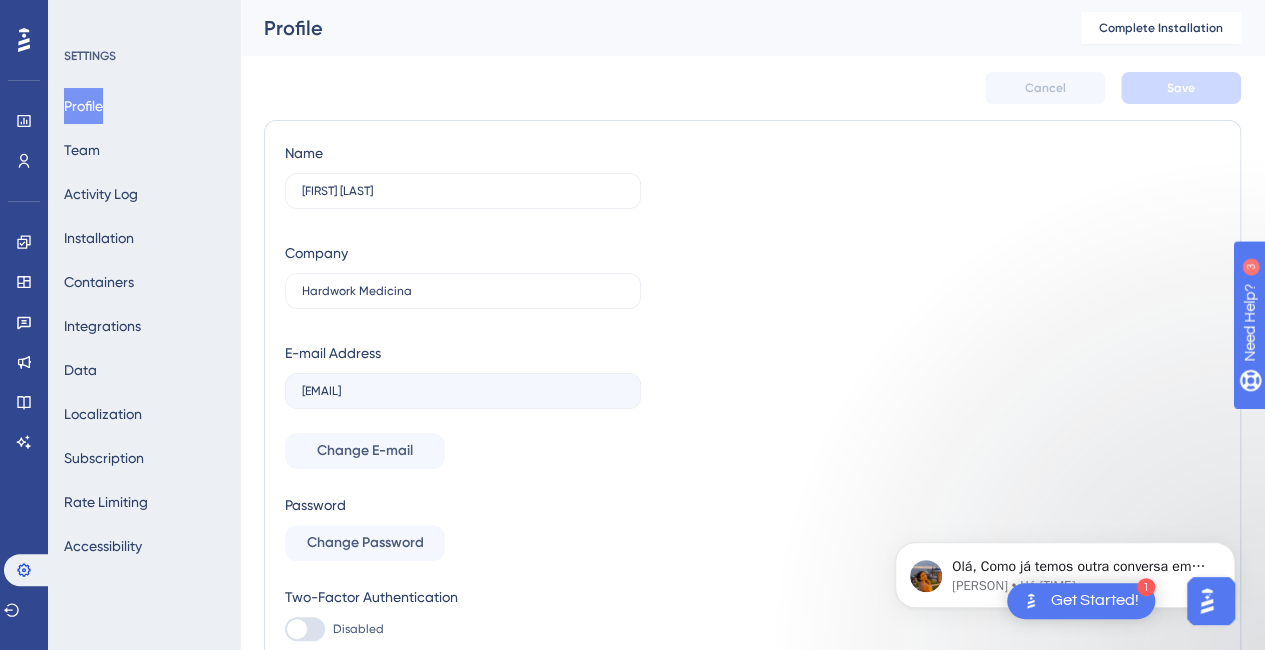 scroll, scrollTop: 0, scrollLeft: 0, axis: both 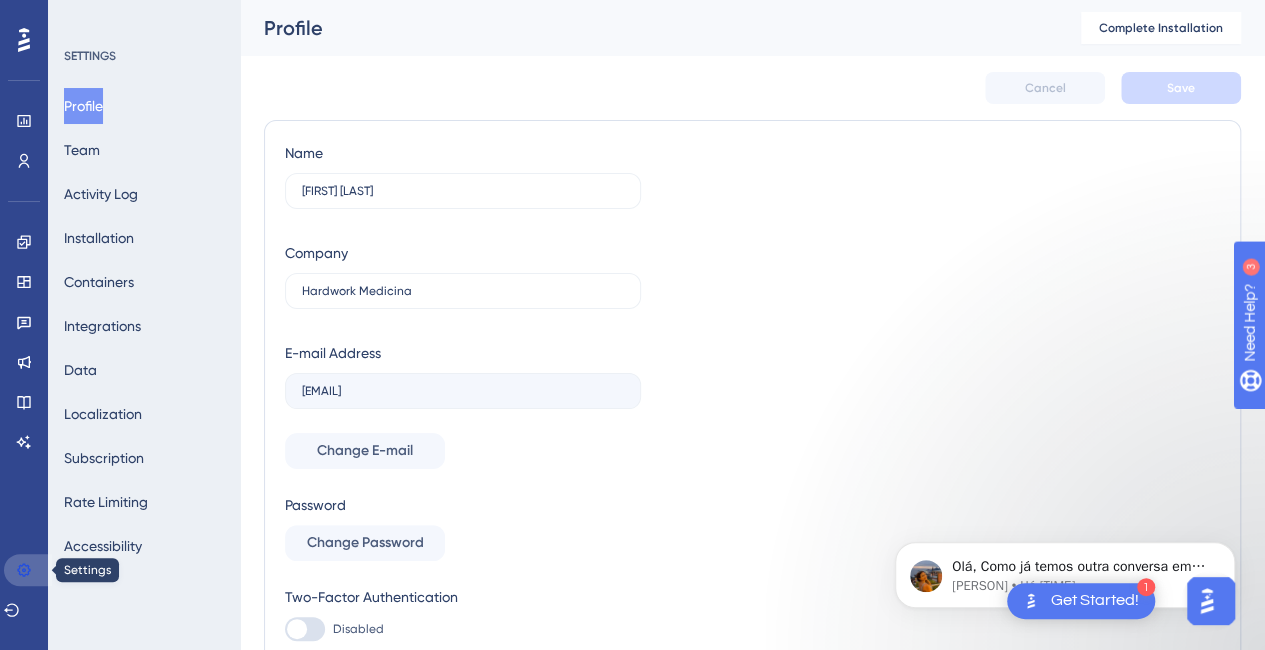 click 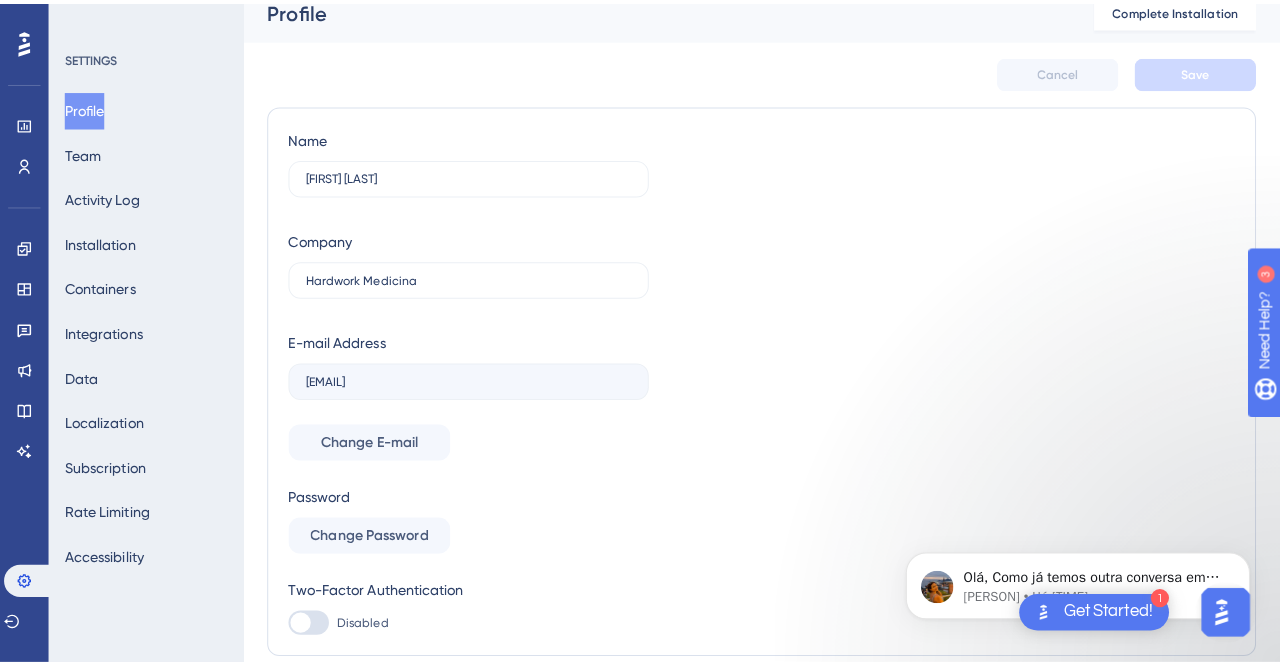 scroll, scrollTop: 0, scrollLeft: 0, axis: both 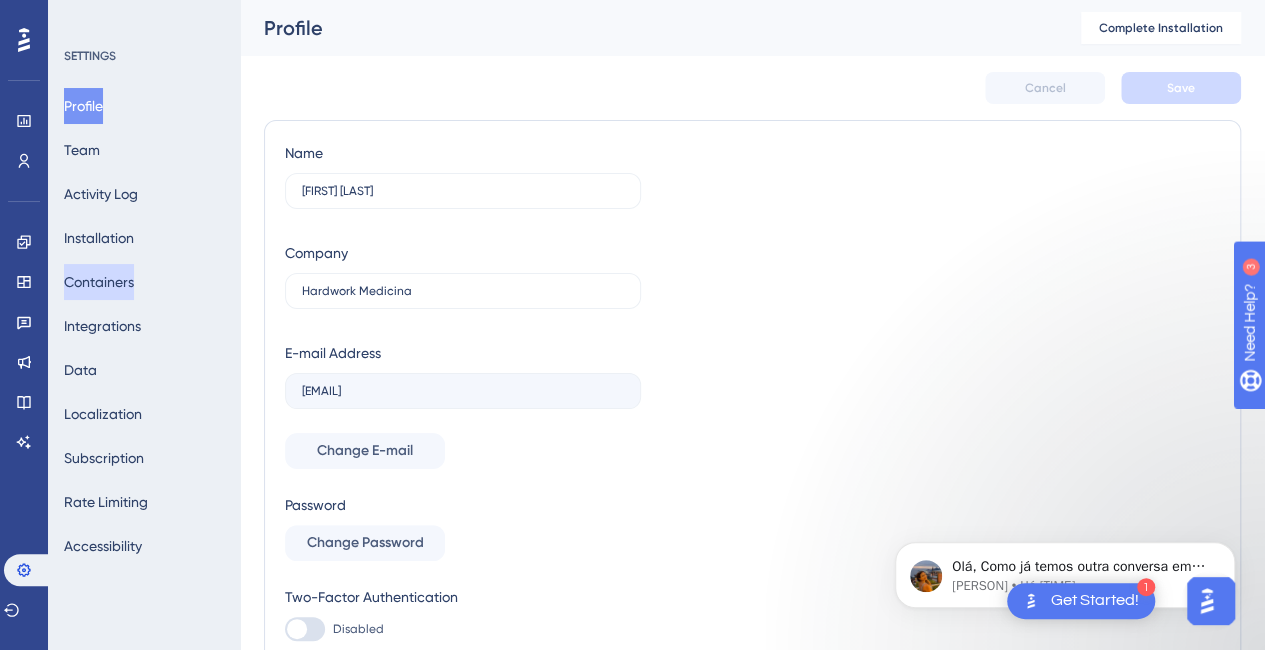 click on "Containers" at bounding box center (99, 282) 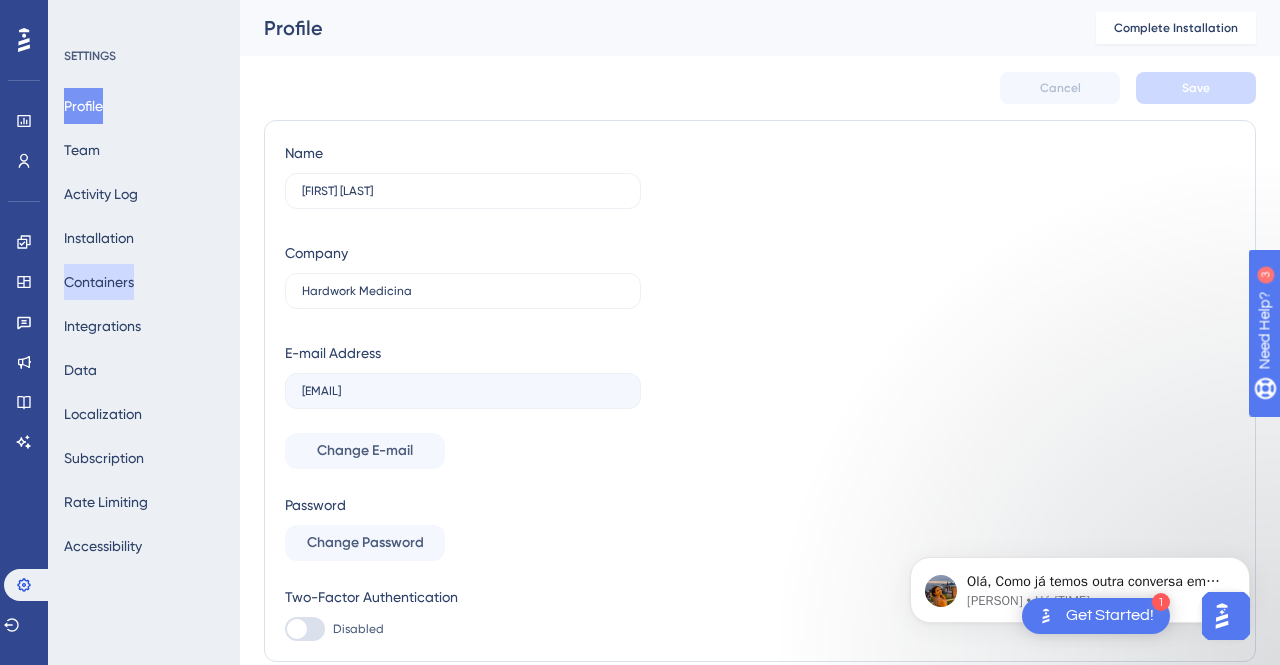 scroll, scrollTop: 2470, scrollLeft: 0, axis: vertical 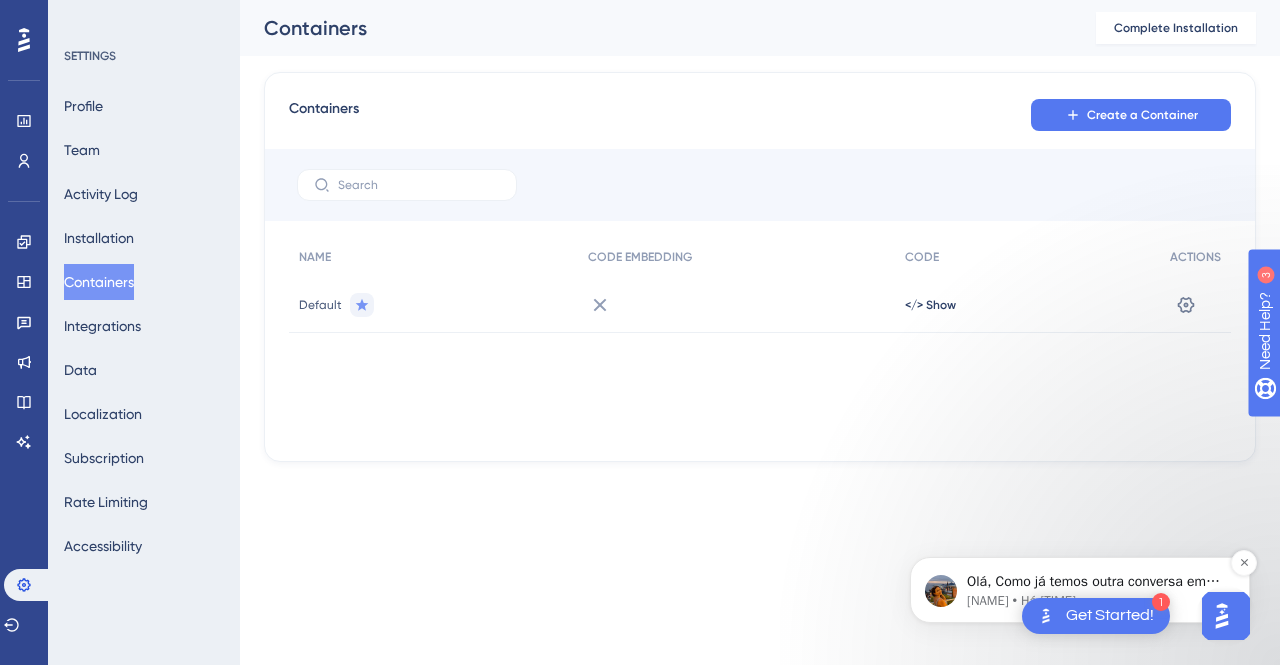 click on "[NAME] • Há [TIME]" at bounding box center [1096, 601] 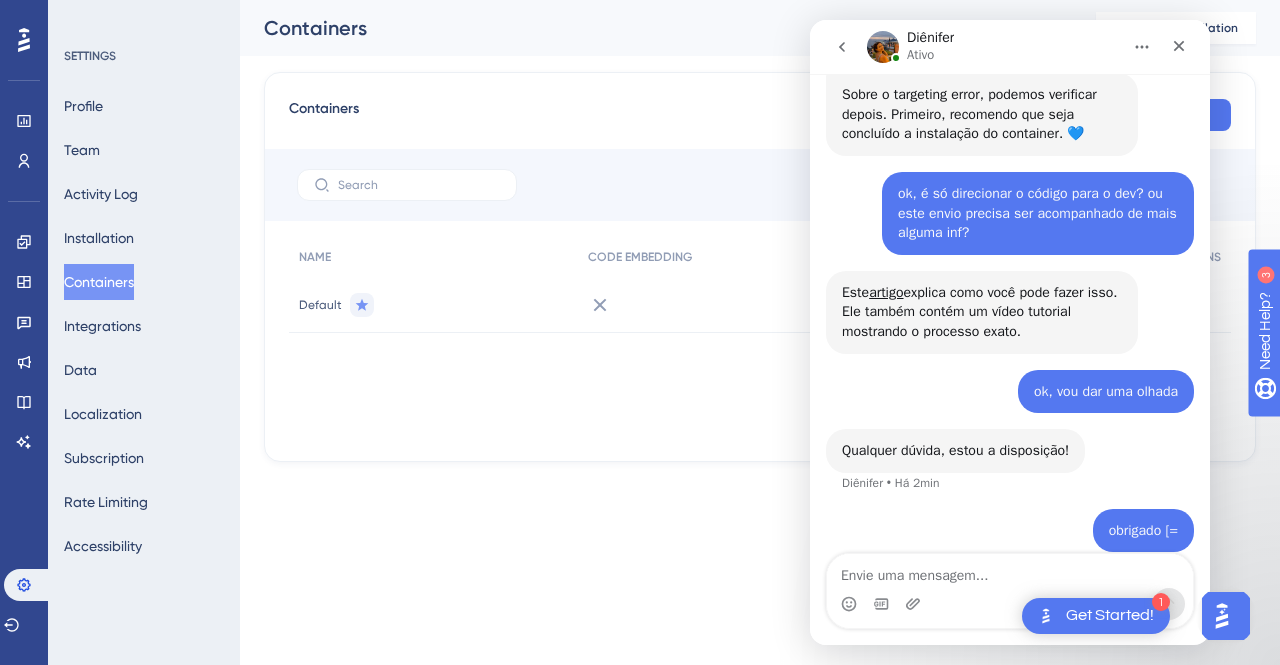 scroll, scrollTop: 0, scrollLeft: 0, axis: both 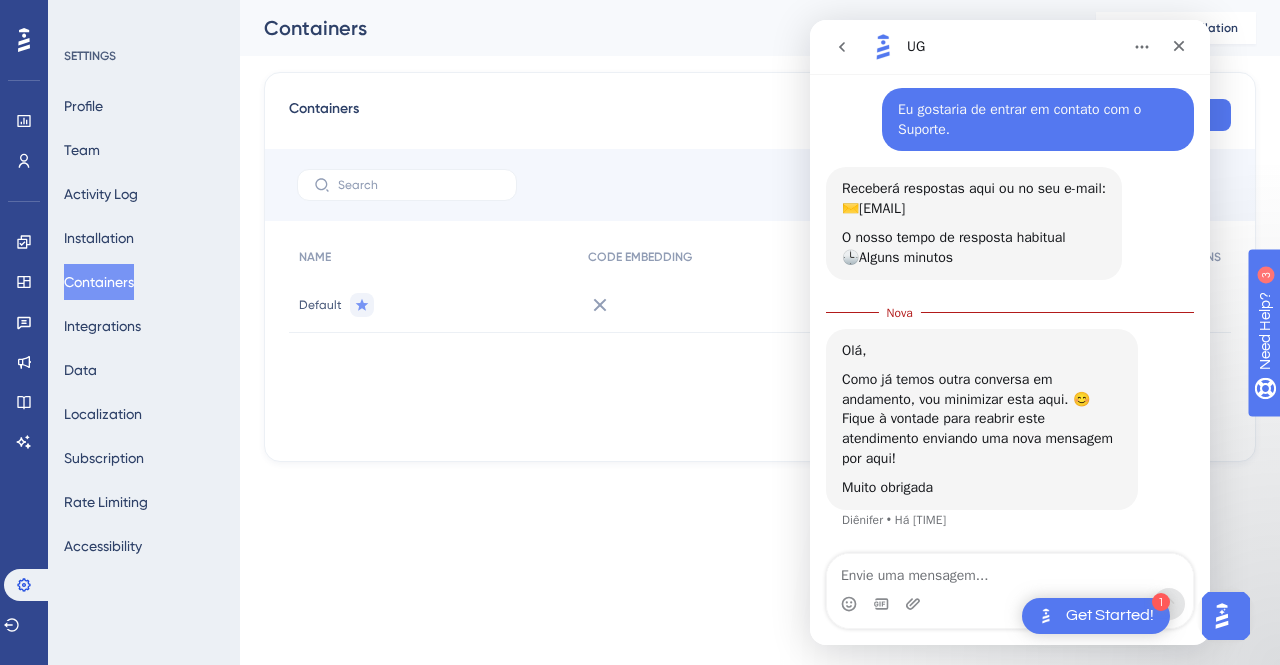 click at bounding box center (1010, 571) 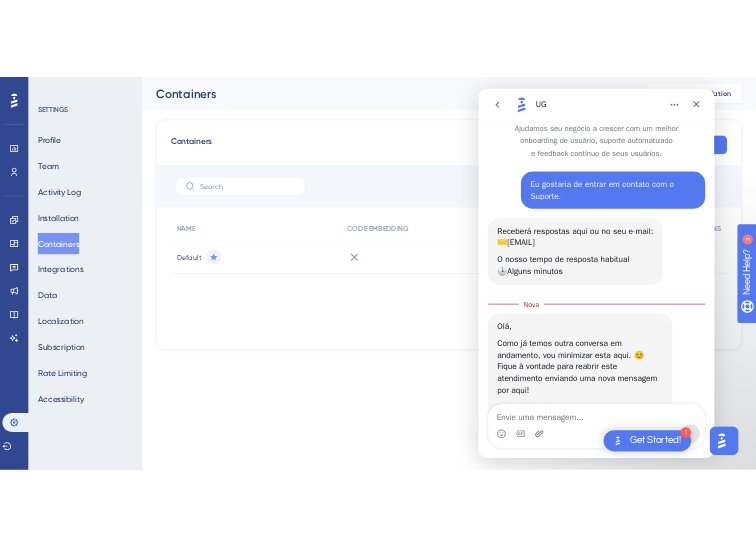 scroll, scrollTop: 0, scrollLeft: 0, axis: both 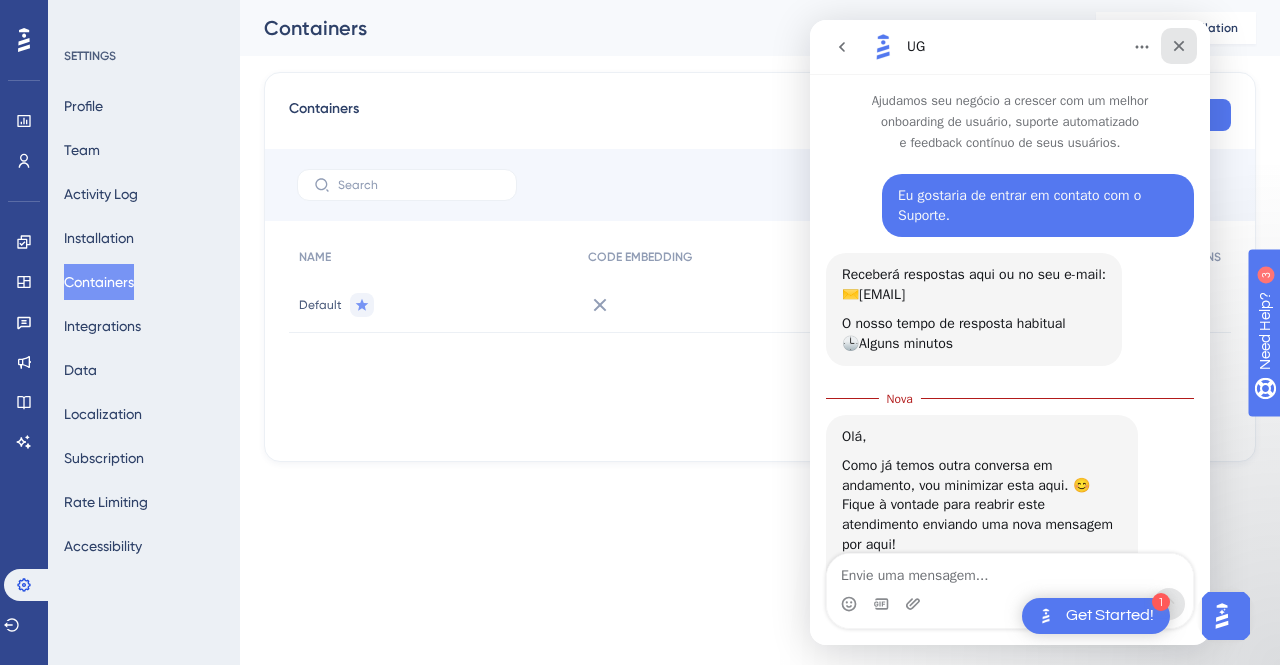 click at bounding box center [1179, 46] 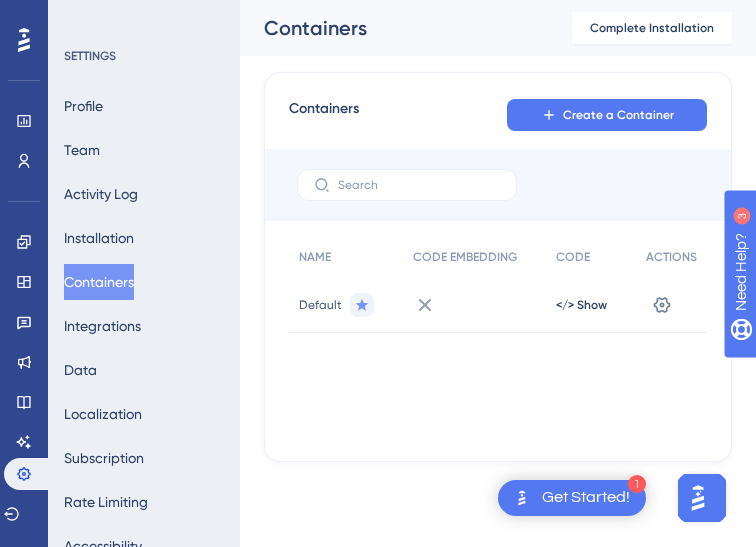 scroll, scrollTop: 3, scrollLeft: 0, axis: vertical 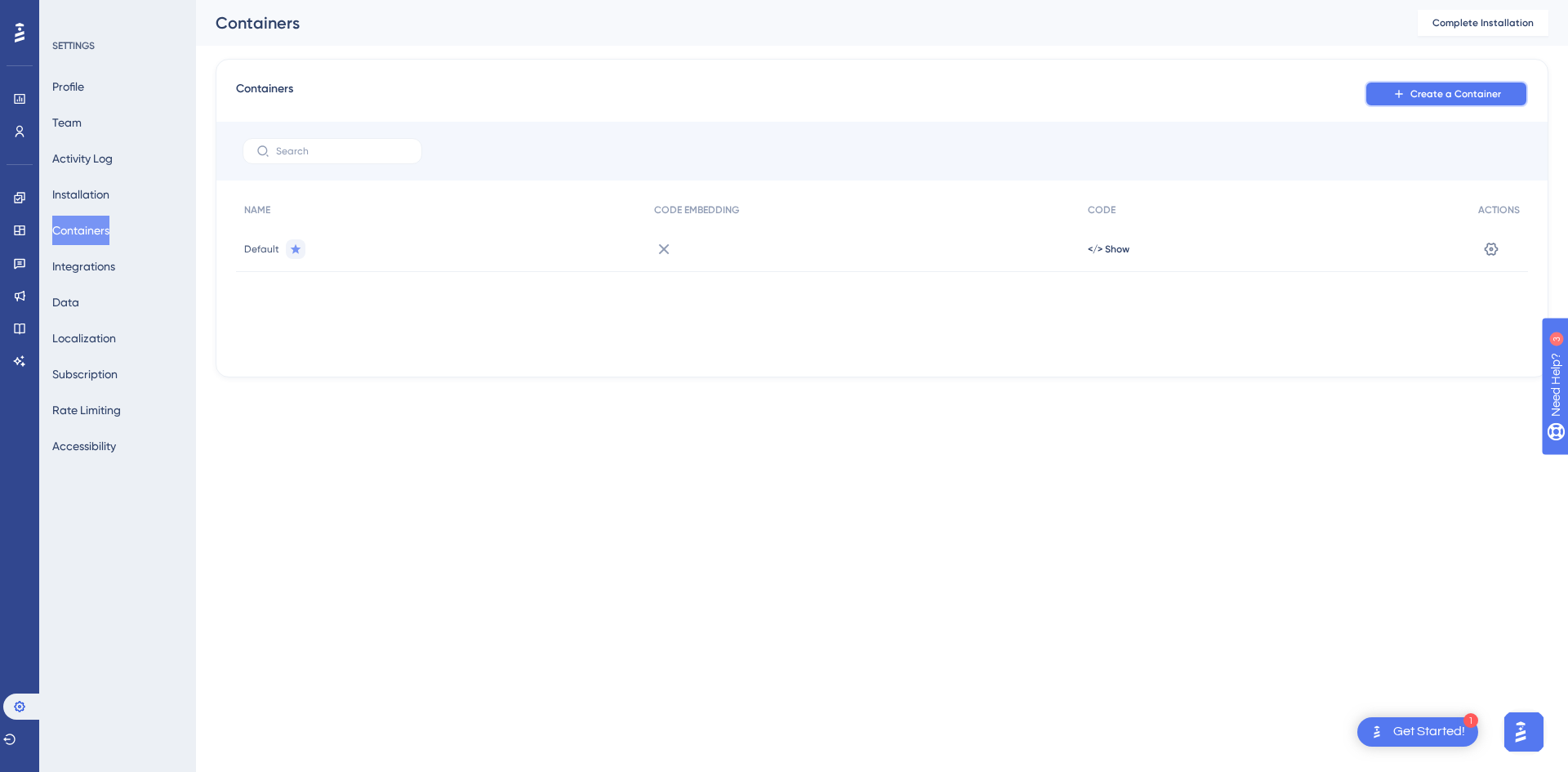 click on "Create a Container" at bounding box center [1455, 94] 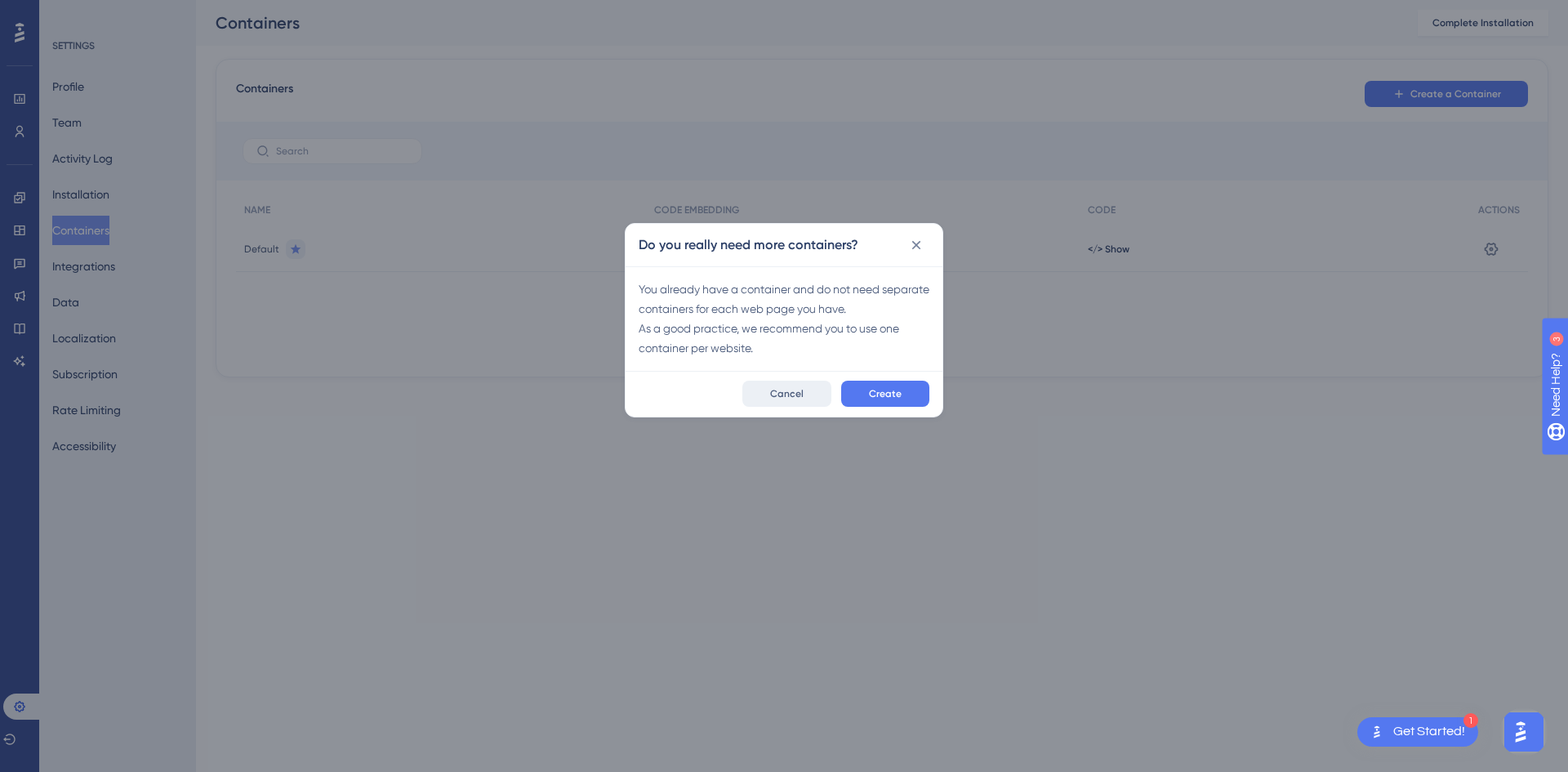 click on "Cancel" at bounding box center [786, 394] 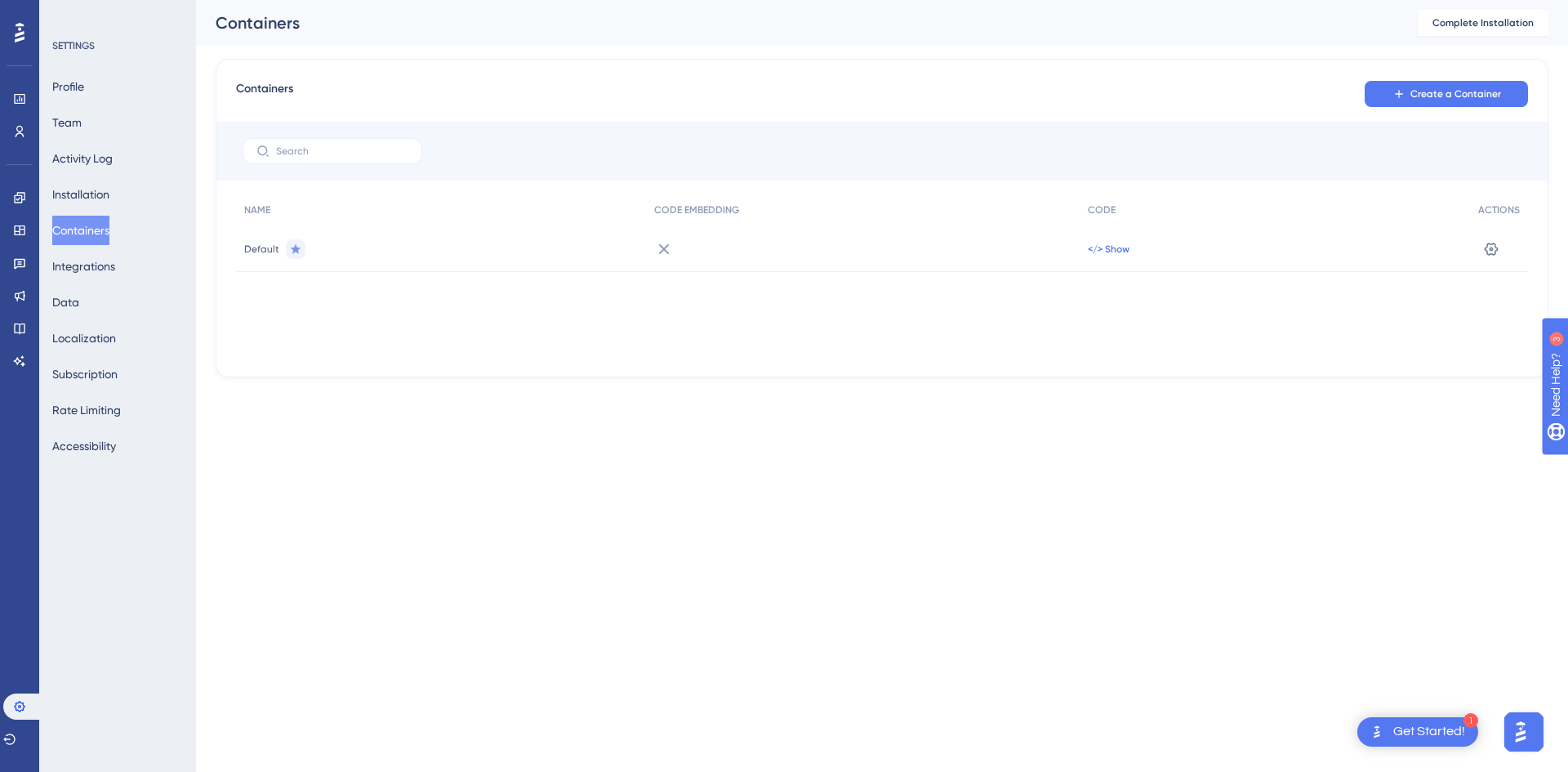 click on "</> Show" at bounding box center [1108, 249] 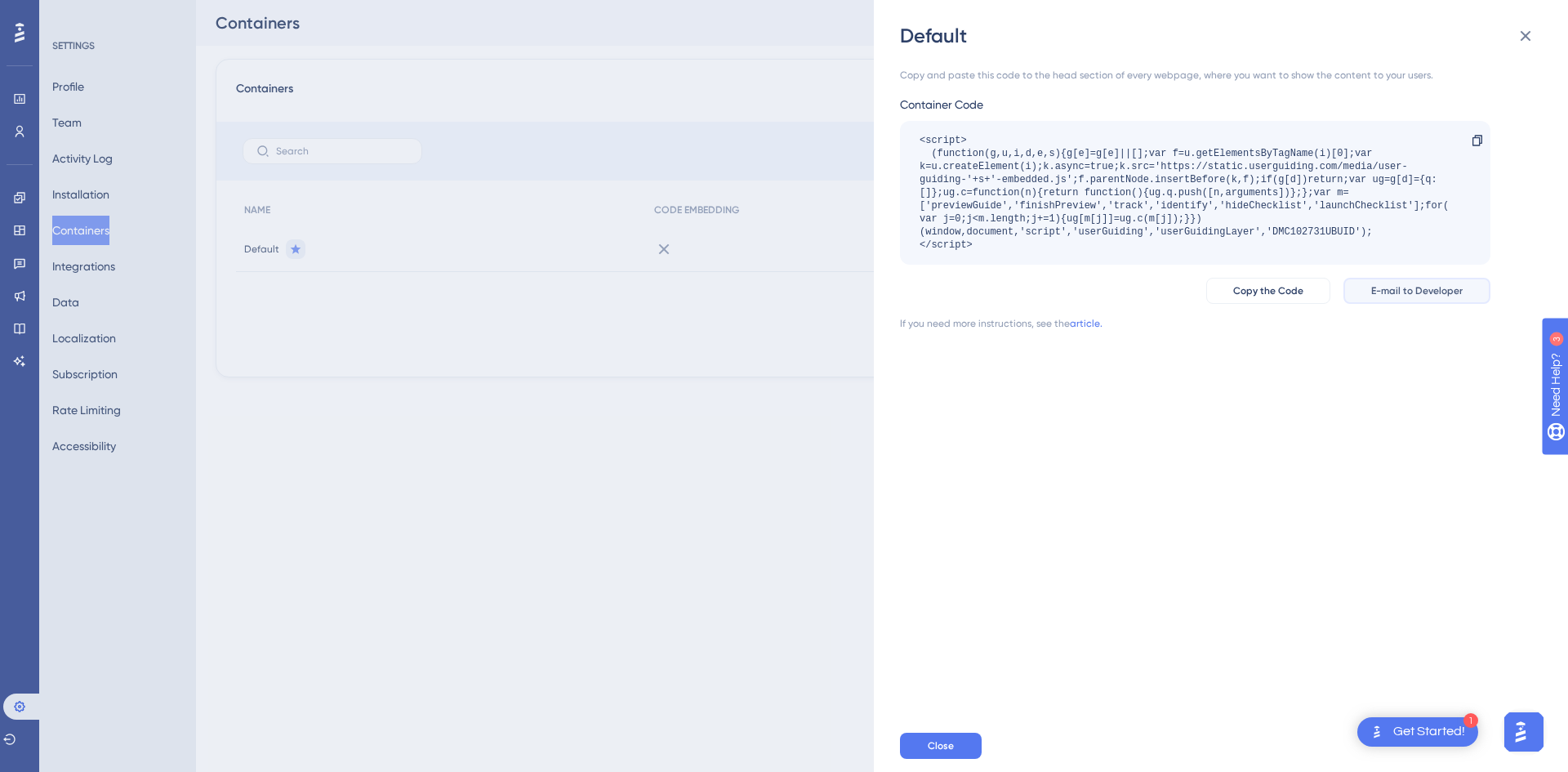 click on "E-mail to Developer" at bounding box center [1417, 291] 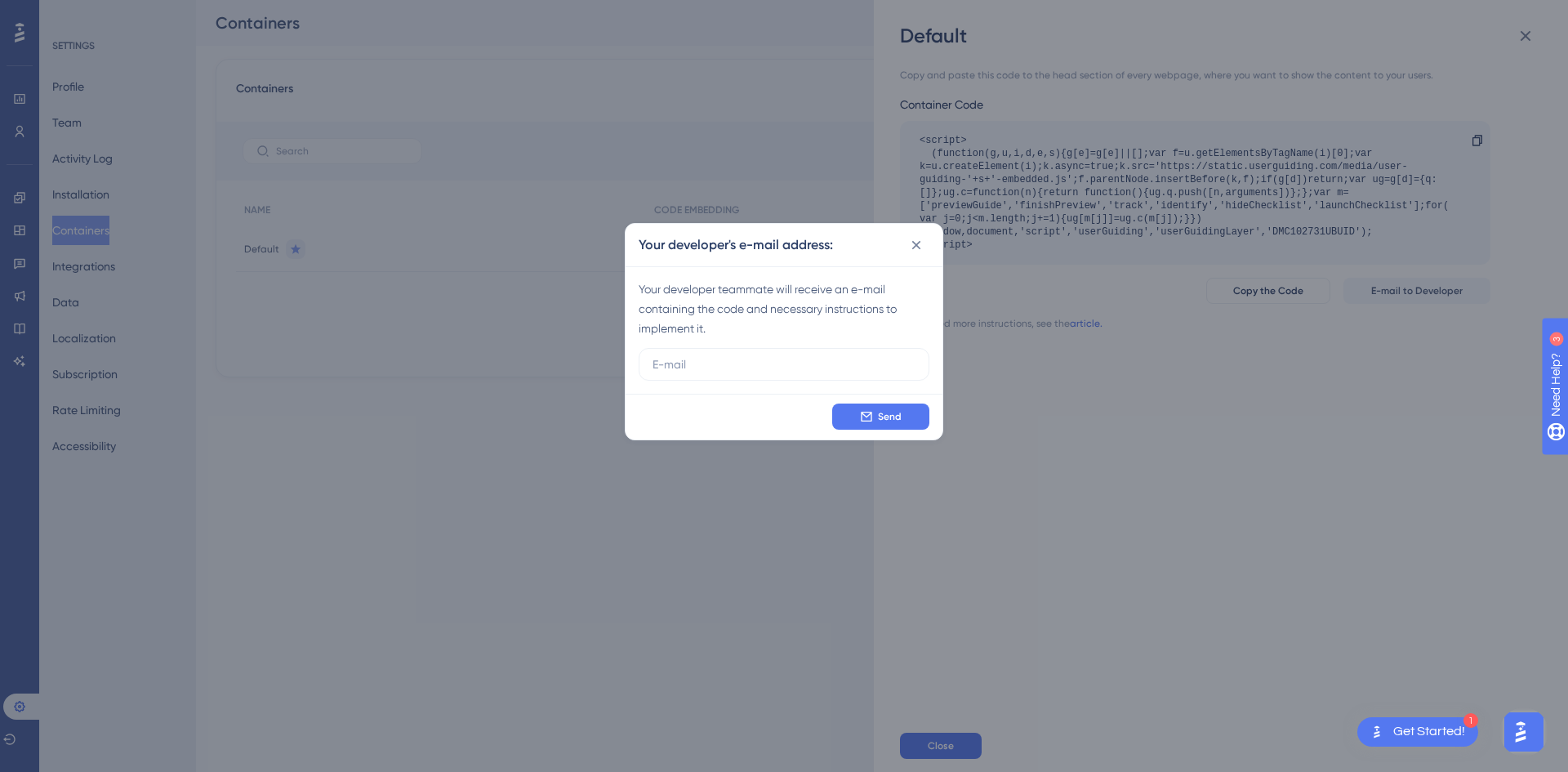 click on "Your developer's e-mail address: Your developer teammate will receive an e-mail containing the code and necessary instructions to implement it. Send" at bounding box center (784, 386) 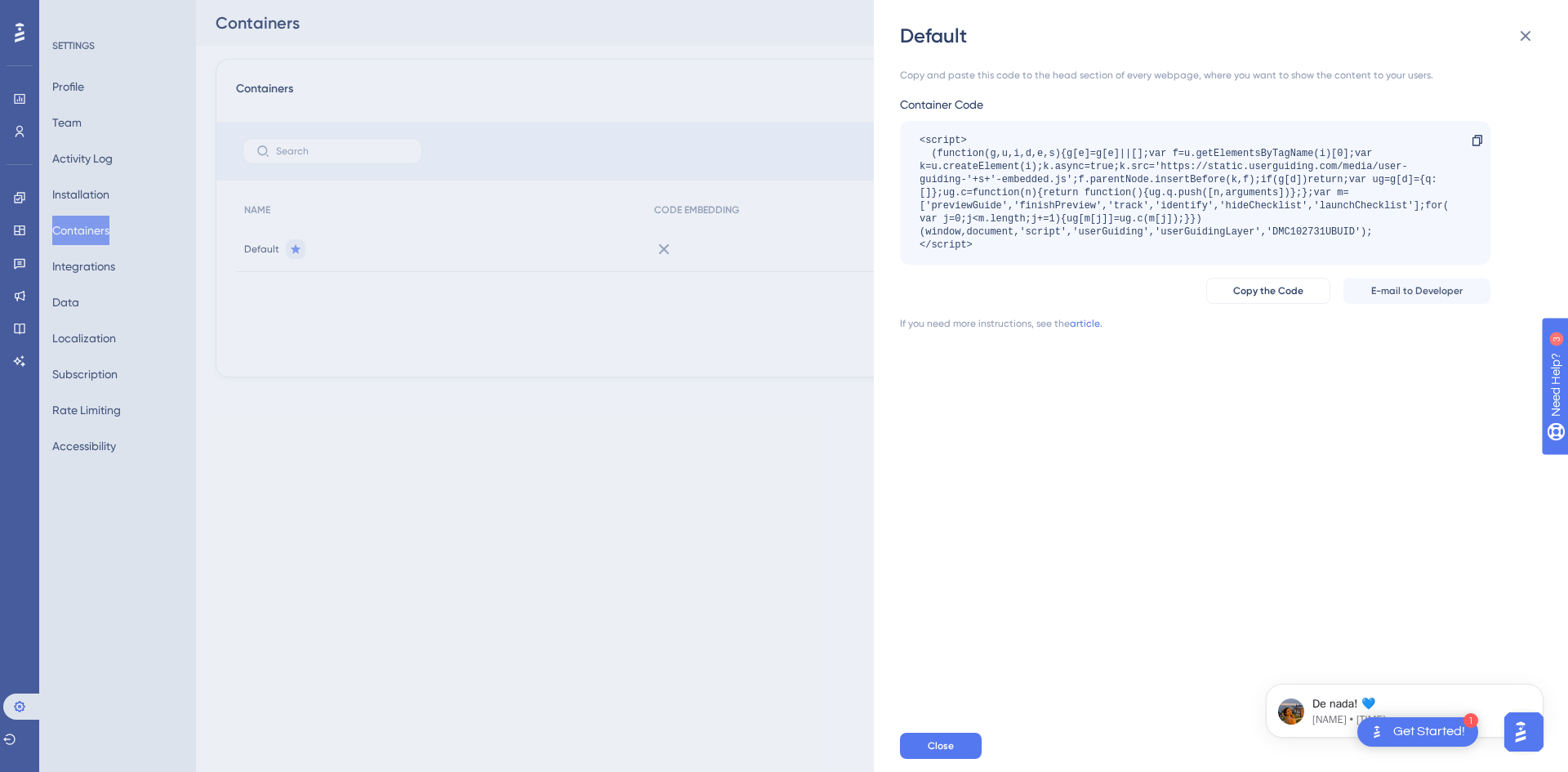 scroll, scrollTop: 0, scrollLeft: 0, axis: both 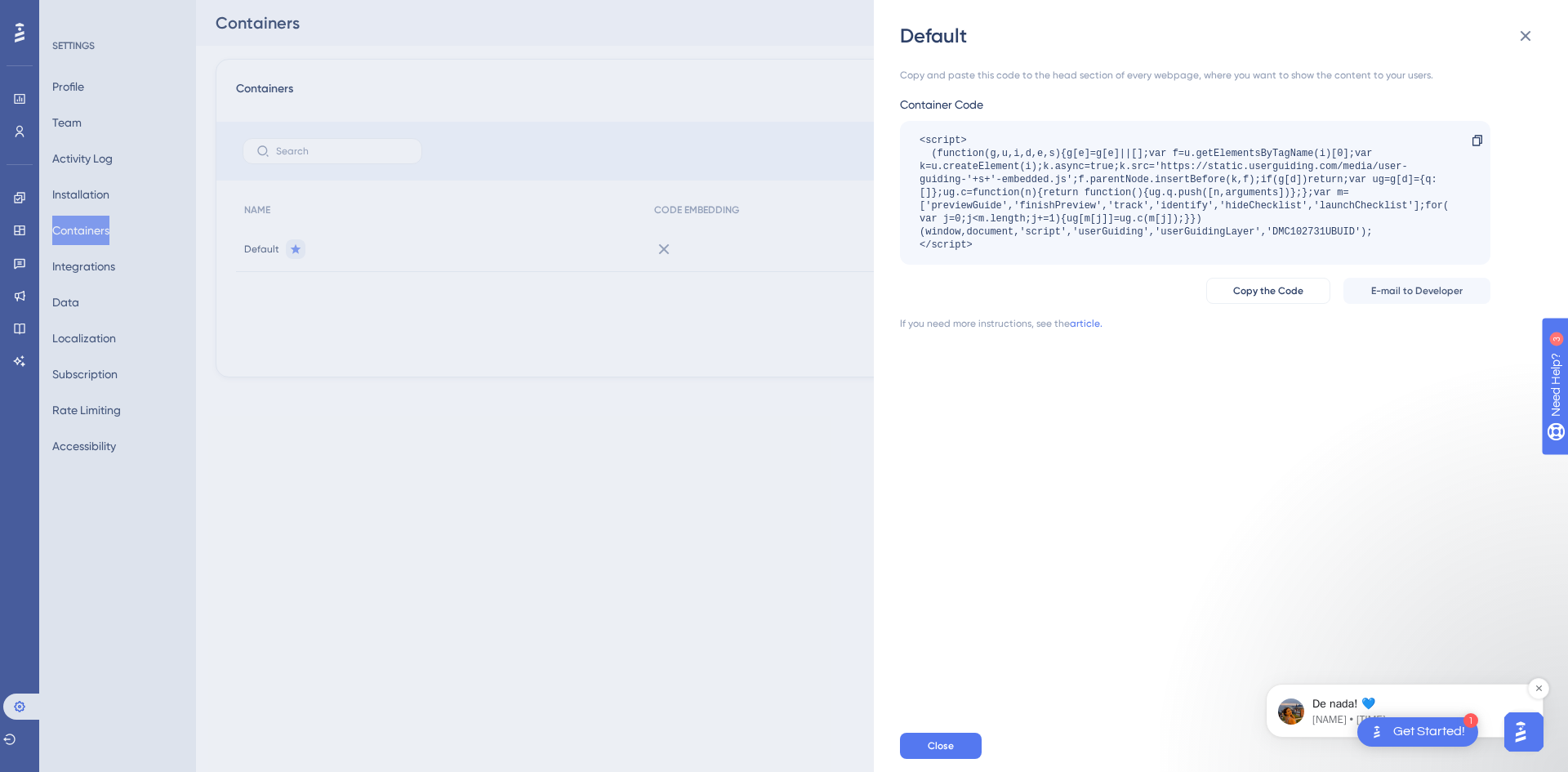 click on "[NAME] • [TIME]" at bounding box center (1418, 720) 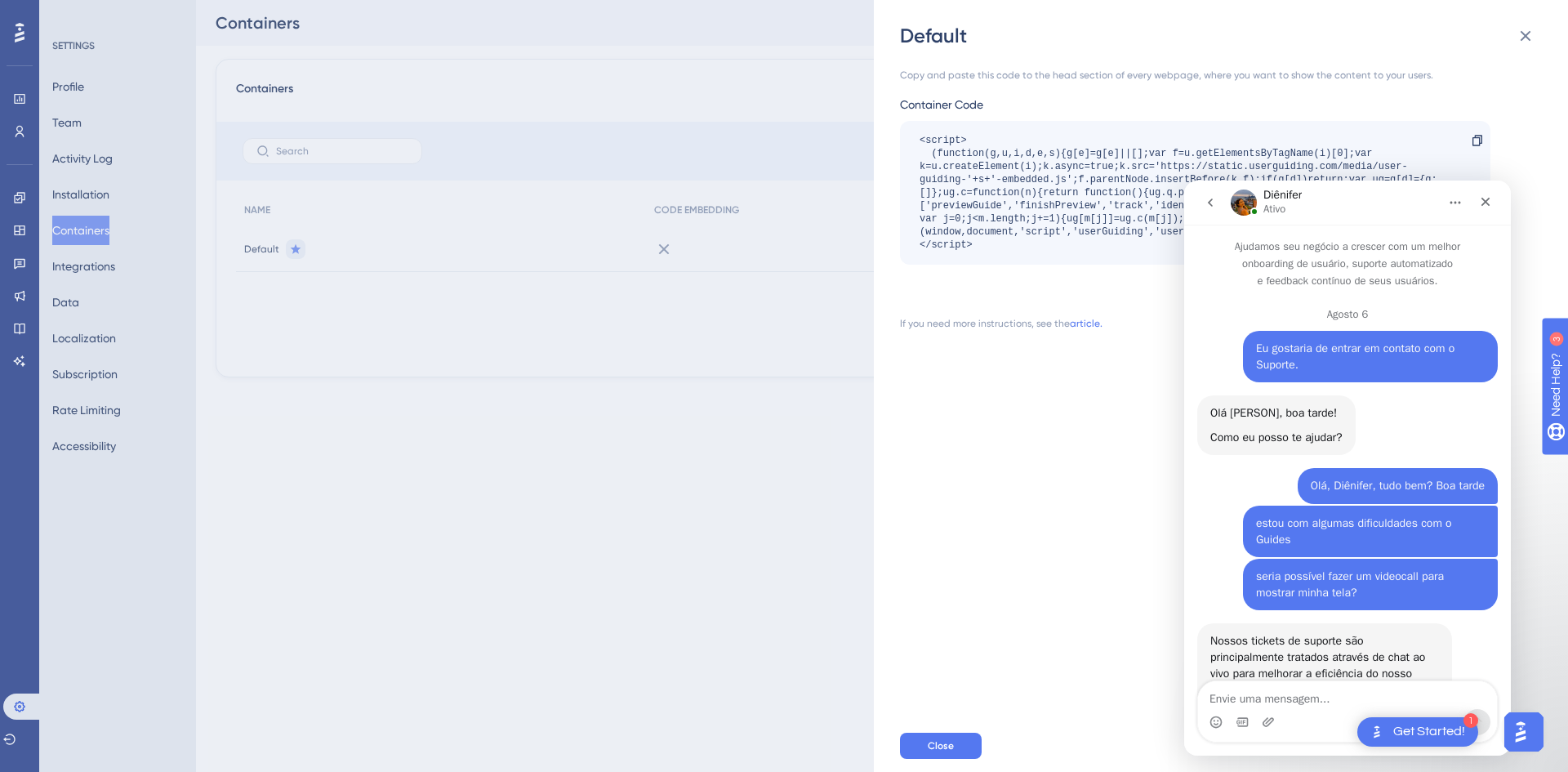scroll, scrollTop: 2, scrollLeft: 0, axis: vertical 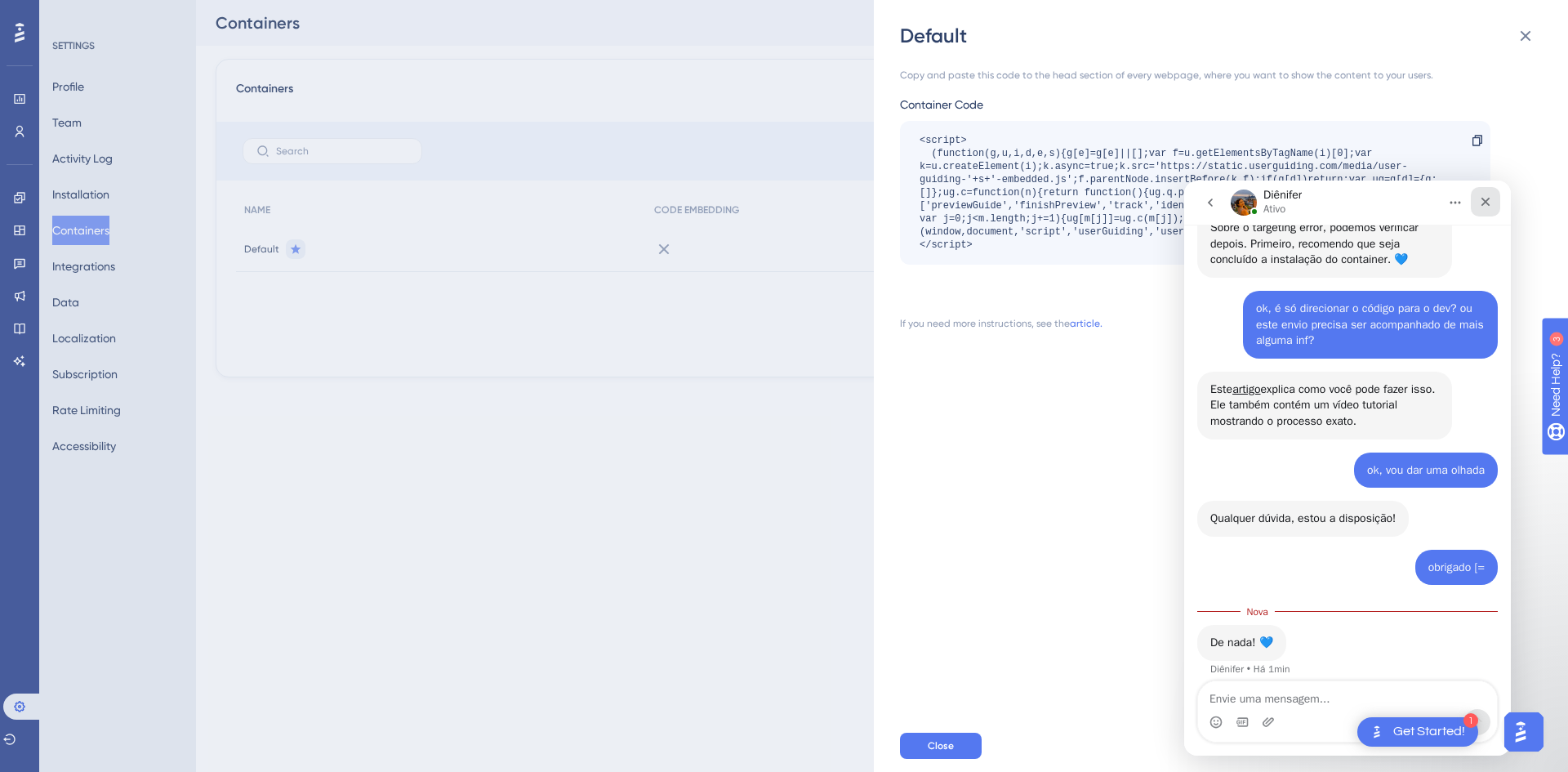drag, startPoint x: 1482, startPoint y: 201, endPoint x: 2725, endPoint y: 400, distance: 1258.8288 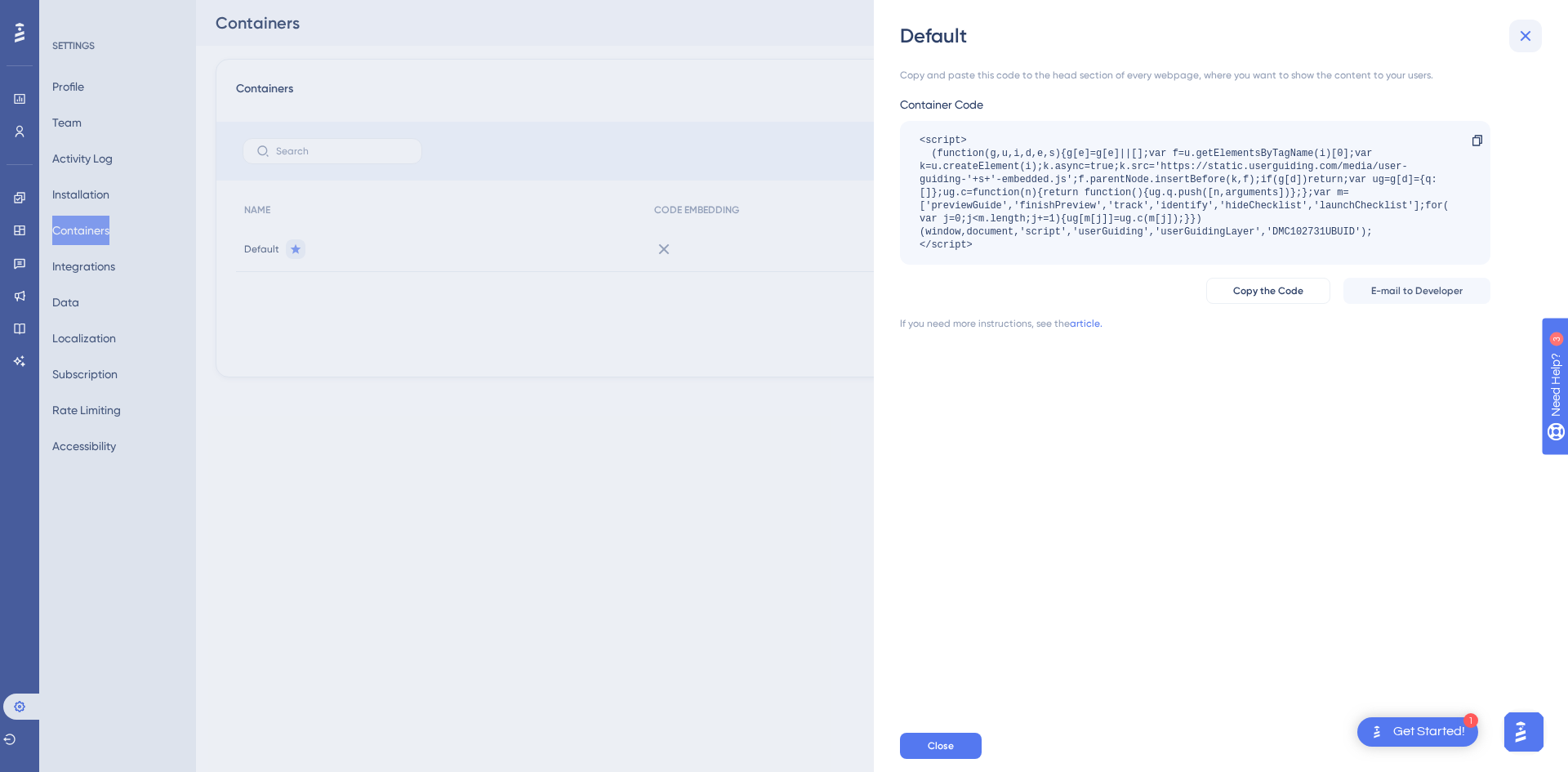 click at bounding box center (1526, 36) 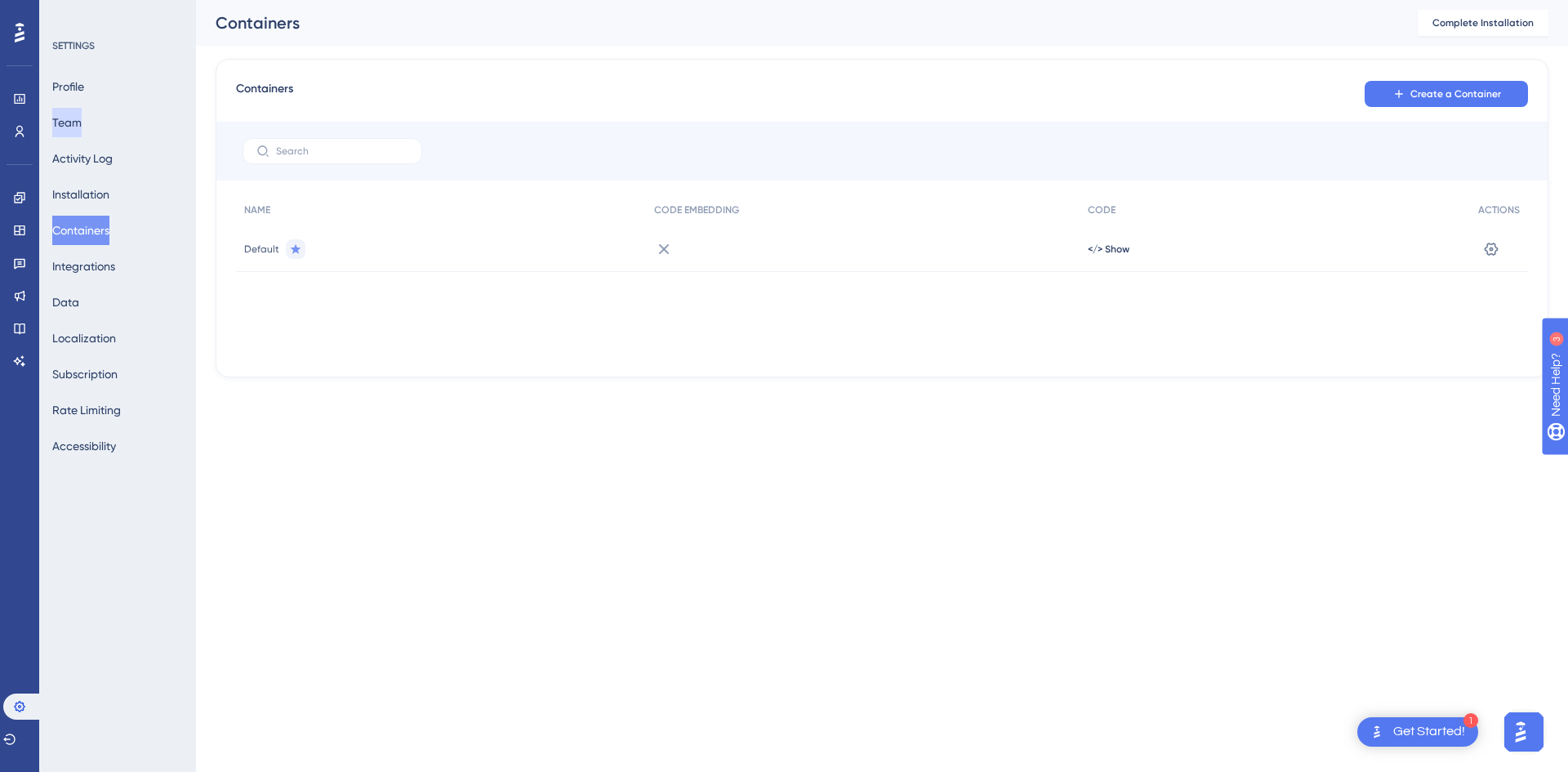 click on "Team" at bounding box center [67, 123] 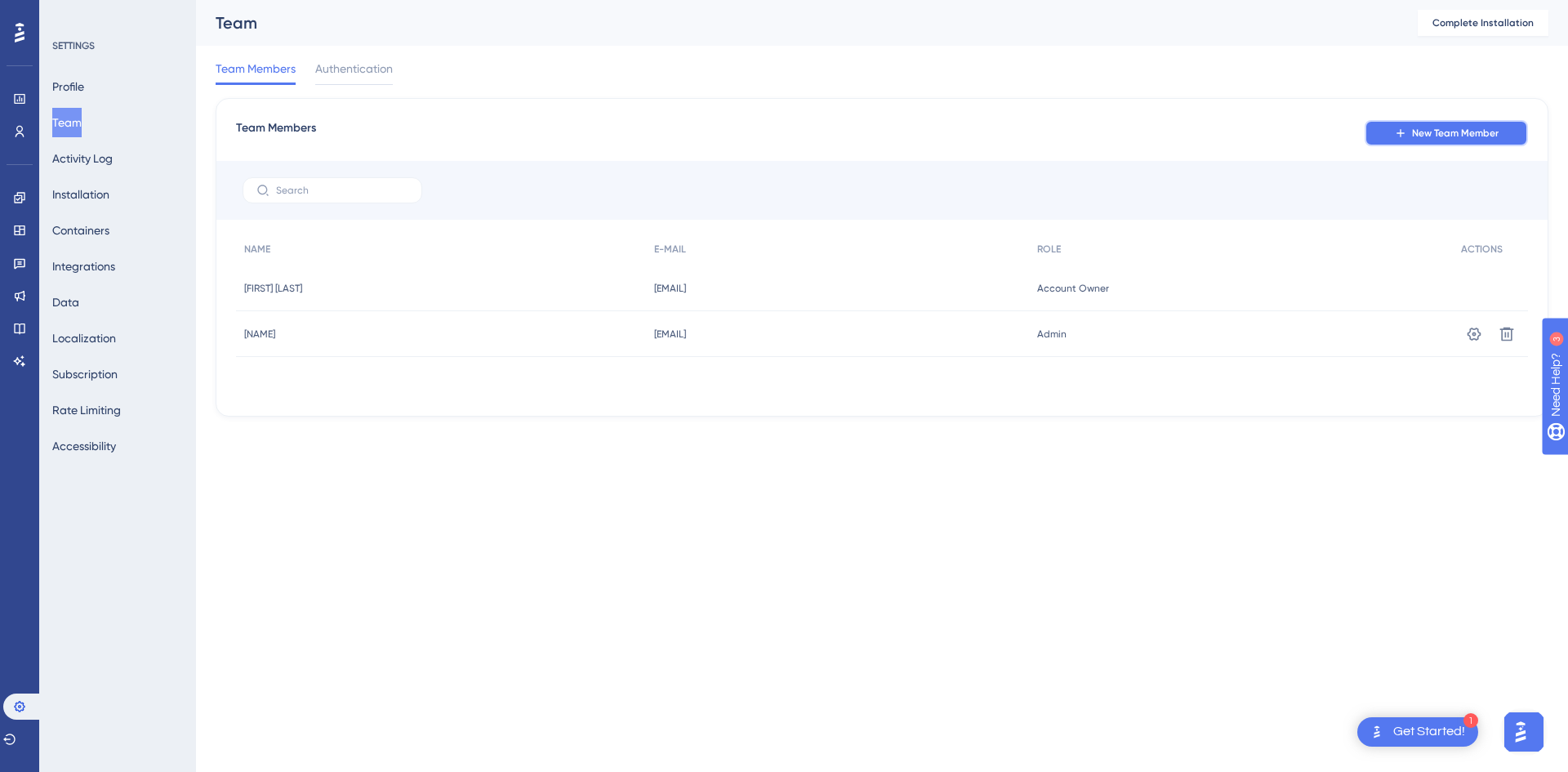 click on "New Team Member" at bounding box center [1455, 133] 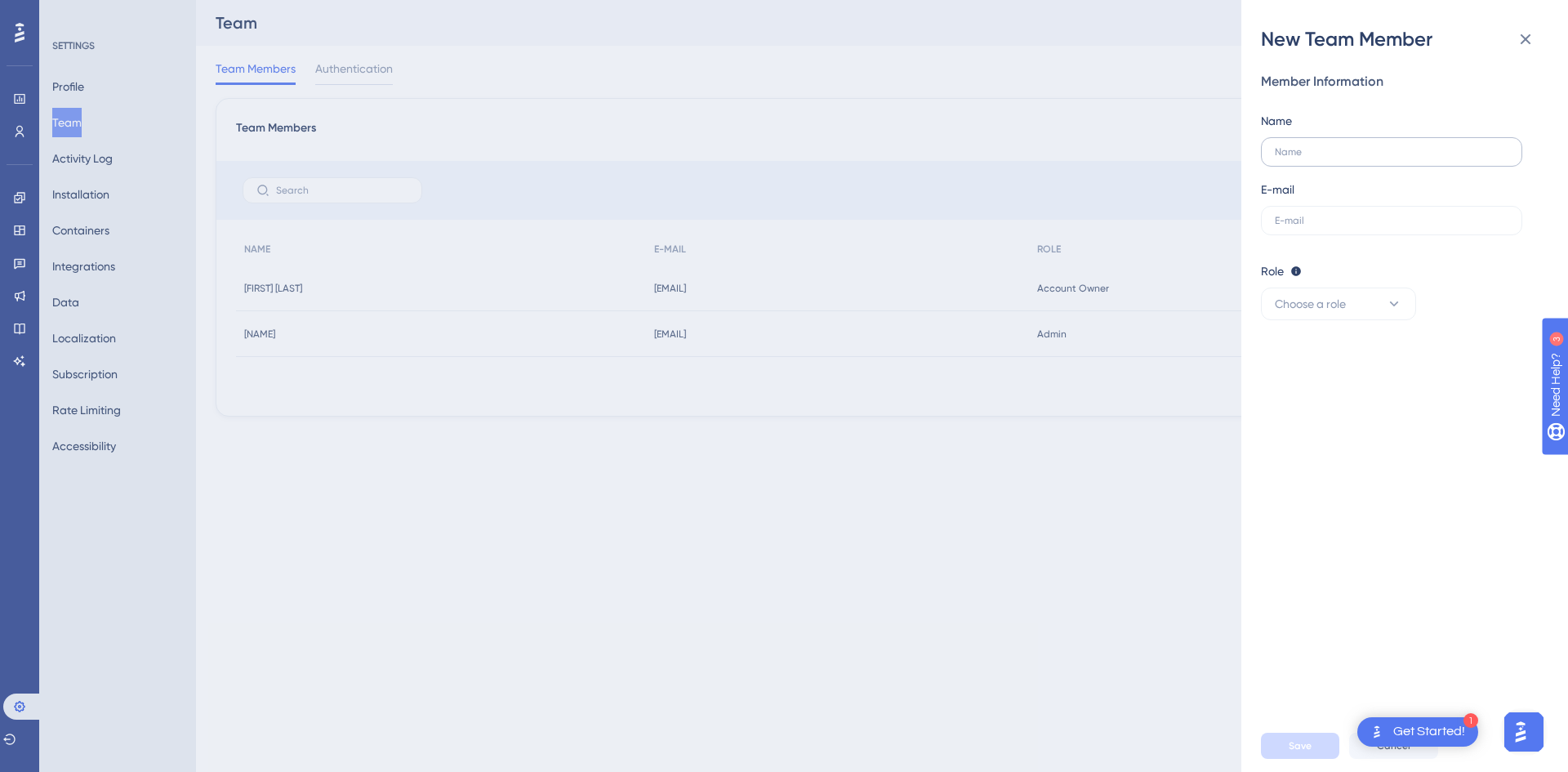 click at bounding box center (1392, 152) 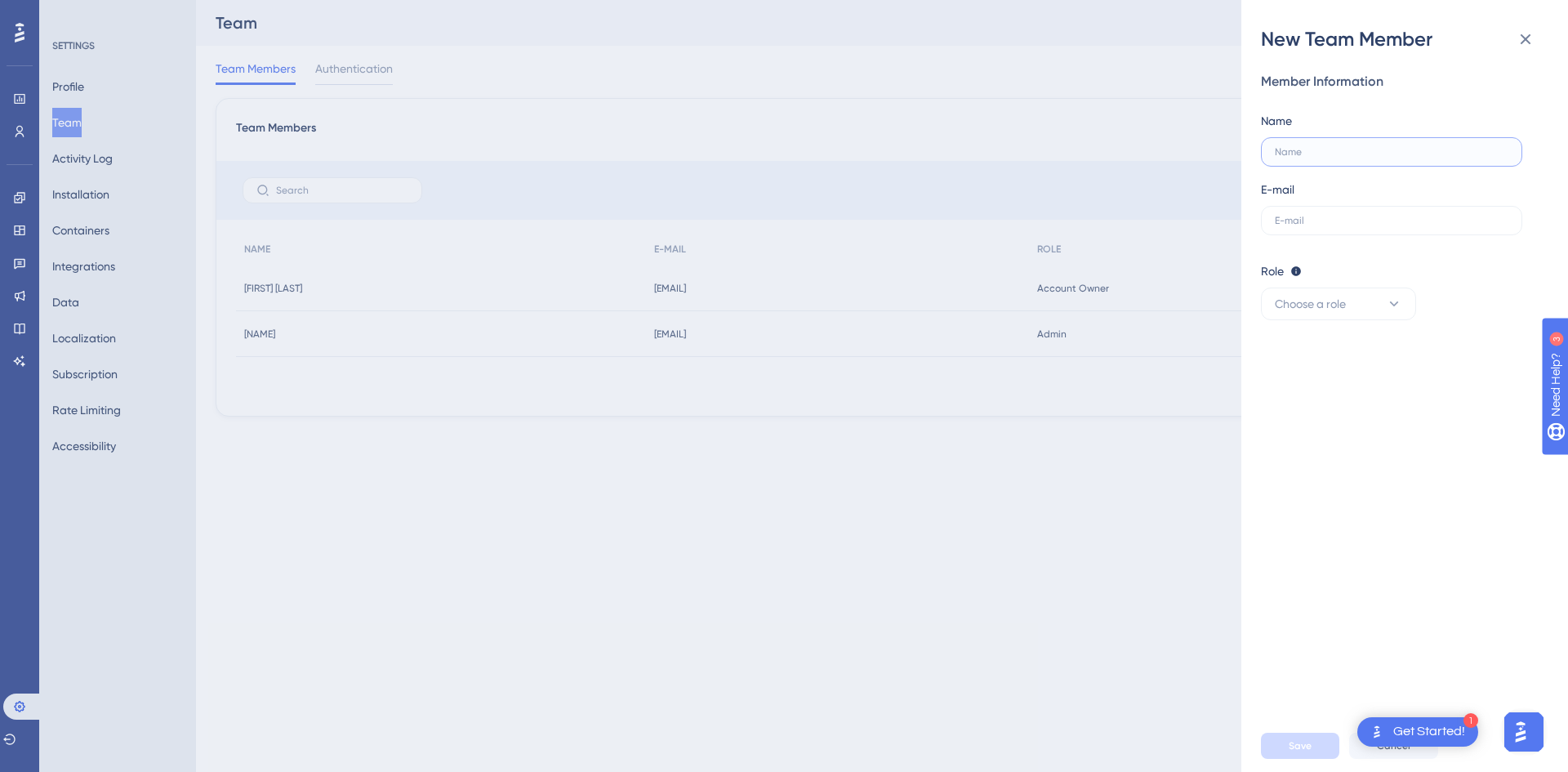 click at bounding box center (1392, 152) 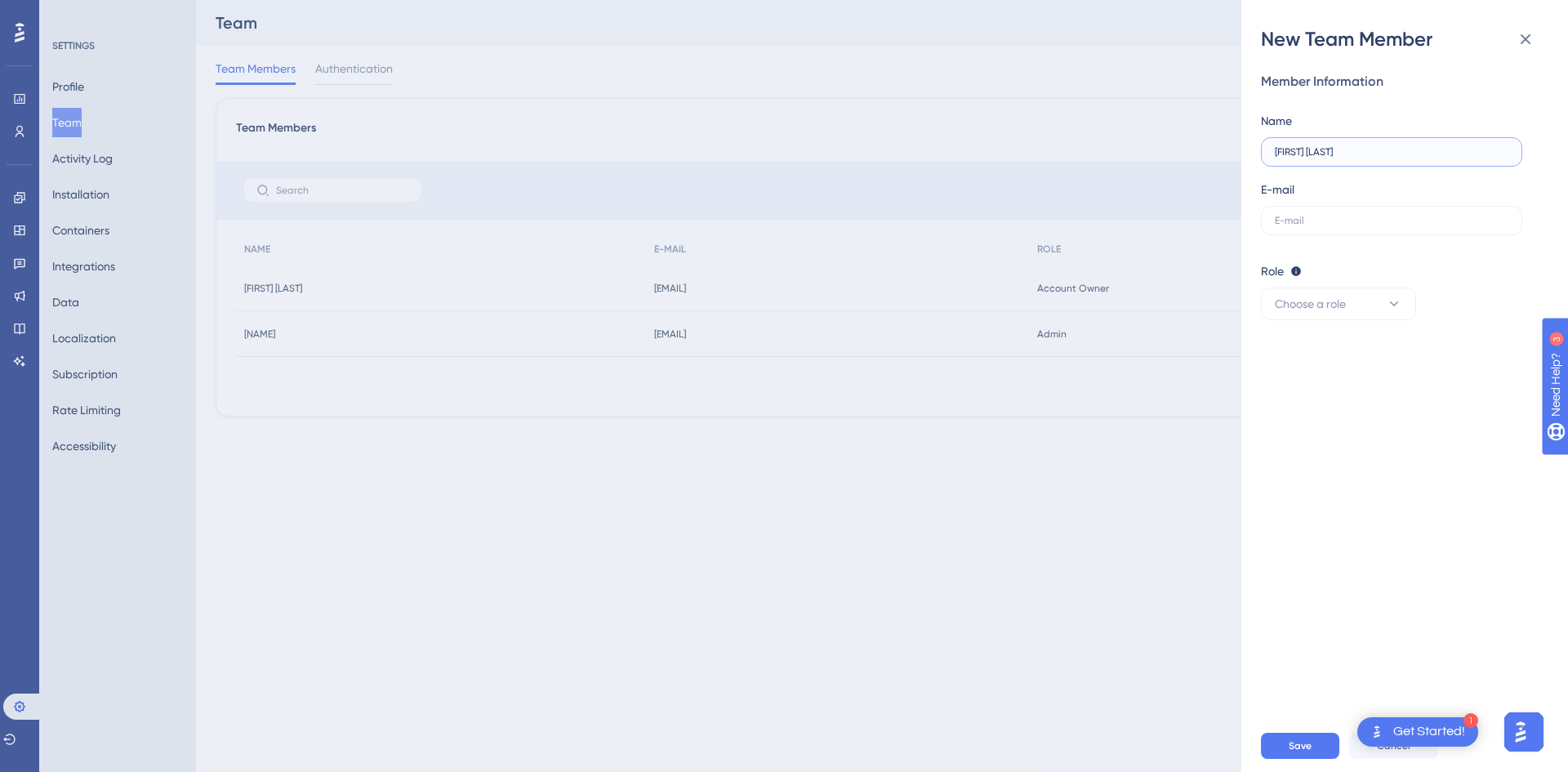 drag, startPoint x: 1371, startPoint y: 149, endPoint x: 1229, endPoint y: 130, distance: 143.26549 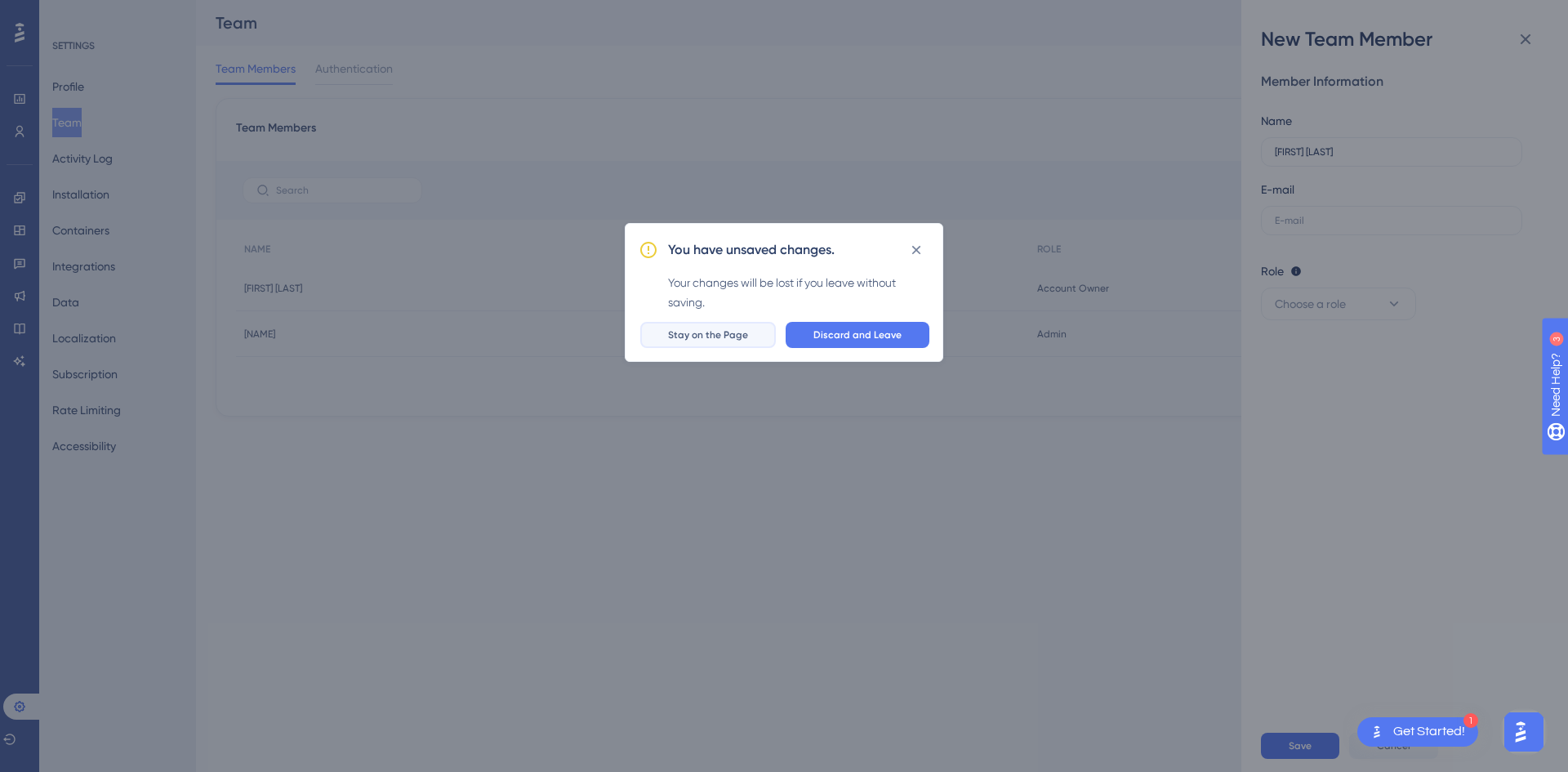 click on "Stay on the Page" at bounding box center [708, 335] 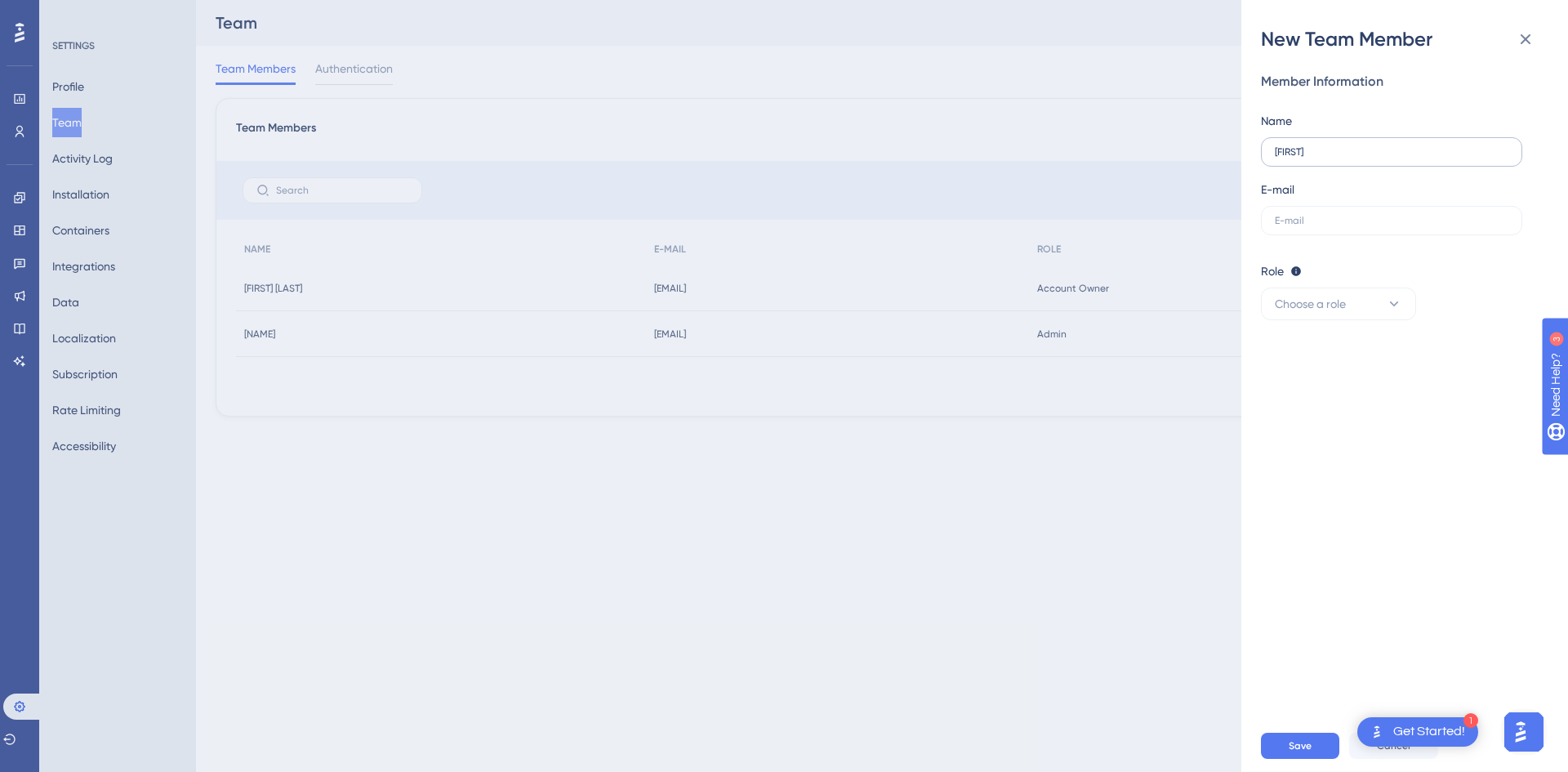 drag, startPoint x: 1367, startPoint y: 140, endPoint x: 1373, endPoint y: 148, distance: 10 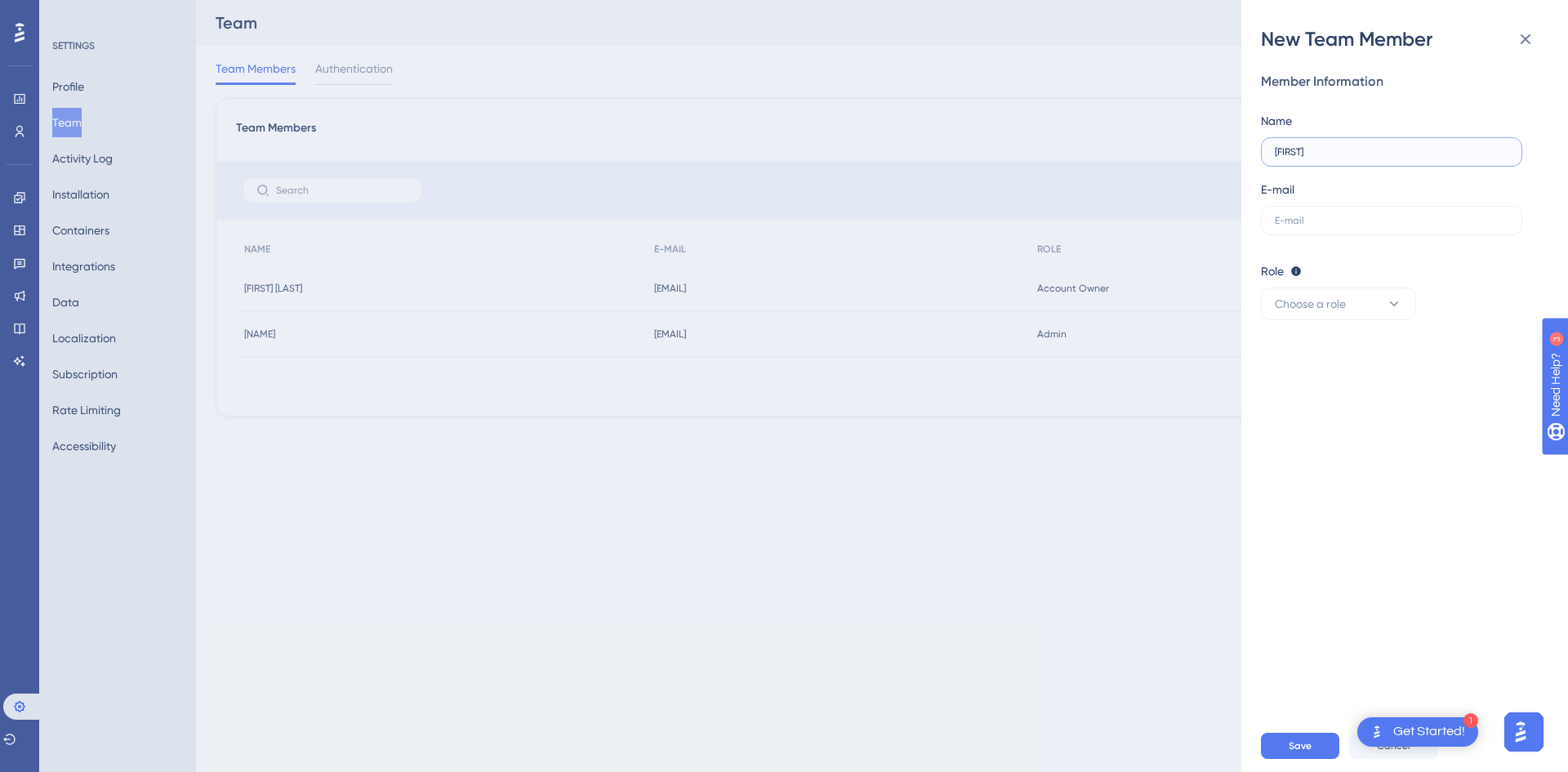 click on "[FIRST]" at bounding box center [1392, 152] 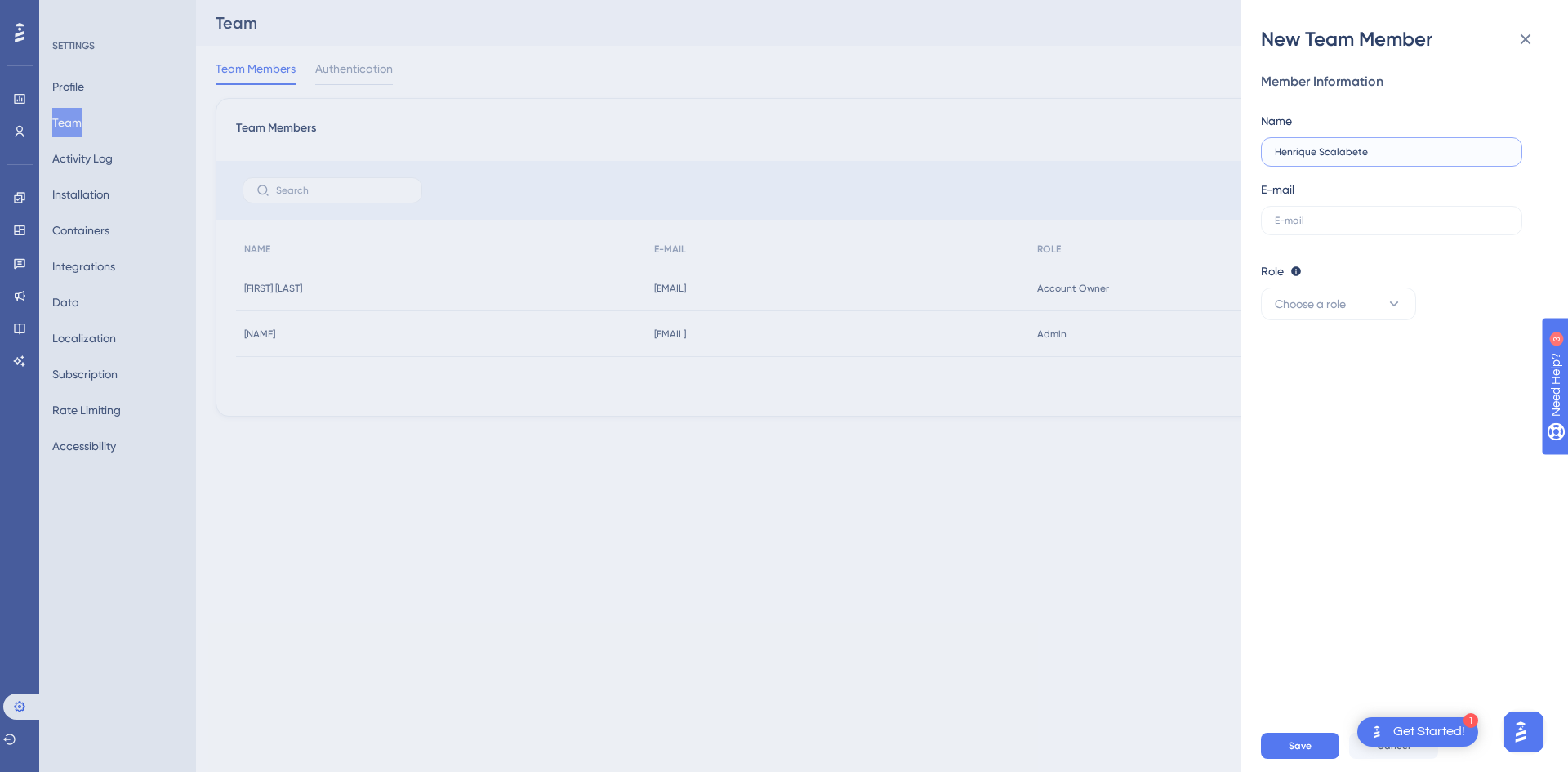 type on "Henrique Scalabete" 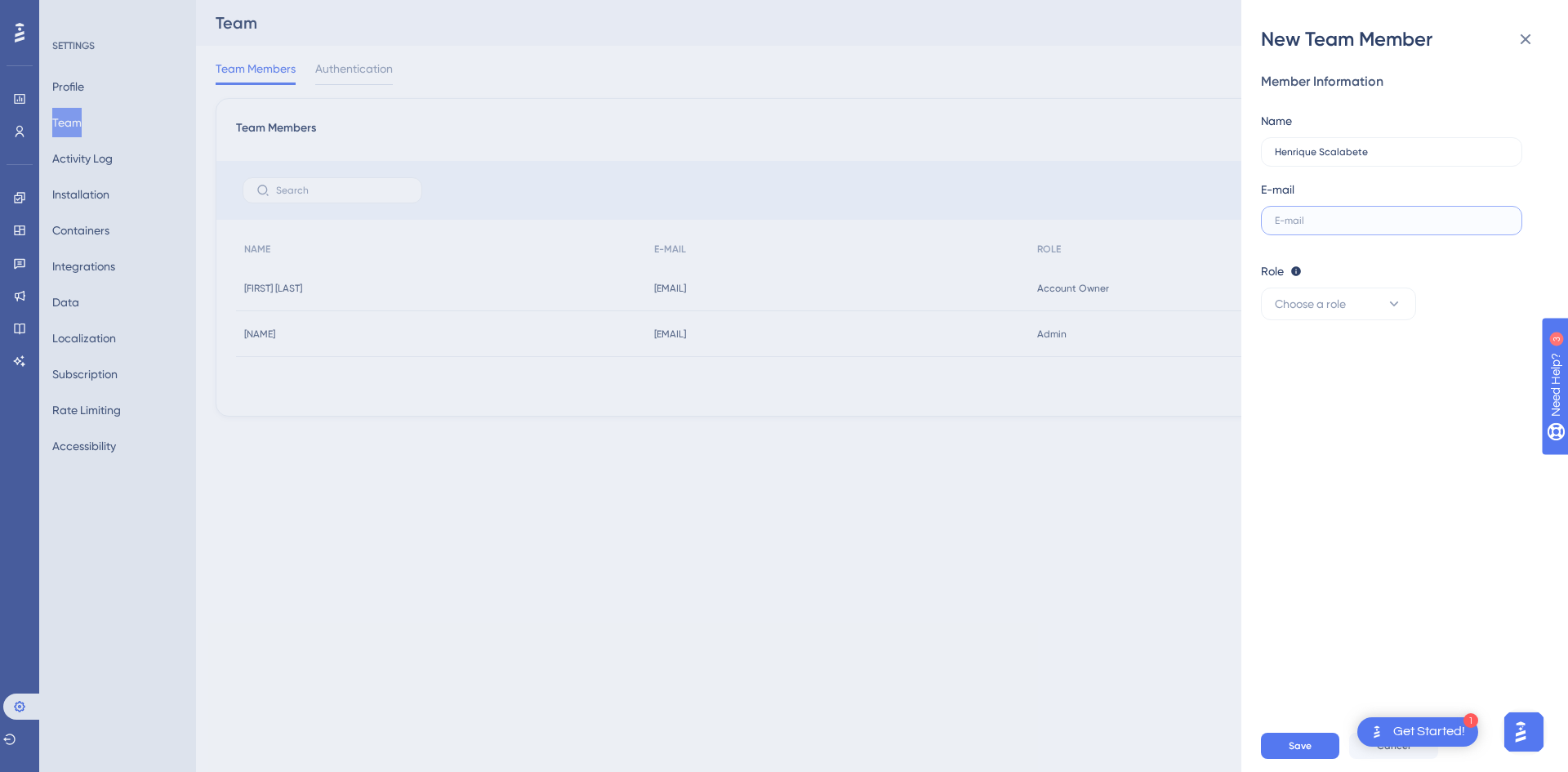 click at bounding box center [1392, 221] 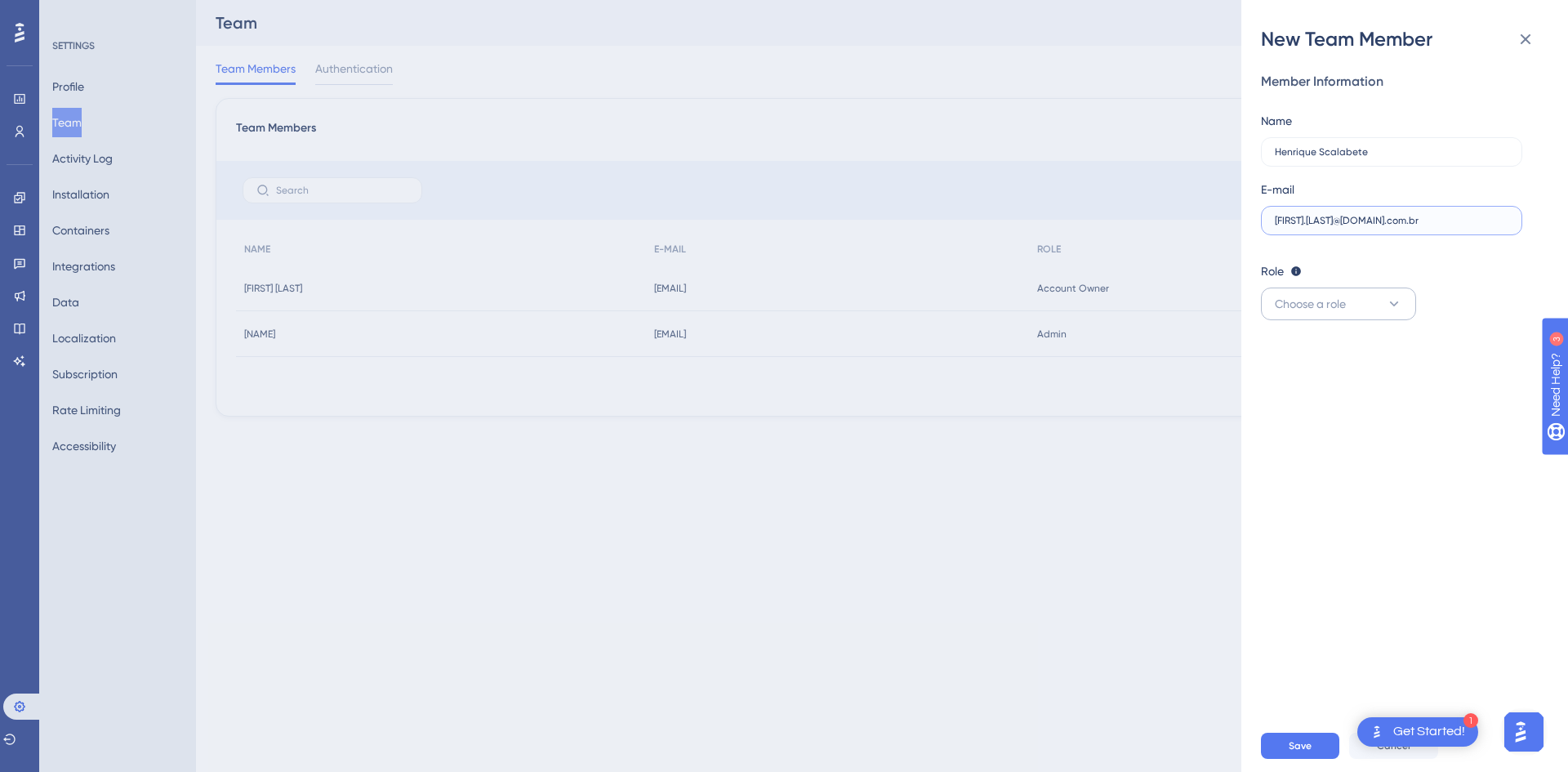 type on "[FIRST].[LAST]@[DOMAIN].com.br" 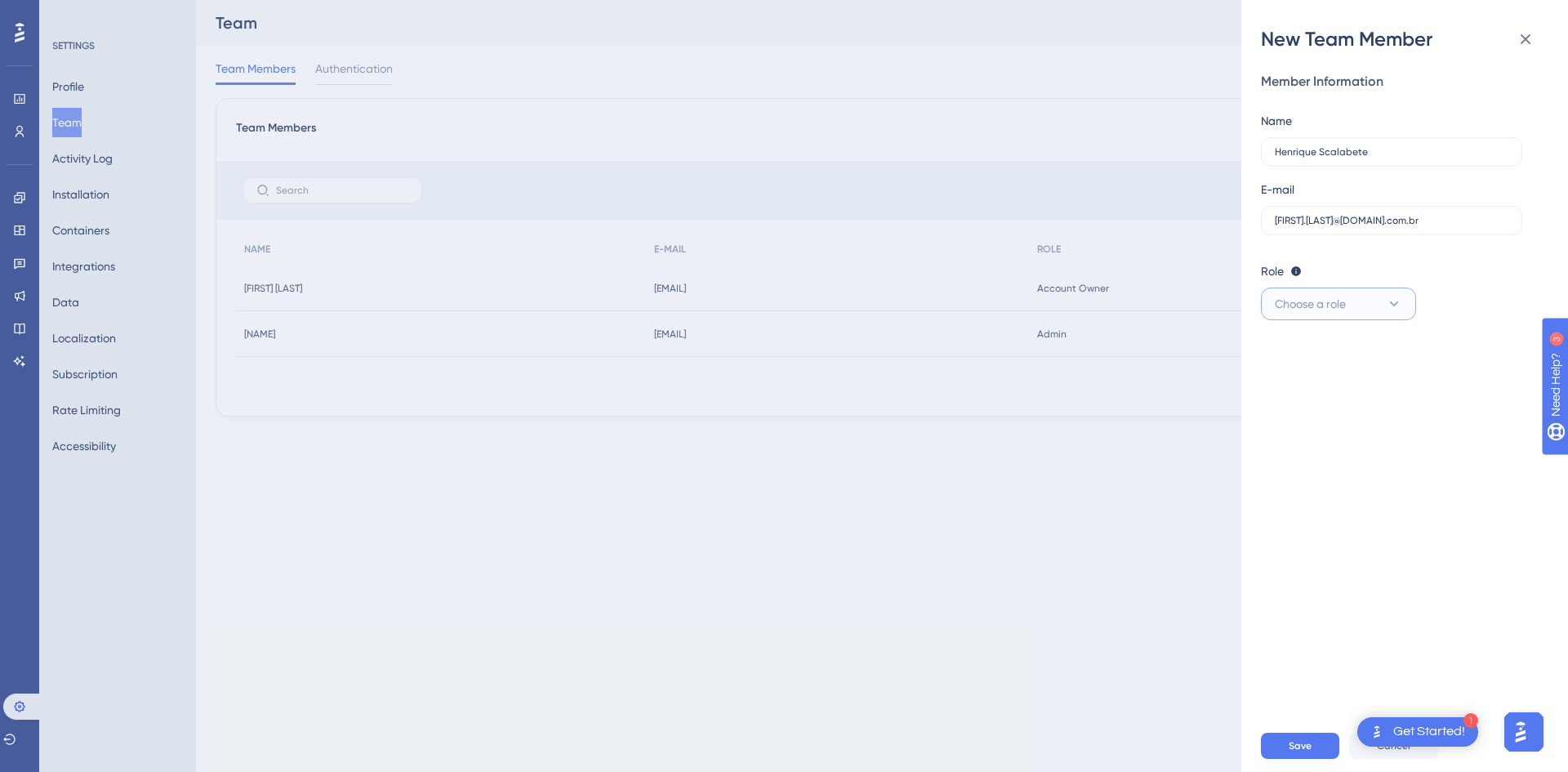 click on "Choose a role" at bounding box center [1339, 304] 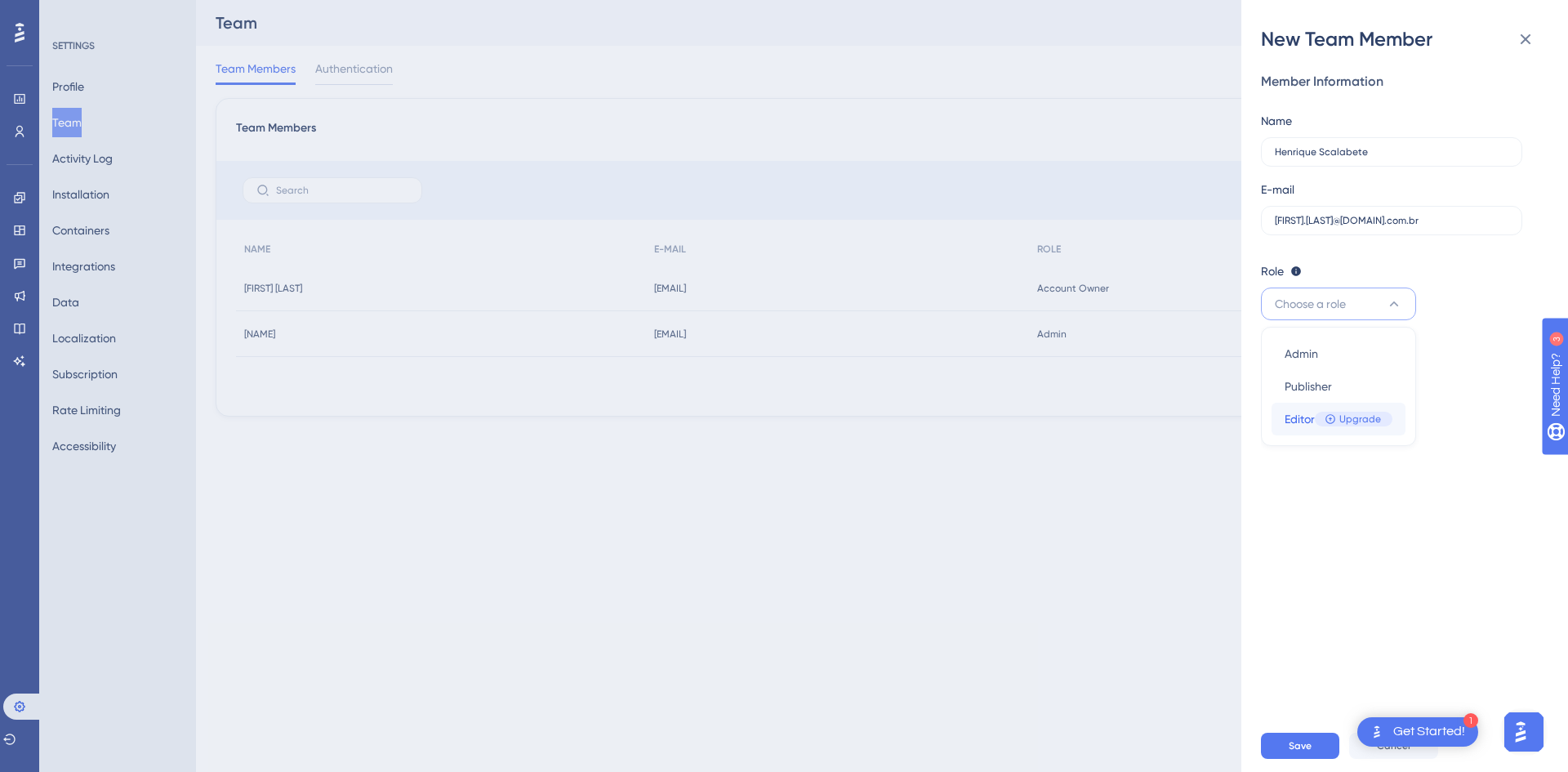click on "Editor Upgrade Editor" at bounding box center [1339, 419] 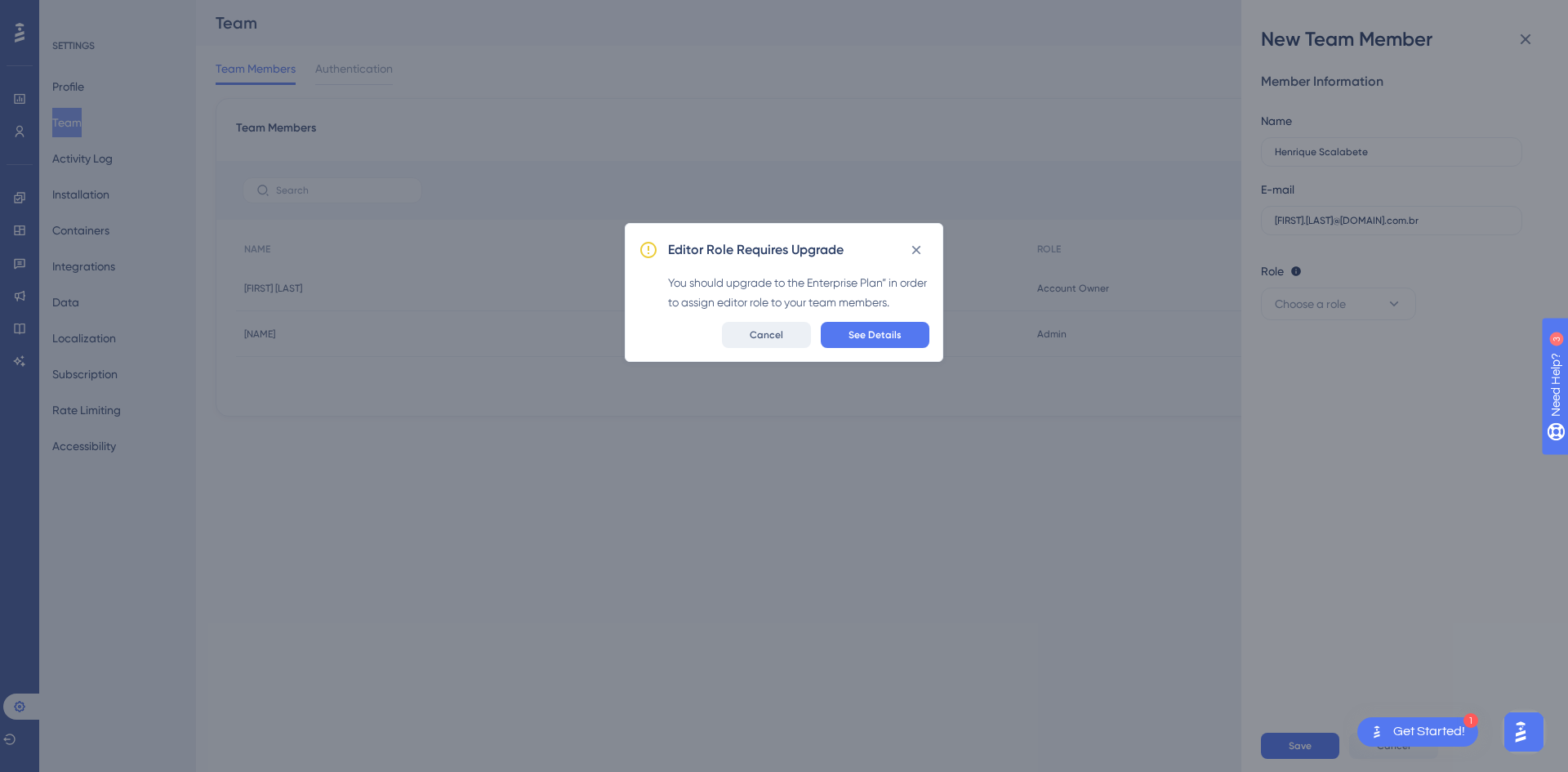 click on "Cancel" at bounding box center [766, 335] 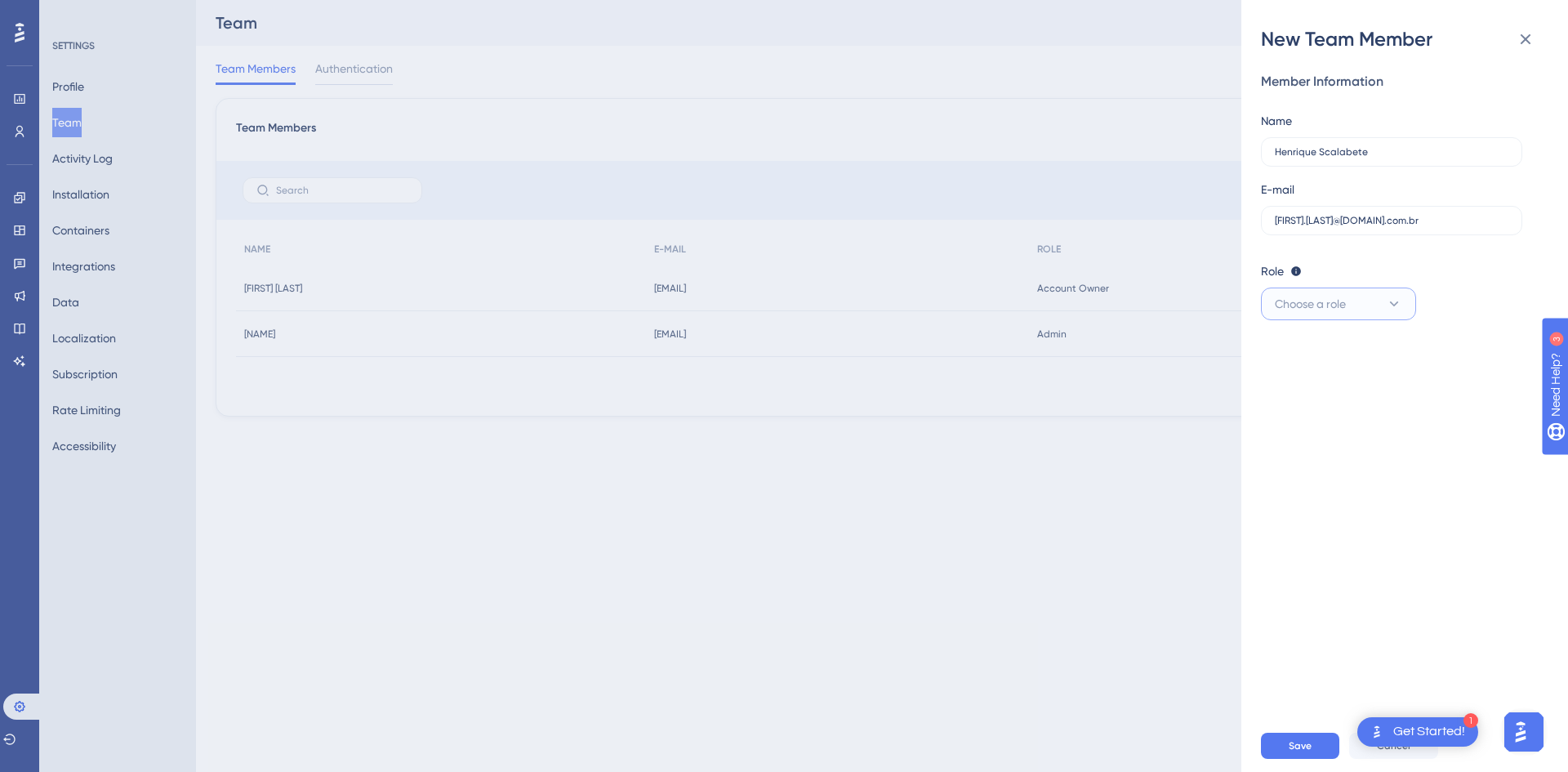 click on "Choose a role" at bounding box center (1339, 304) 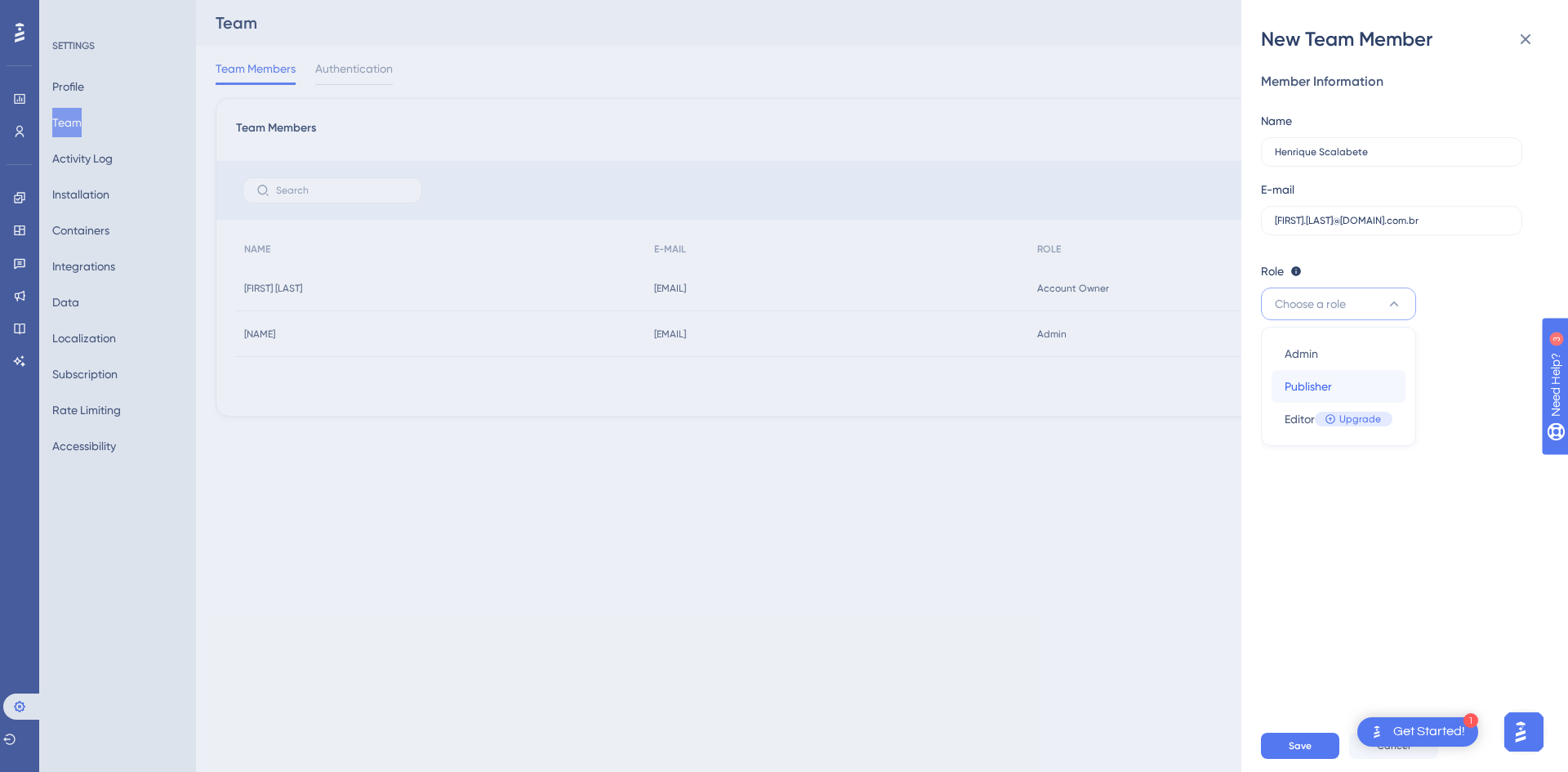 click on "Publisher Publisher" at bounding box center [1339, 386] 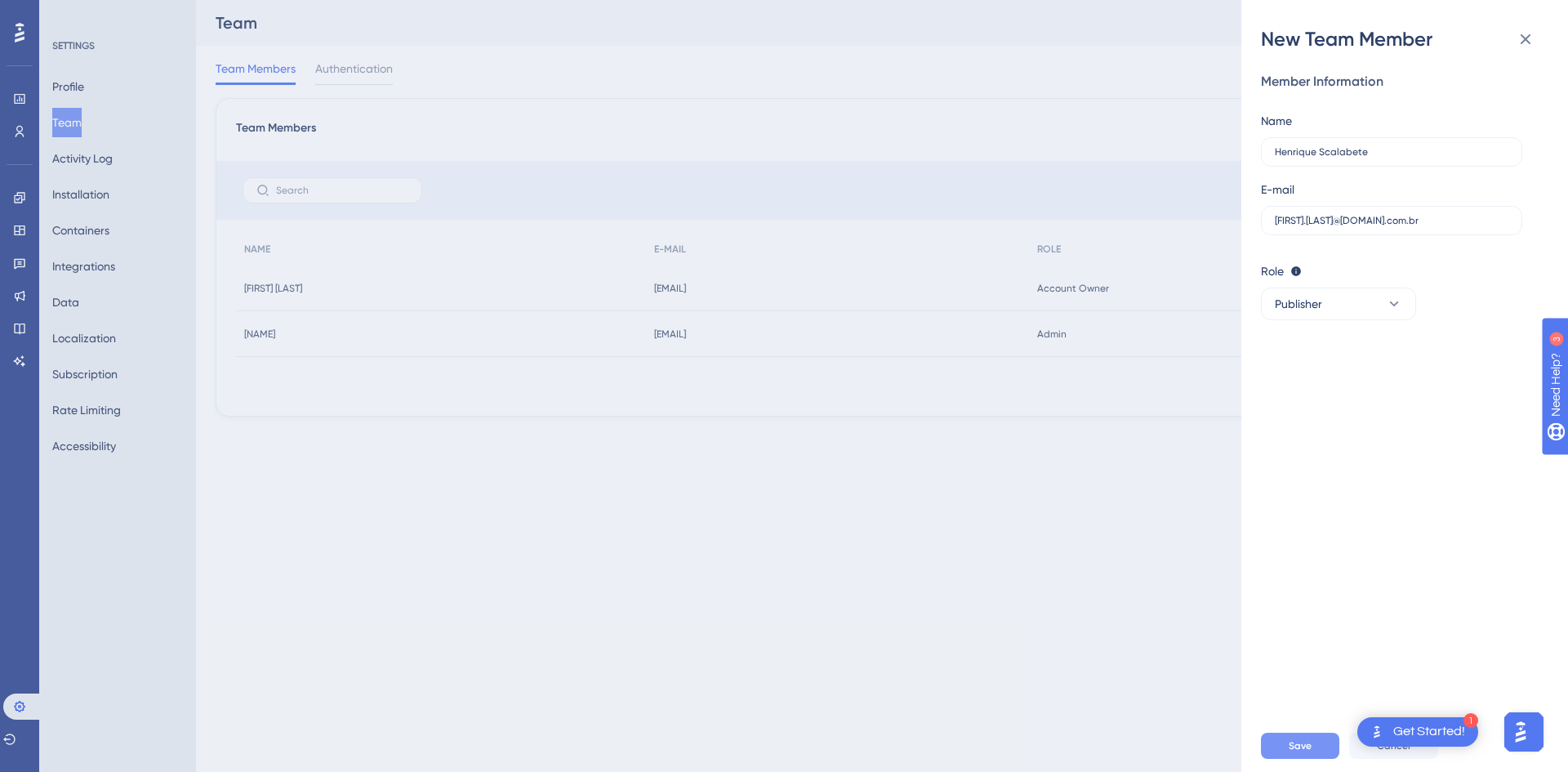 click on "Save" at bounding box center (1300, 746) 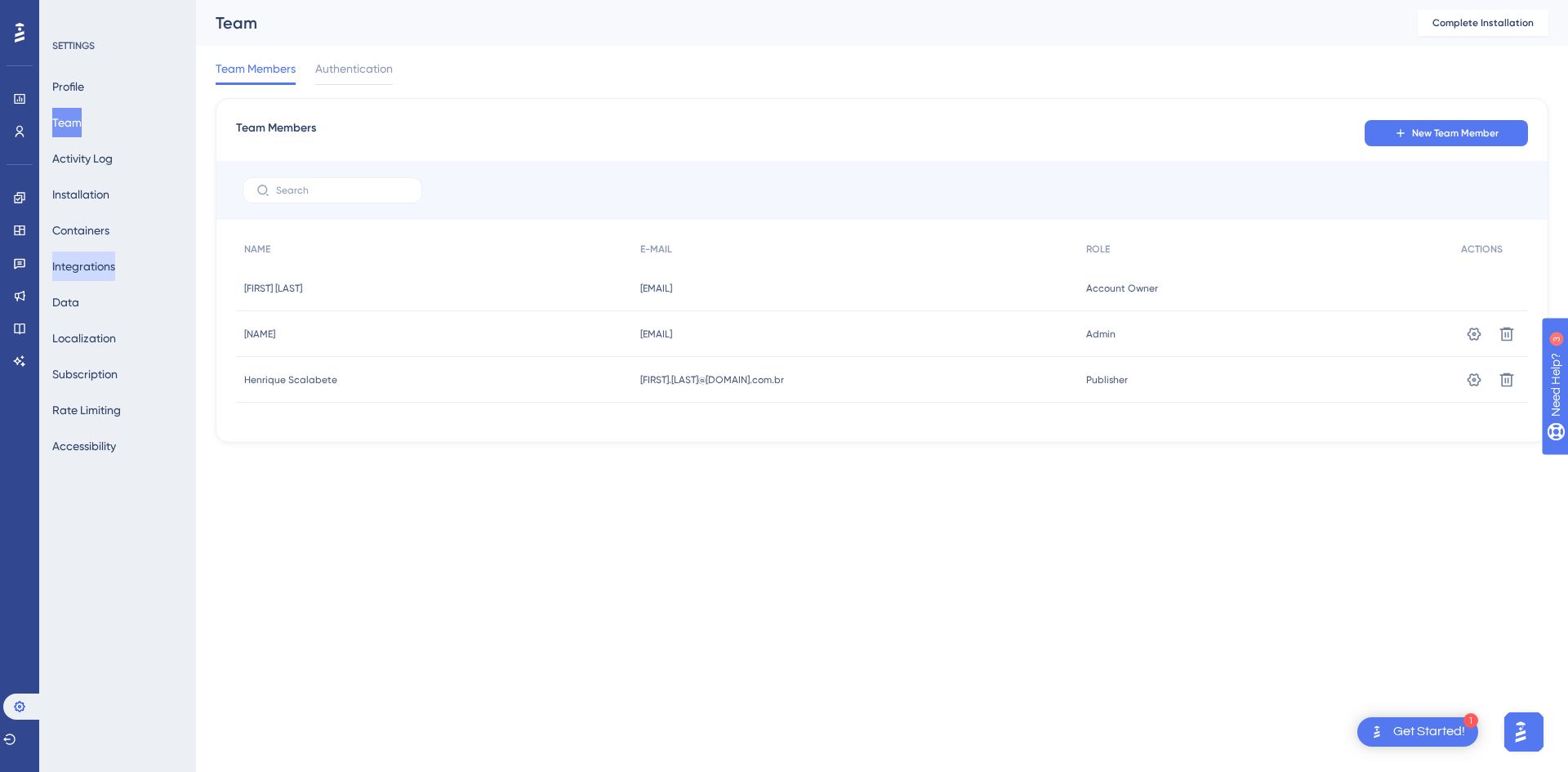 click on "Integrations" at bounding box center [83, 266] 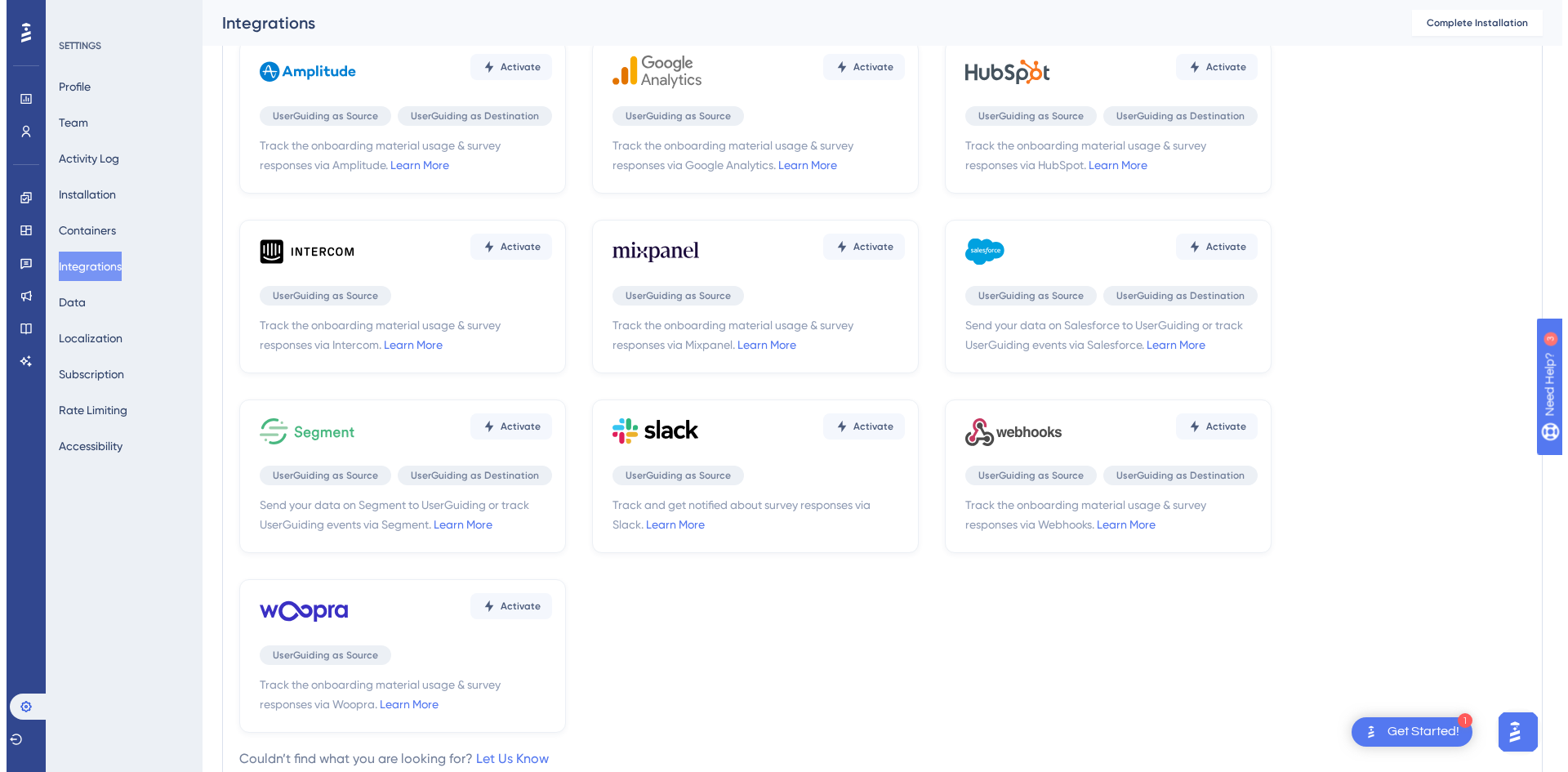scroll, scrollTop: 0, scrollLeft: 0, axis: both 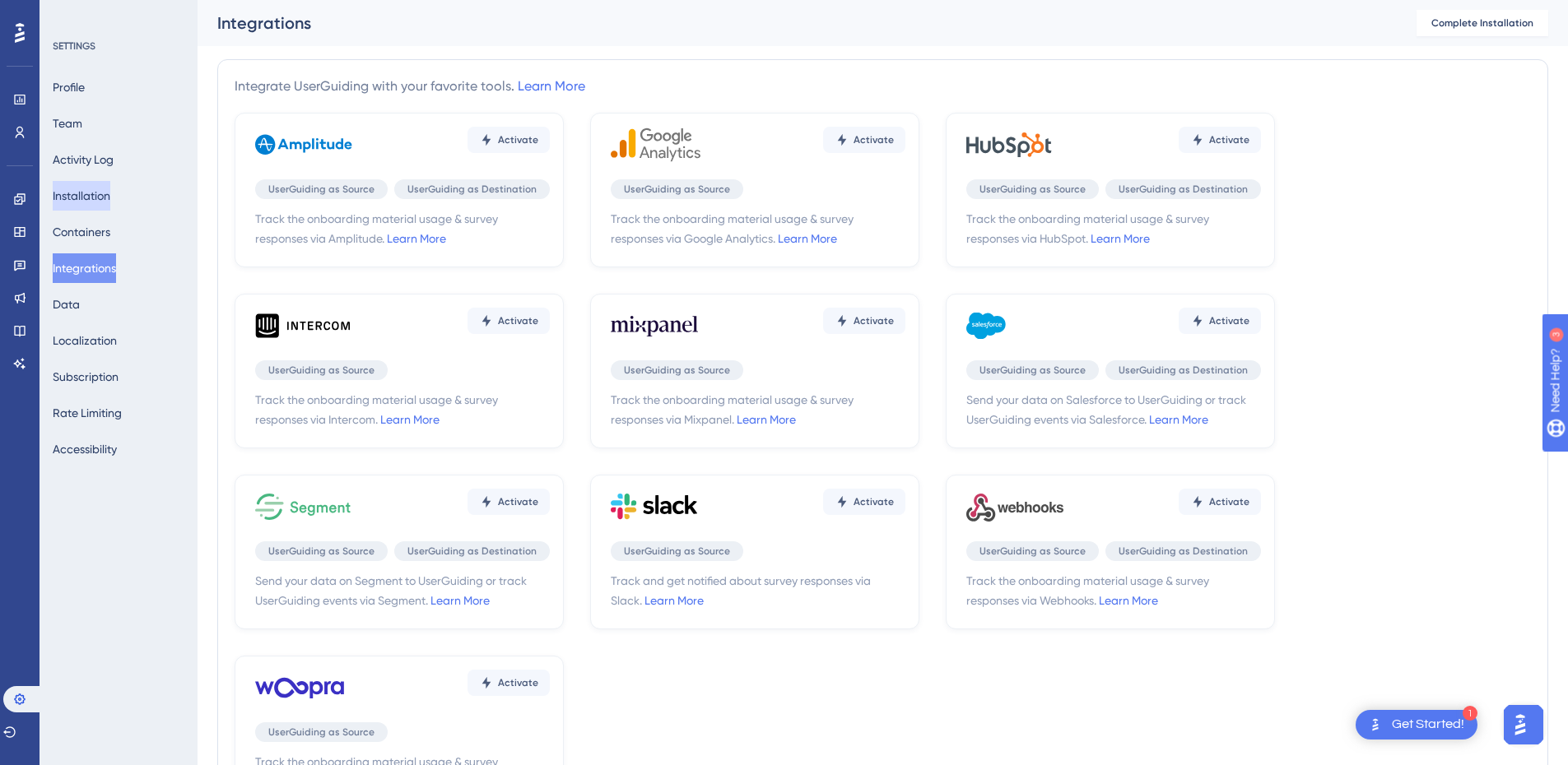 click on "Installation" at bounding box center (81, 196) 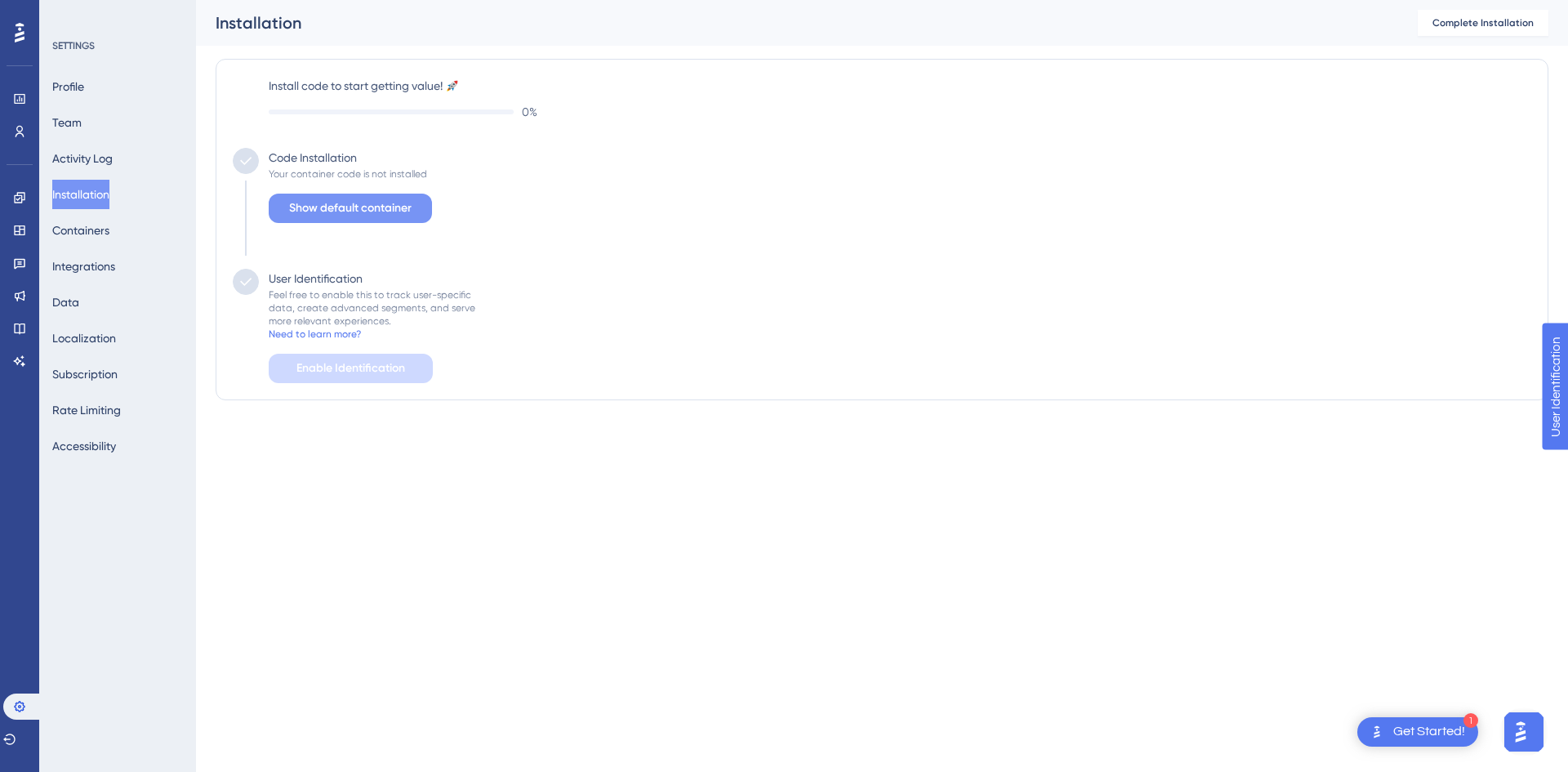 scroll, scrollTop: 0, scrollLeft: 0, axis: both 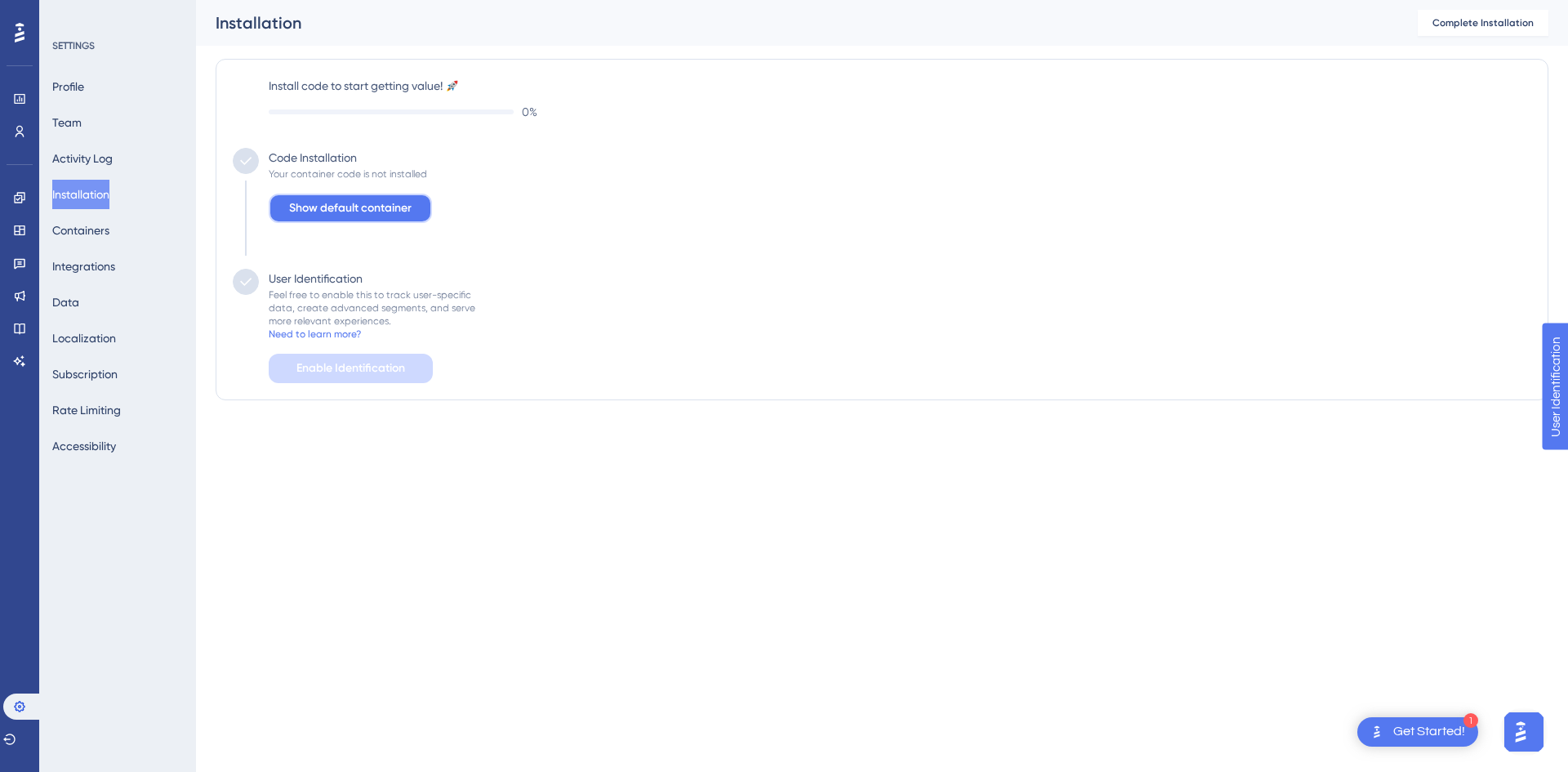 click on "Show default container" at bounding box center (350, 208) 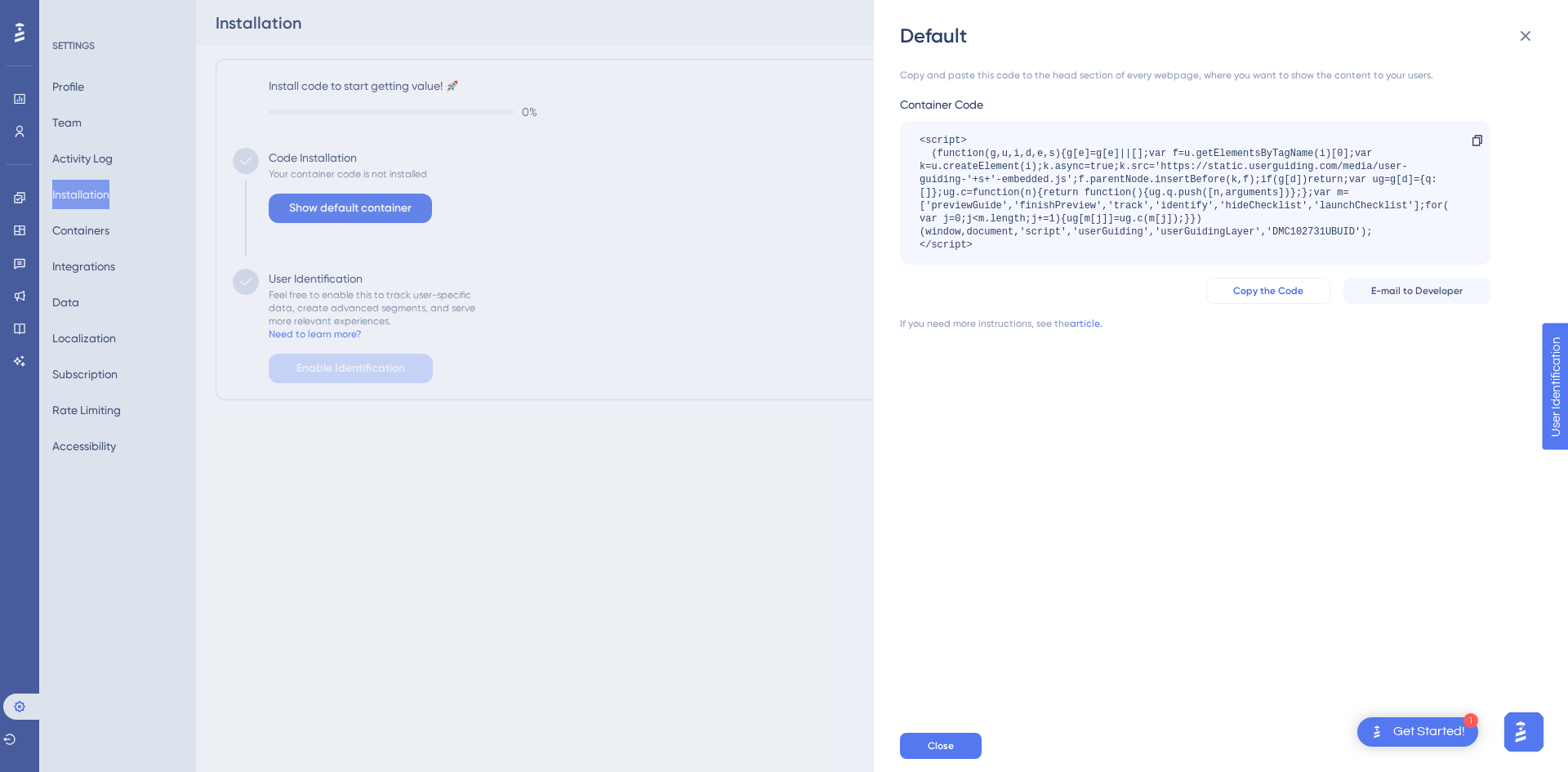 click on "Copy the Code" at bounding box center (1268, 291) 